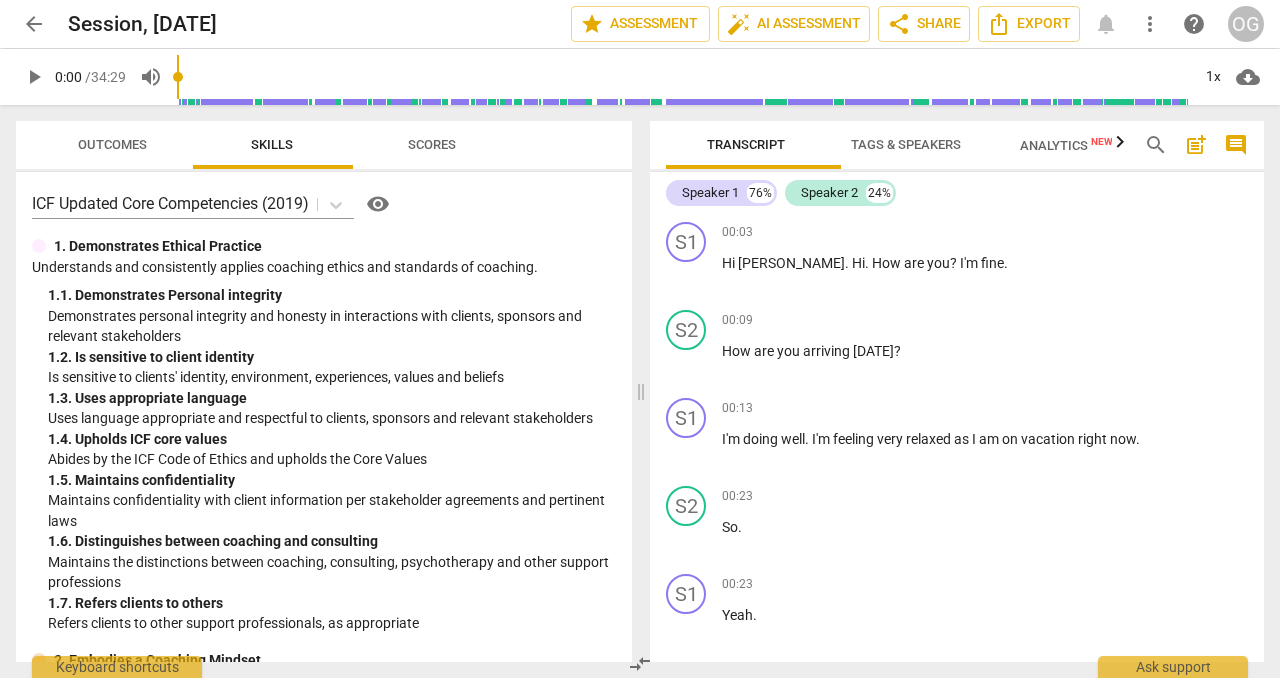 scroll, scrollTop: 0, scrollLeft: 0, axis: both 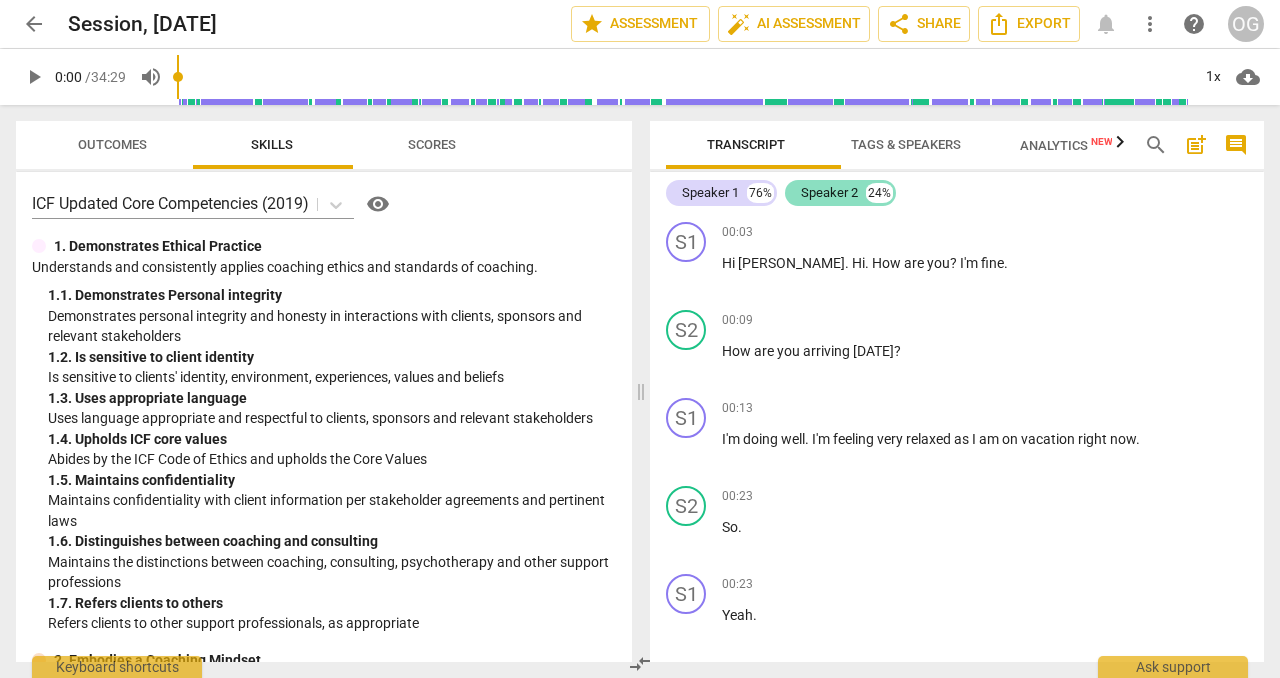 click on "Speaker 2" at bounding box center [829, 193] 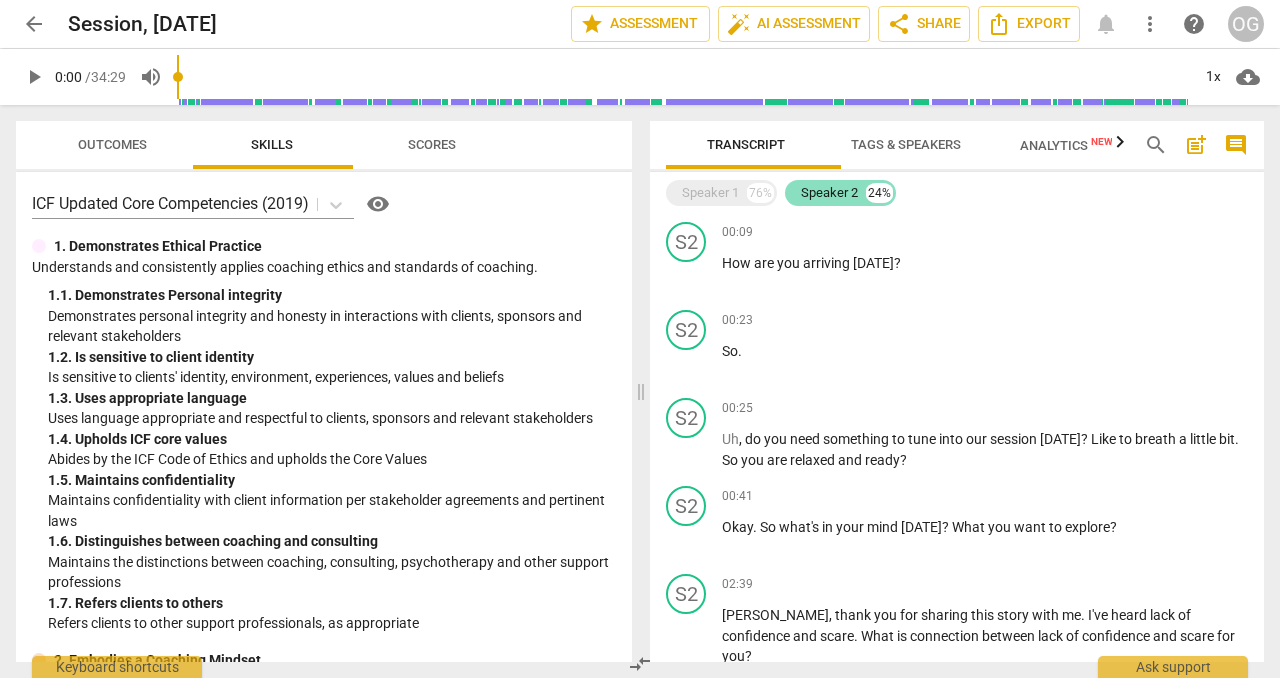 click on "Speaker 2" at bounding box center (829, 193) 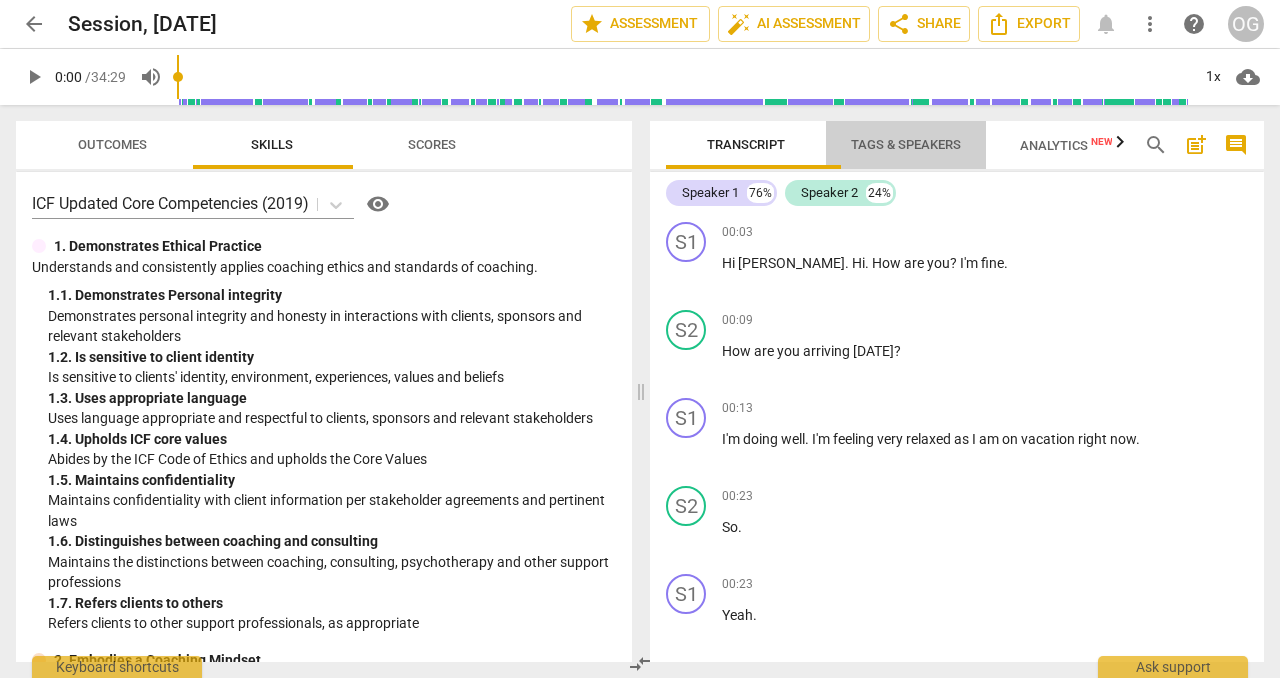 click on "Tags & Speakers" at bounding box center [906, 144] 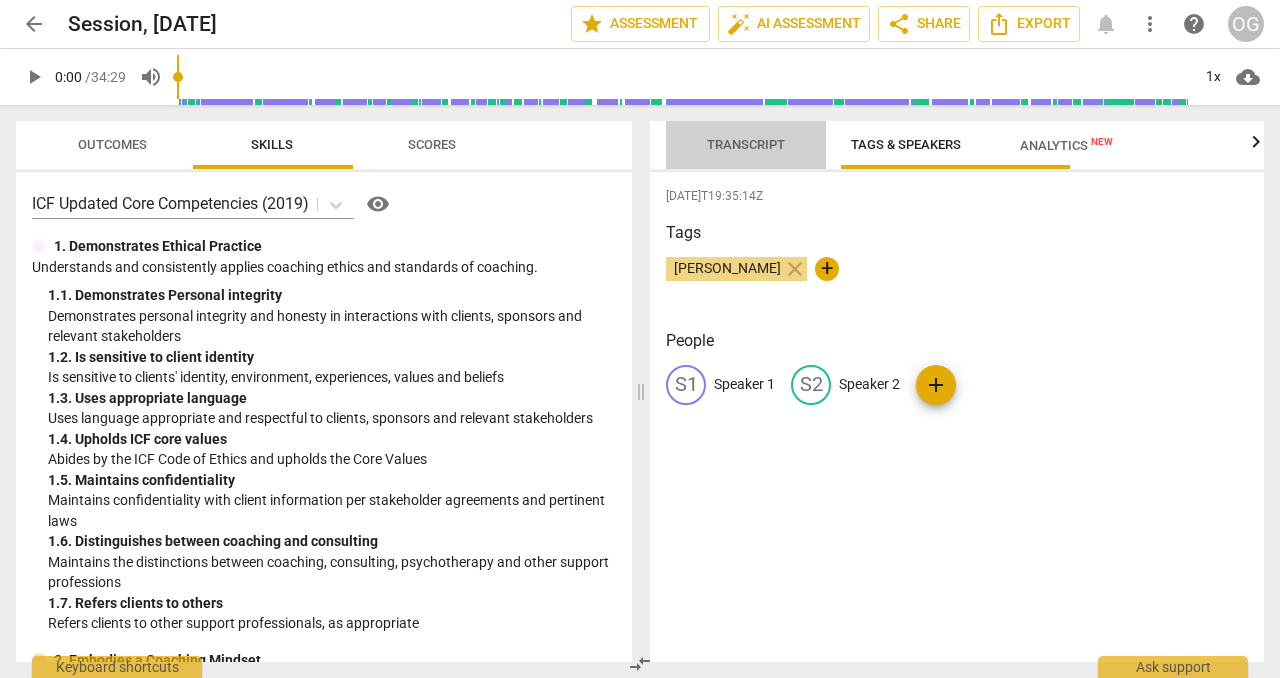 click on "Transcript" at bounding box center [746, 144] 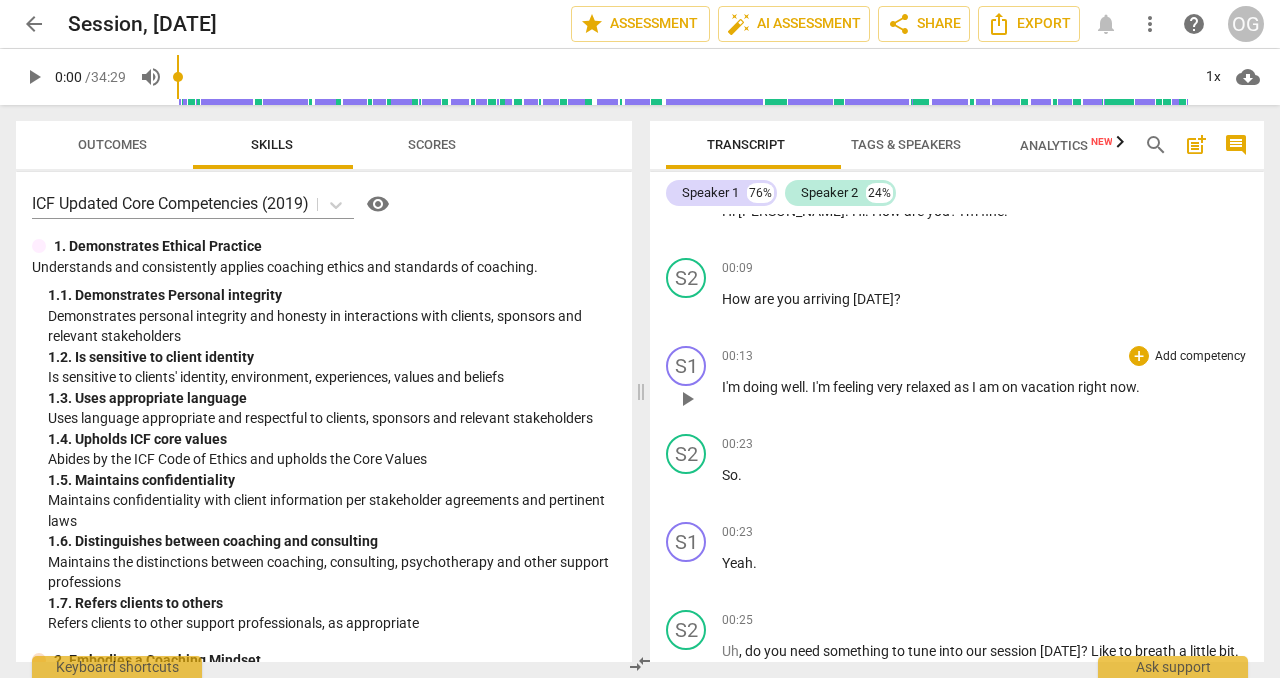 scroll, scrollTop: 0, scrollLeft: 0, axis: both 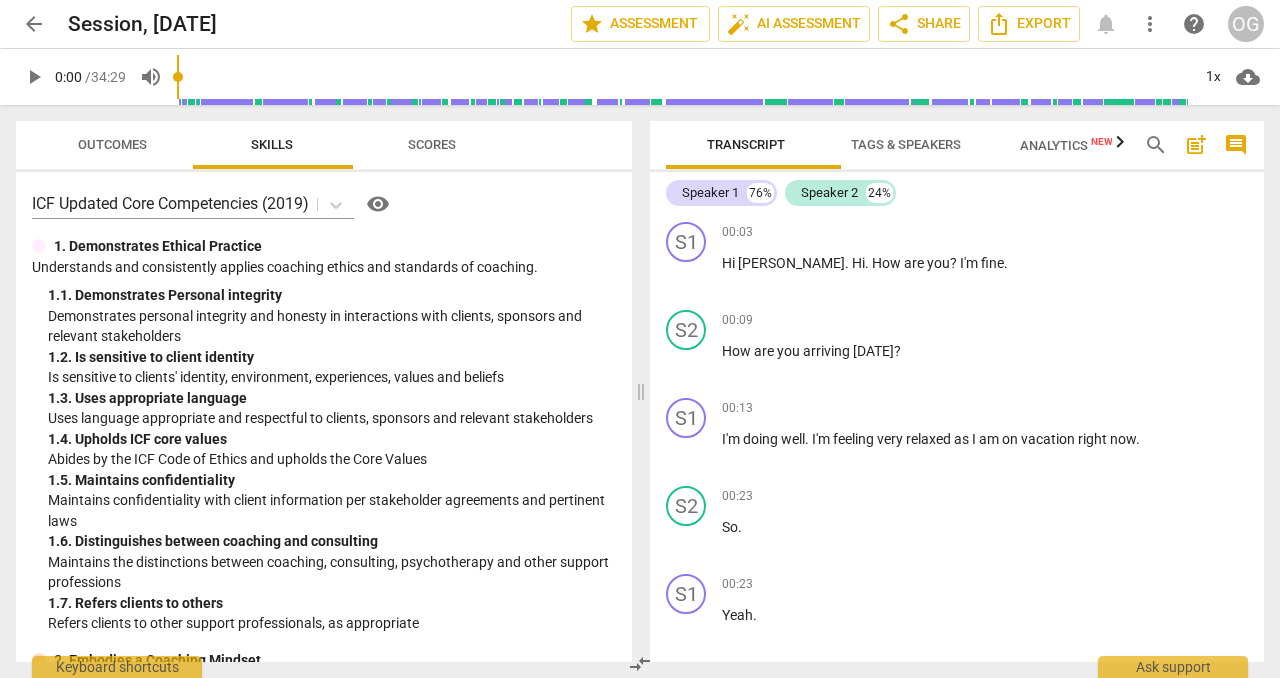click on "Tags & Speakers" at bounding box center (906, 144) 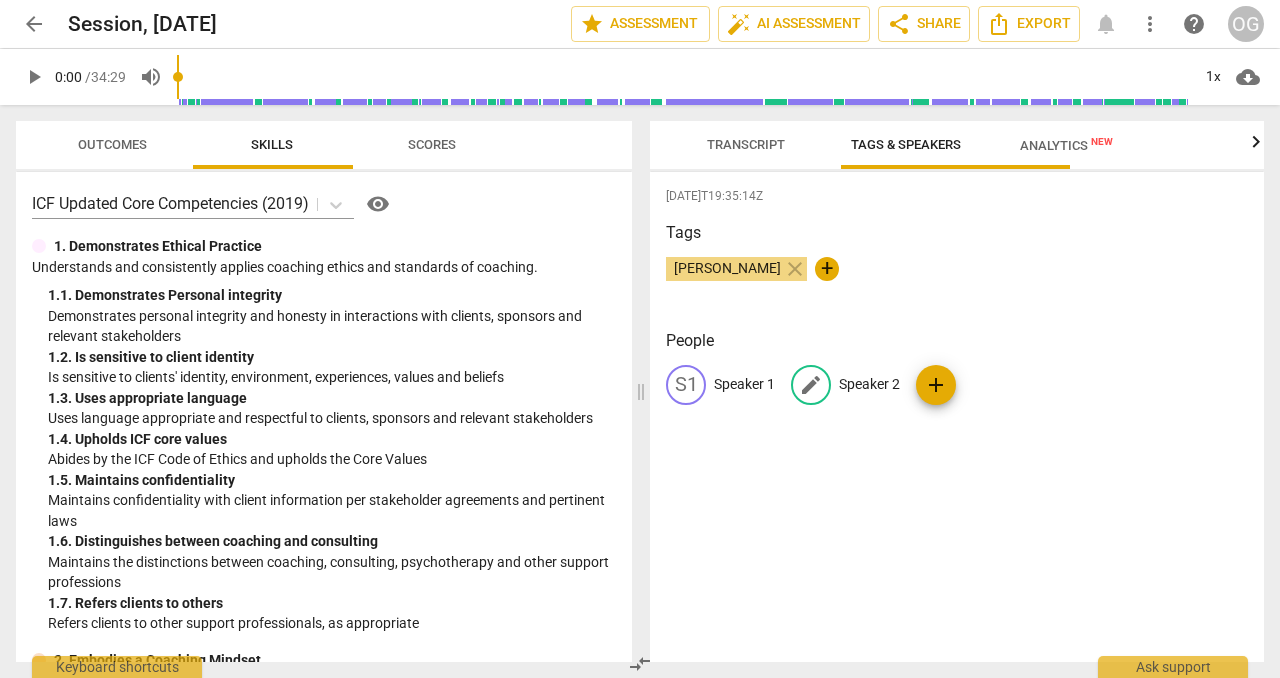click on "edit" at bounding box center [811, 385] 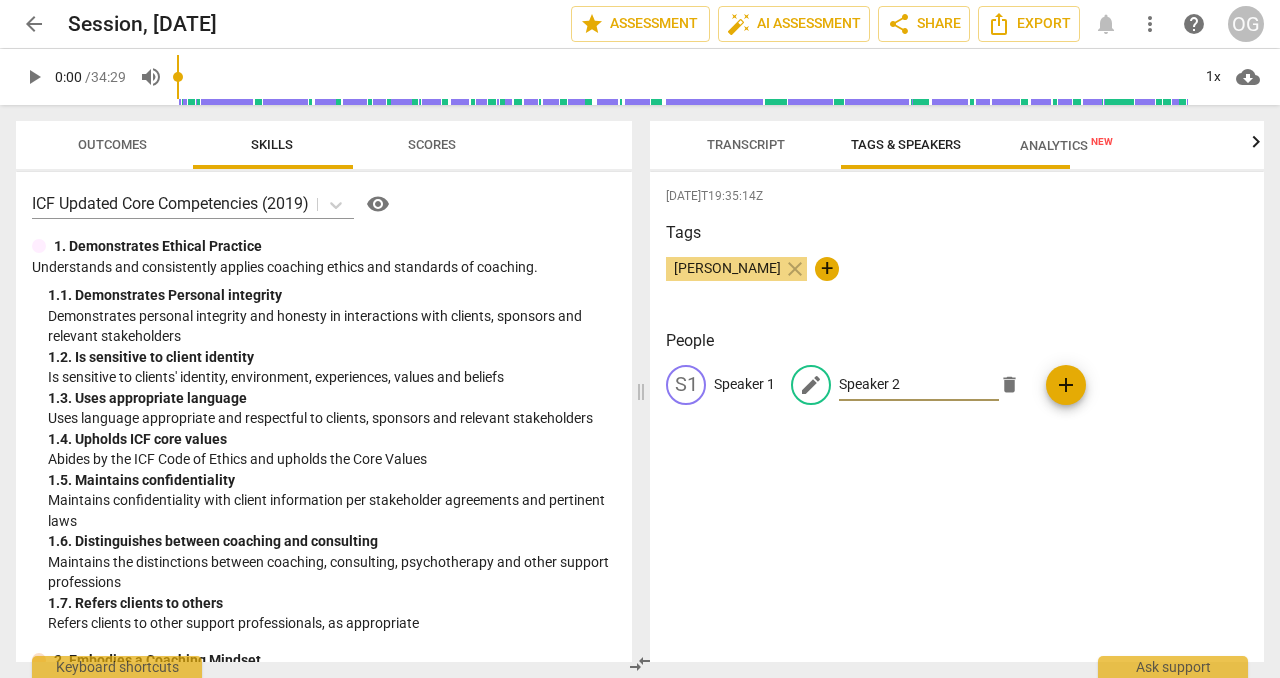 click on "Speaker 2" at bounding box center [919, 385] 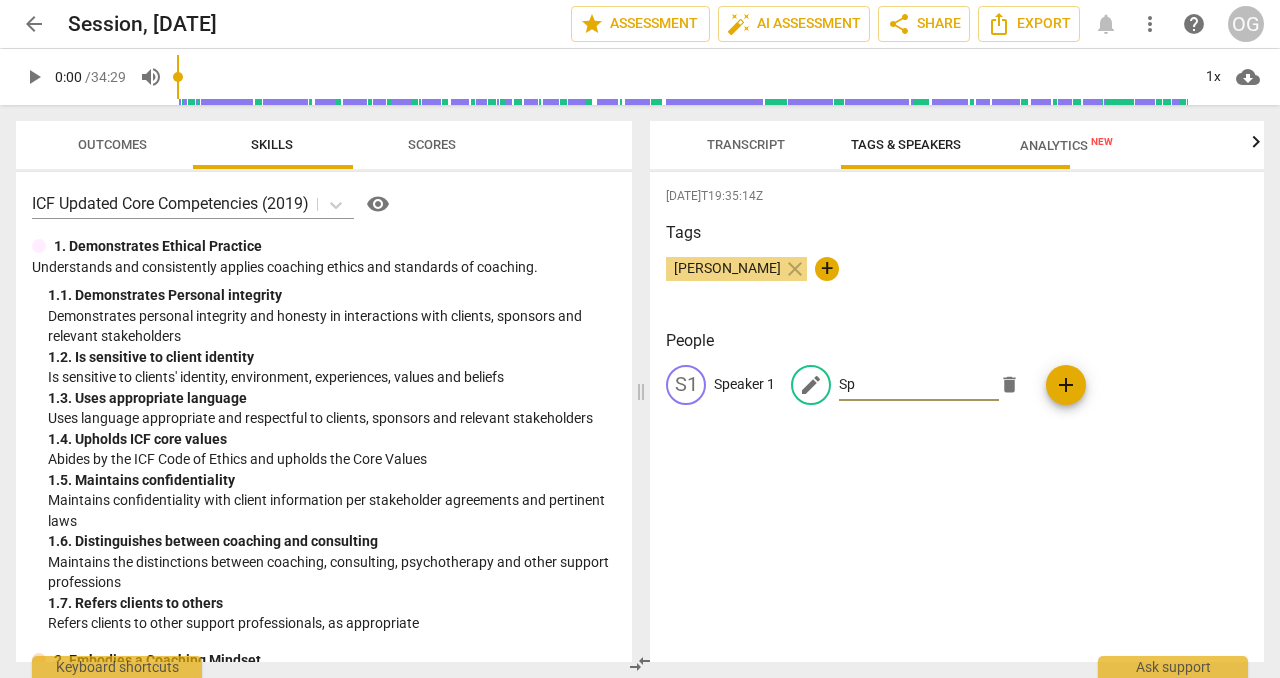 type on "S" 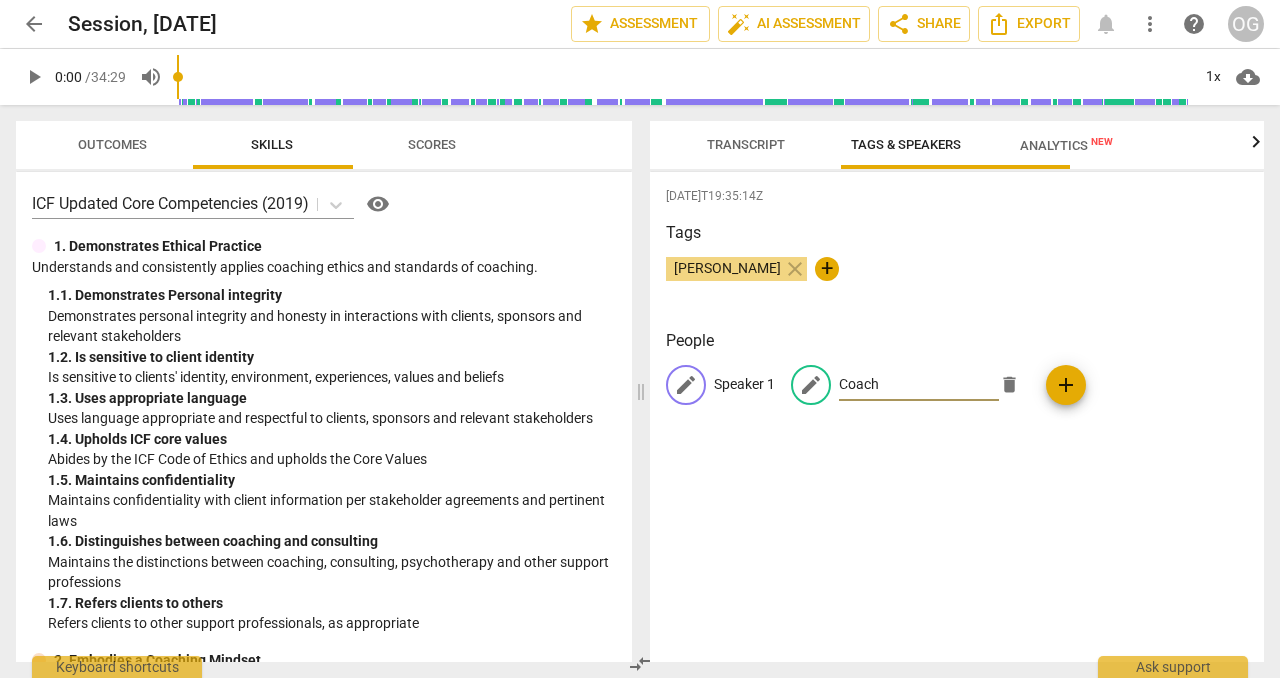 type on "Coach" 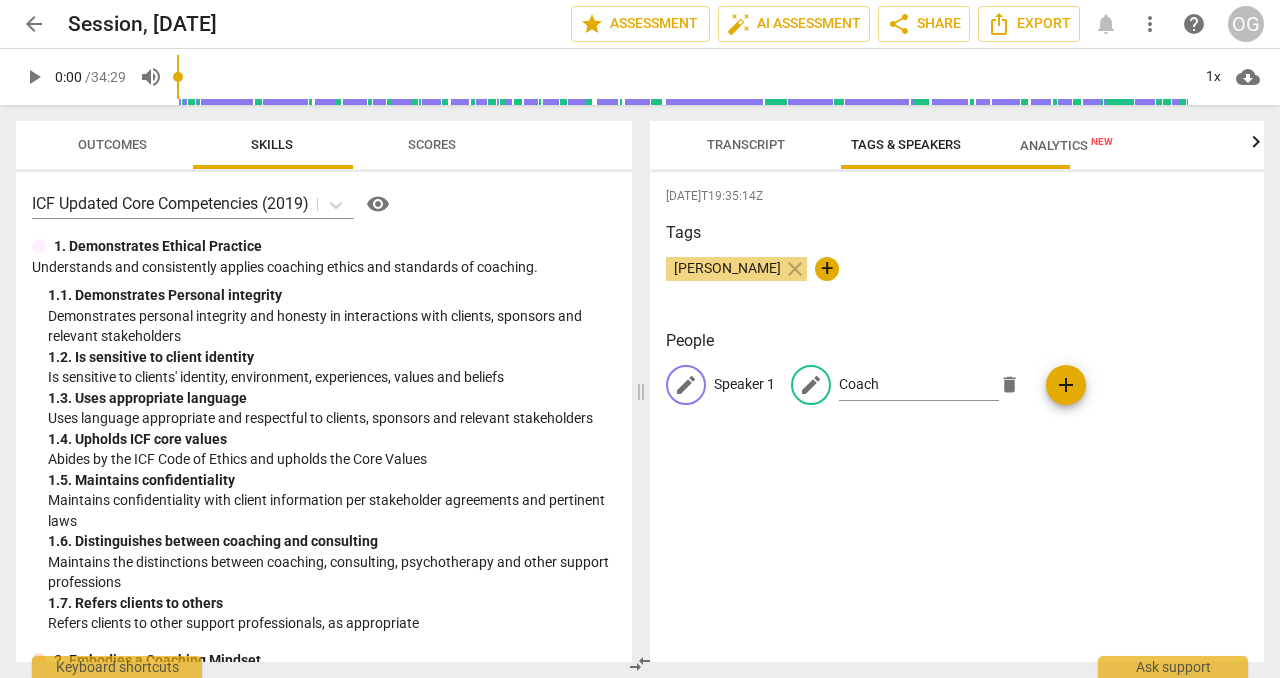 click on "edit" at bounding box center (686, 385) 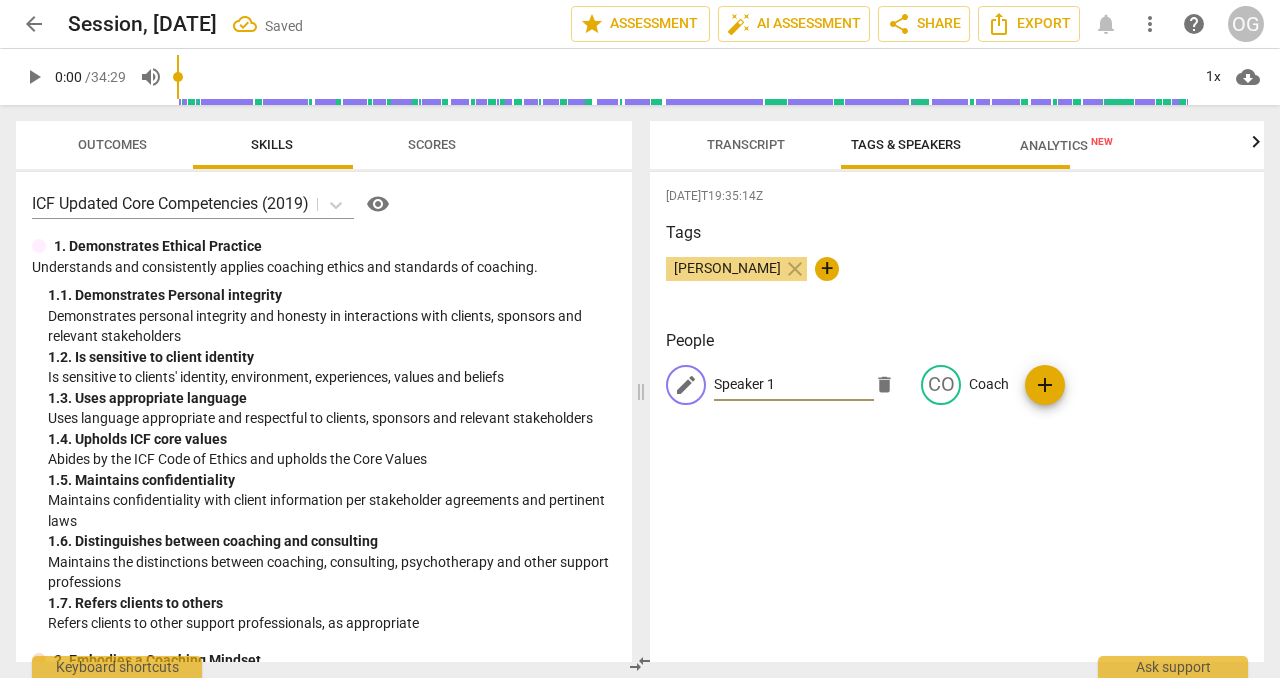 click on "Speaker 1" at bounding box center [794, 385] 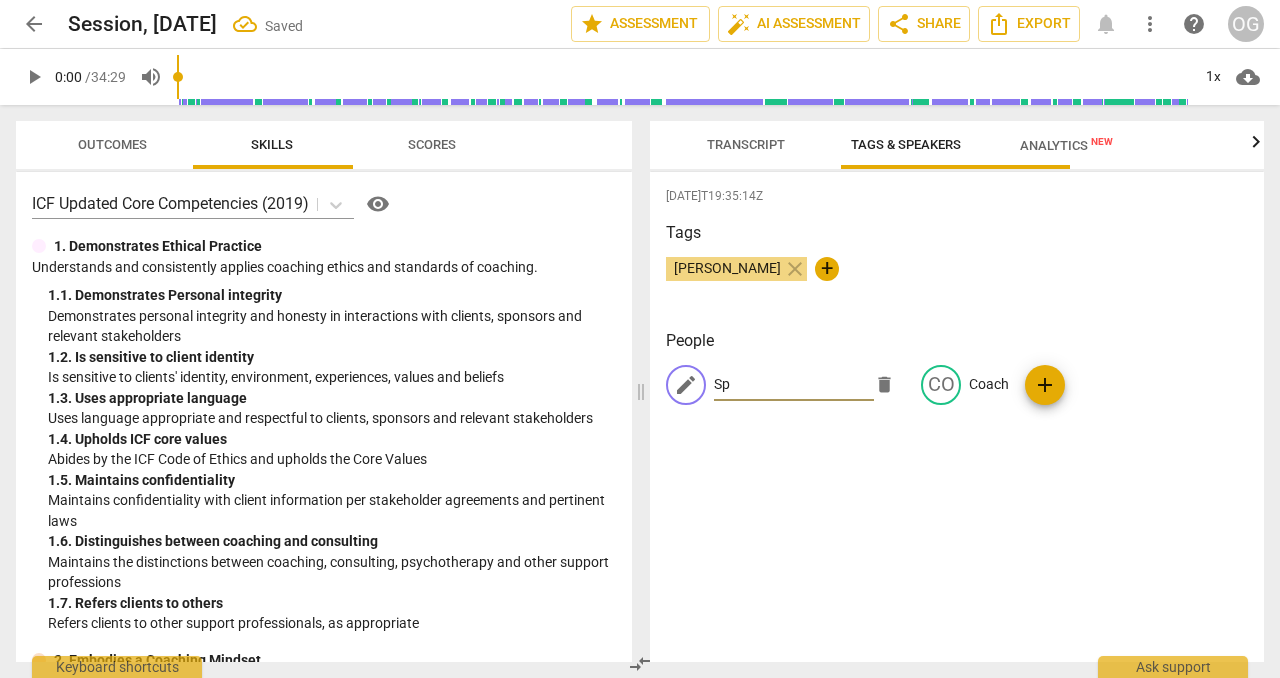 type on "S" 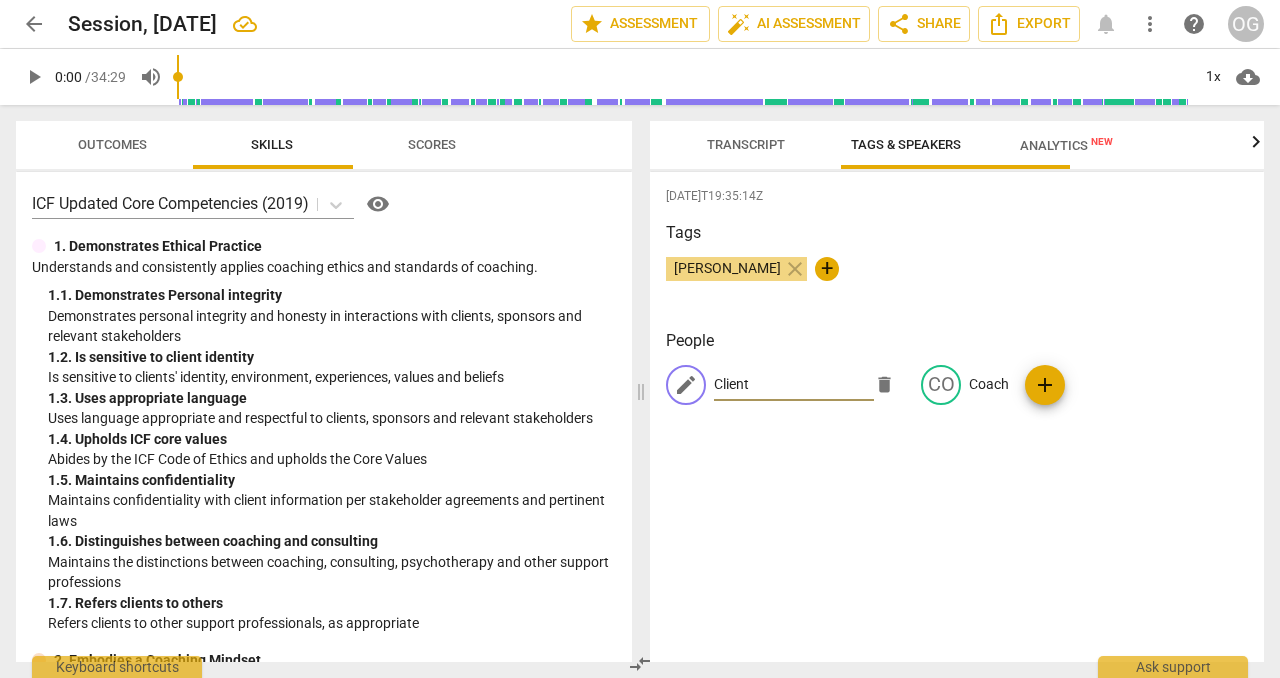 type on "Client" 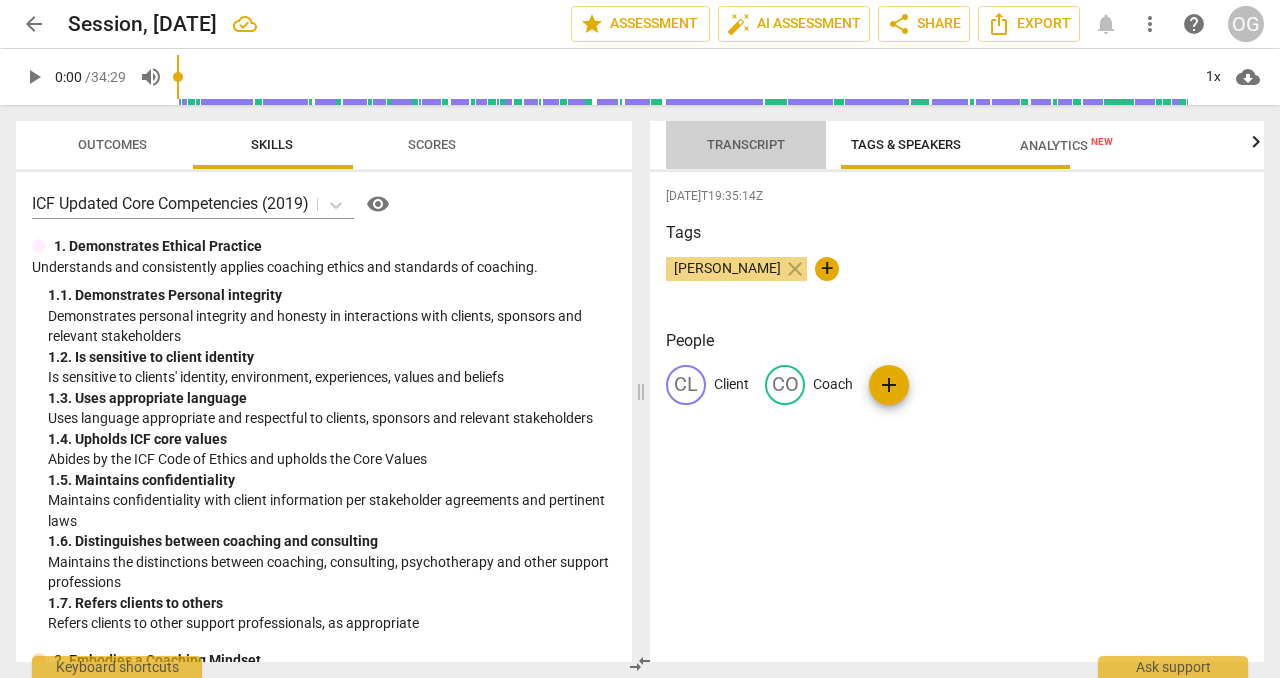 click on "Transcript" at bounding box center [746, 144] 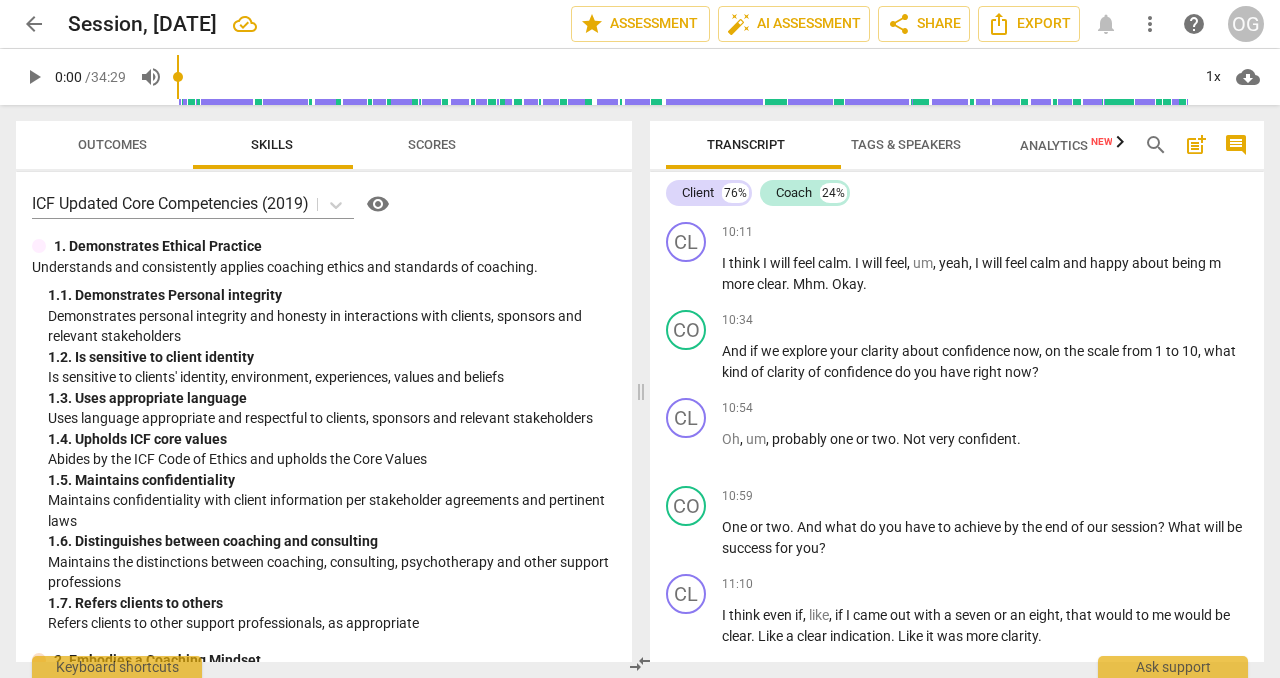 scroll, scrollTop: 3124, scrollLeft: 0, axis: vertical 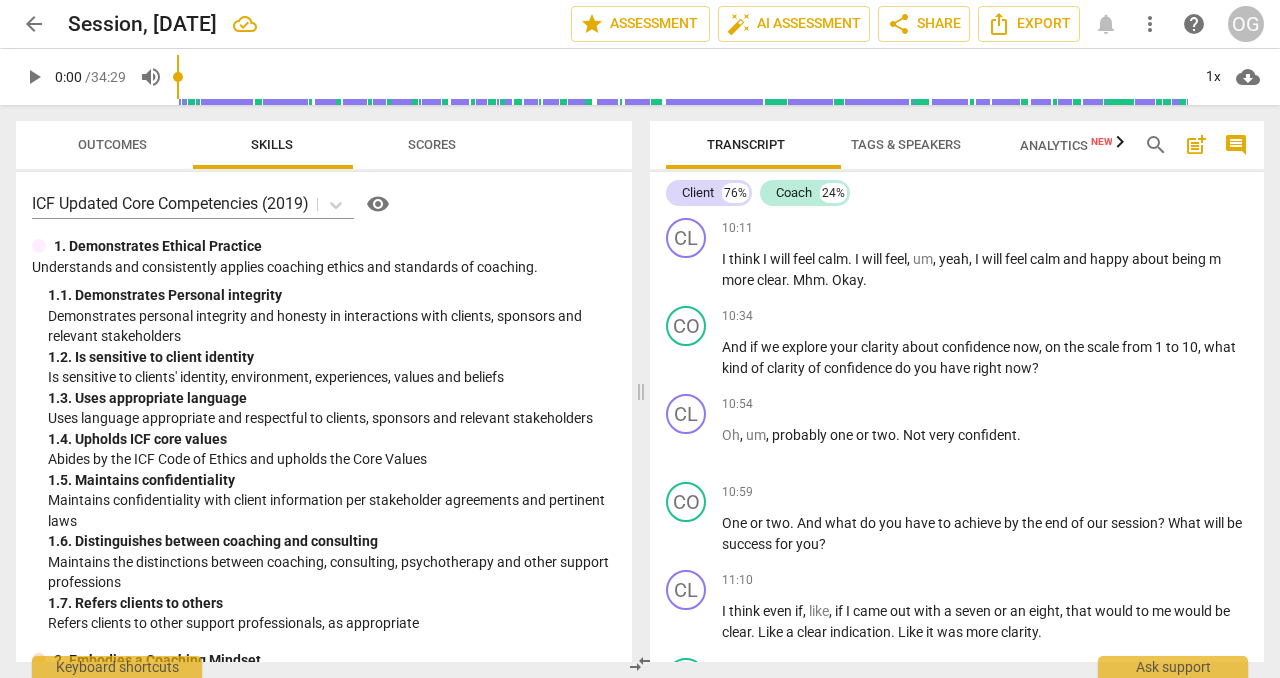 click on "Is" at bounding box center [729, -1069] 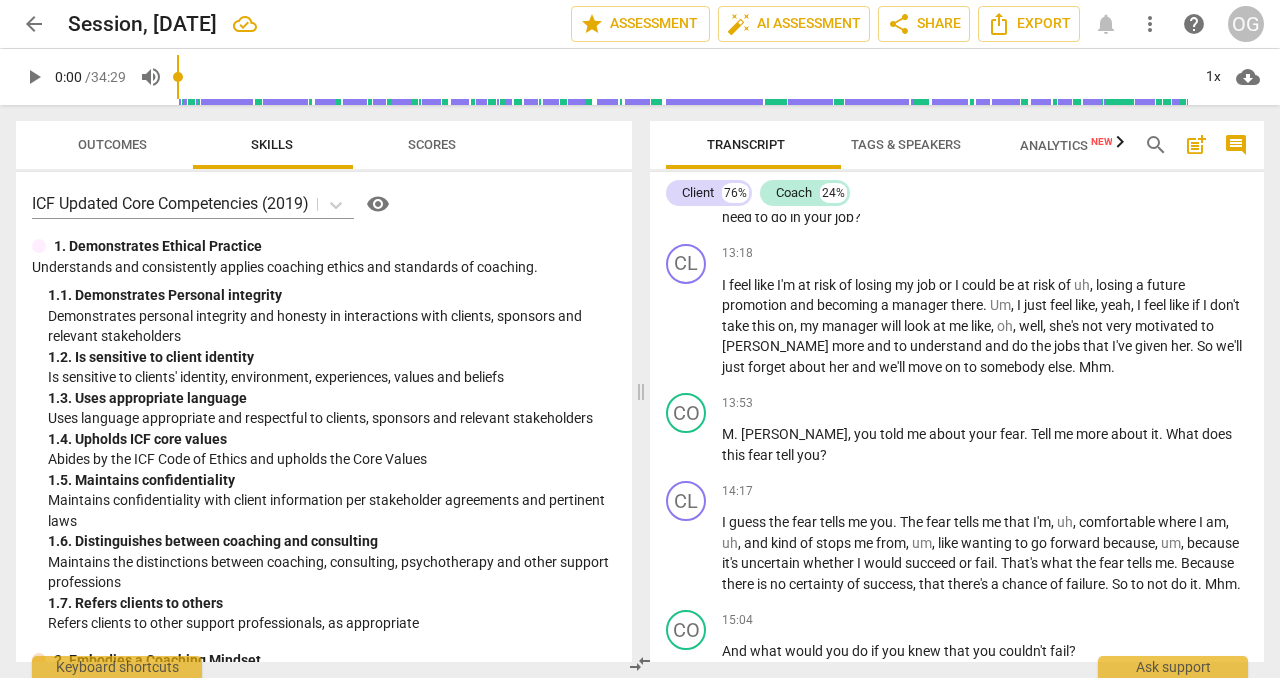 scroll, scrollTop: 3986, scrollLeft: 0, axis: vertical 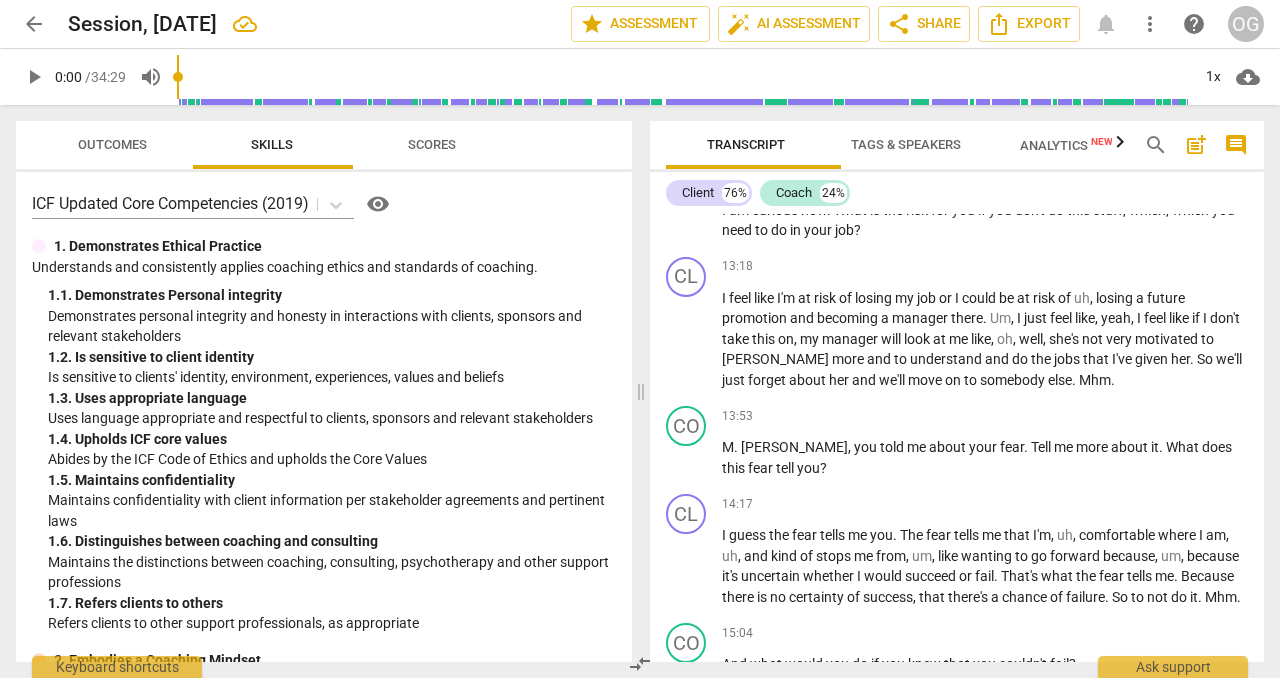click on "play_arrow" at bounding box center [687, -1309] 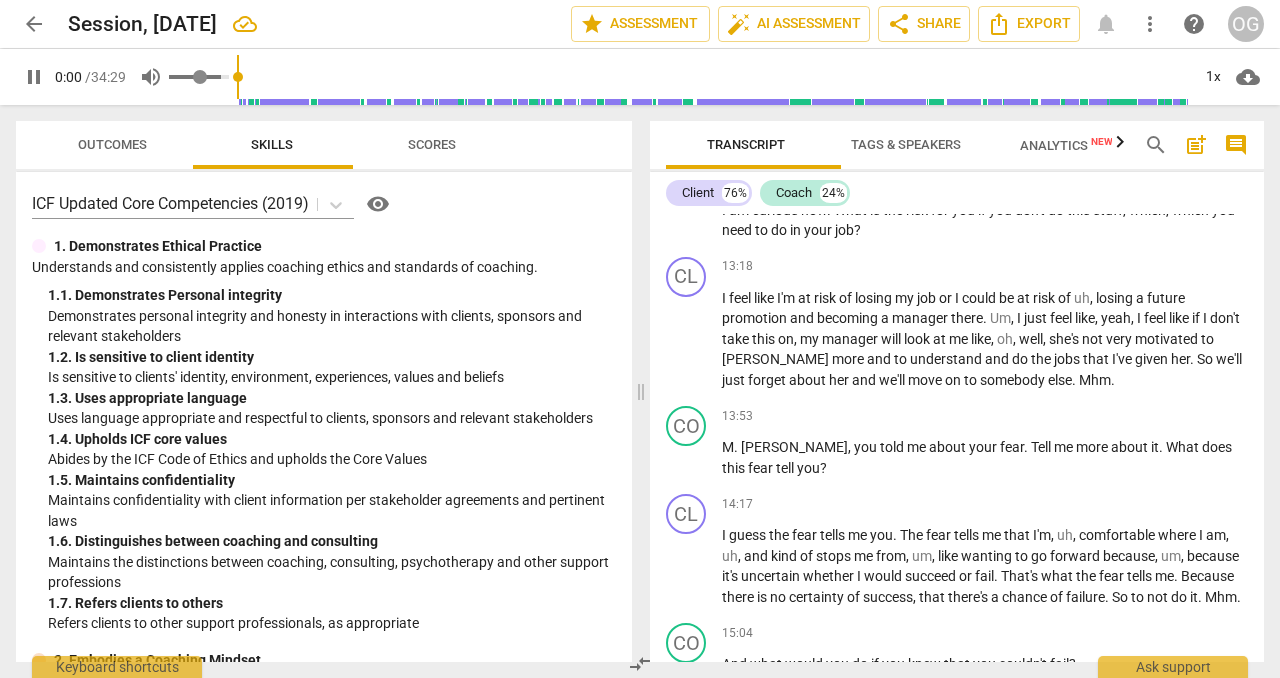 type on "0.2" 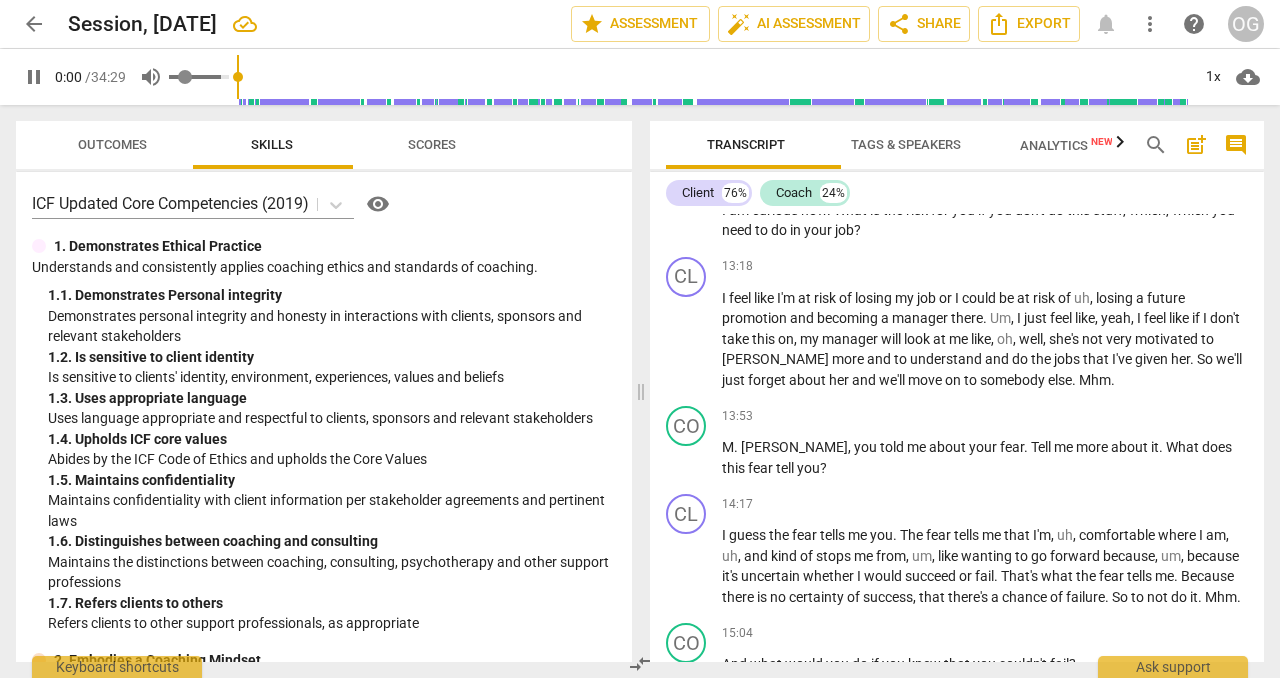 type on "0.16" 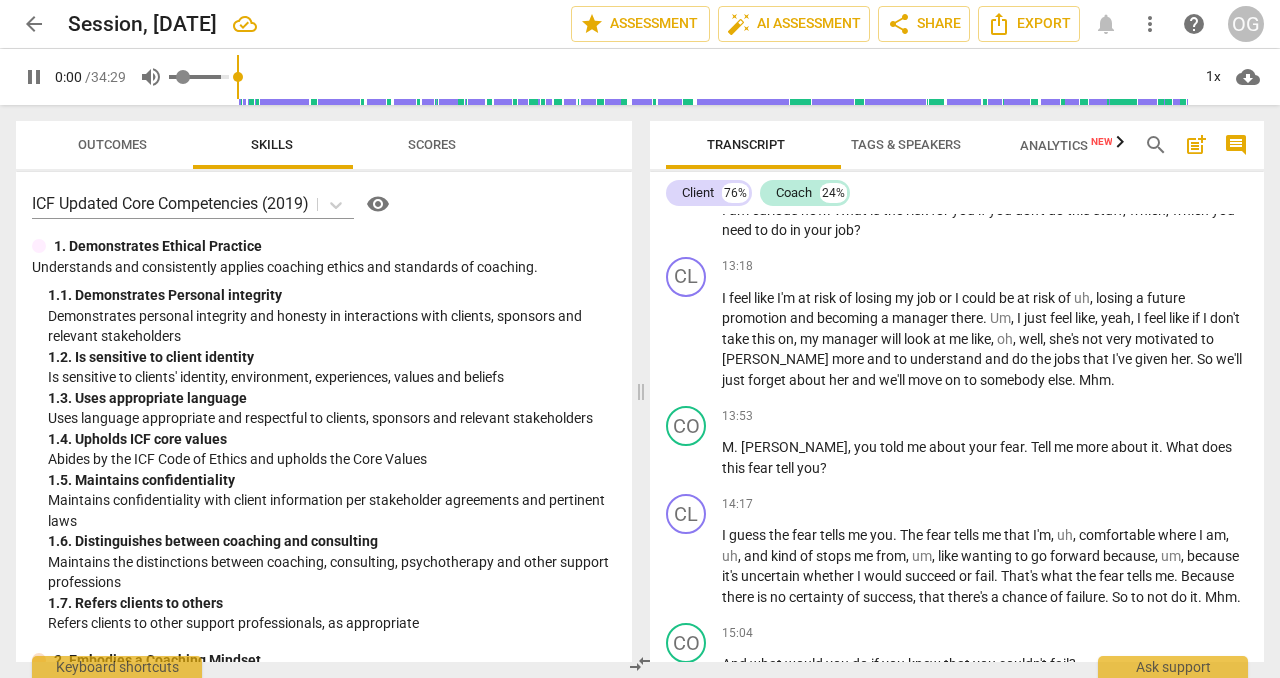 type on "0.13" 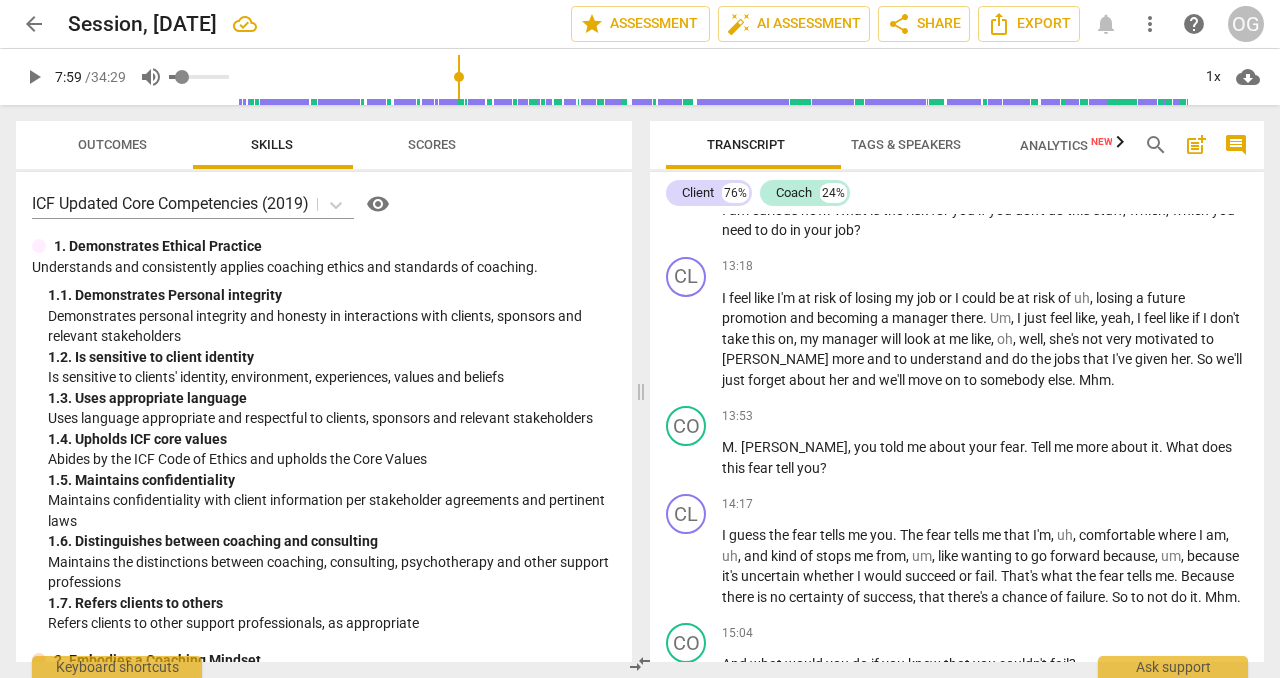 type on "479" 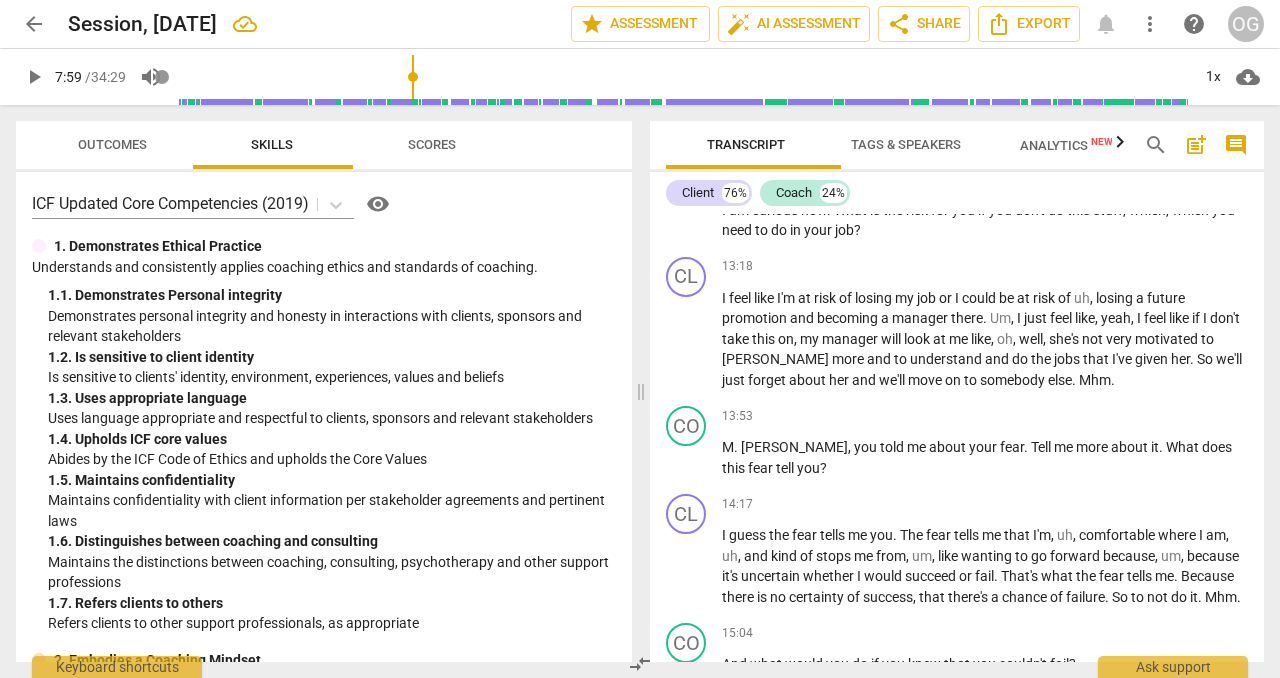 drag, startPoint x: 273, startPoint y: 72, endPoint x: 289, endPoint y: 65, distance: 17.464249 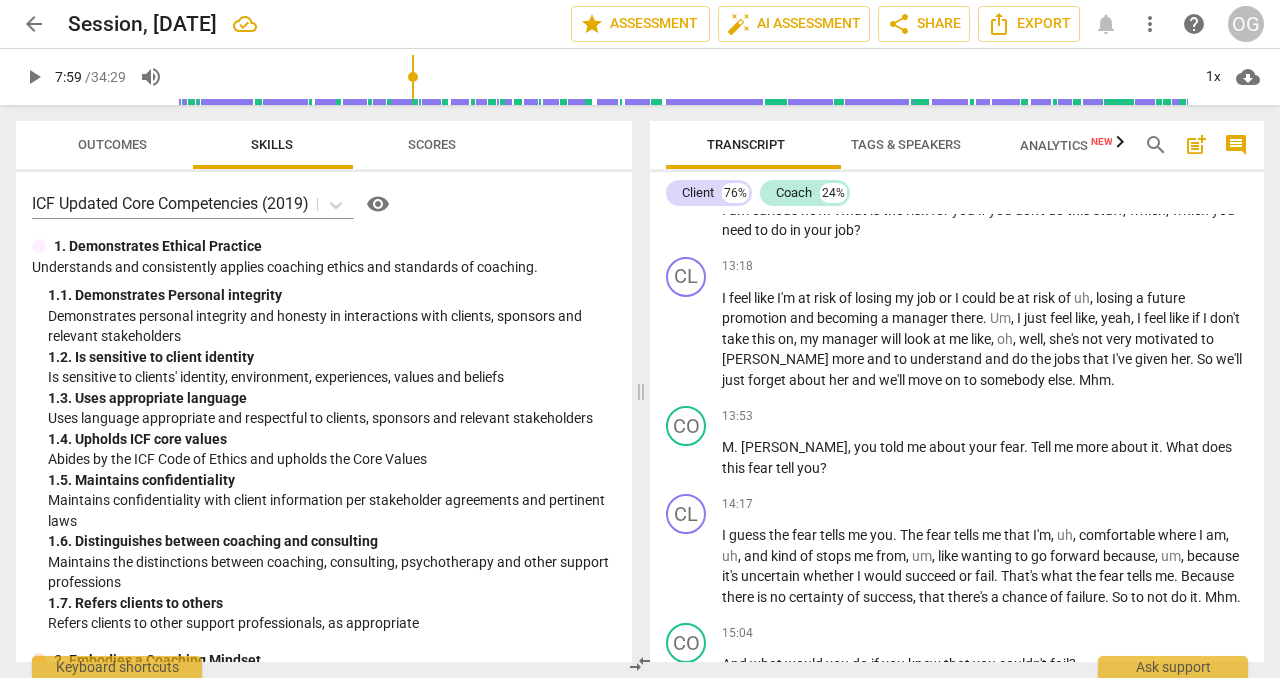 click at bounding box center (169, 77) 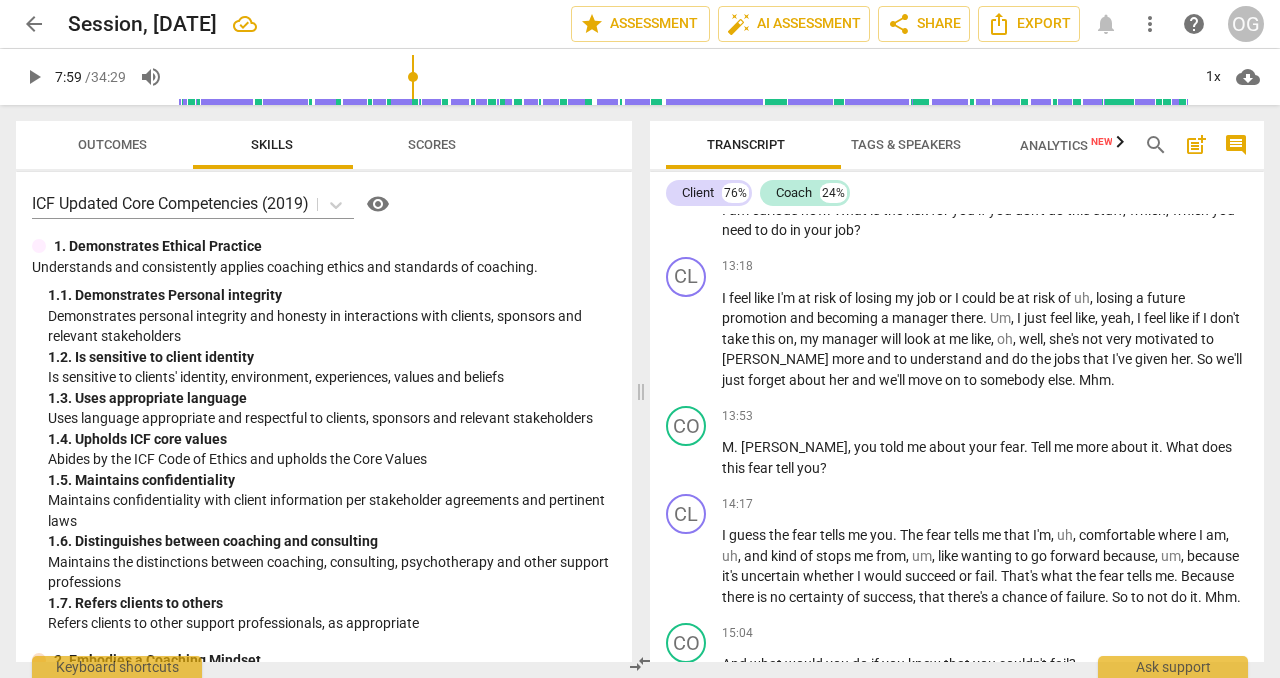 click on "play_arrow" at bounding box center [34, 77] 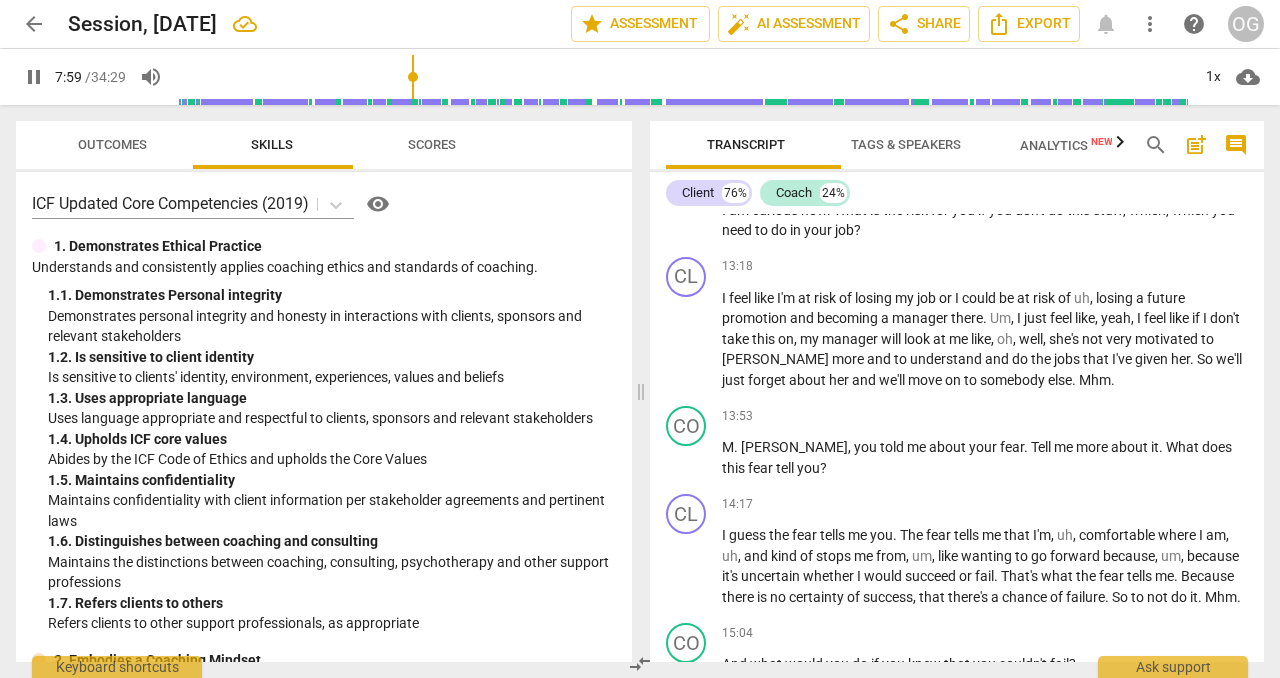 click on "pause" at bounding box center [687, -1309] 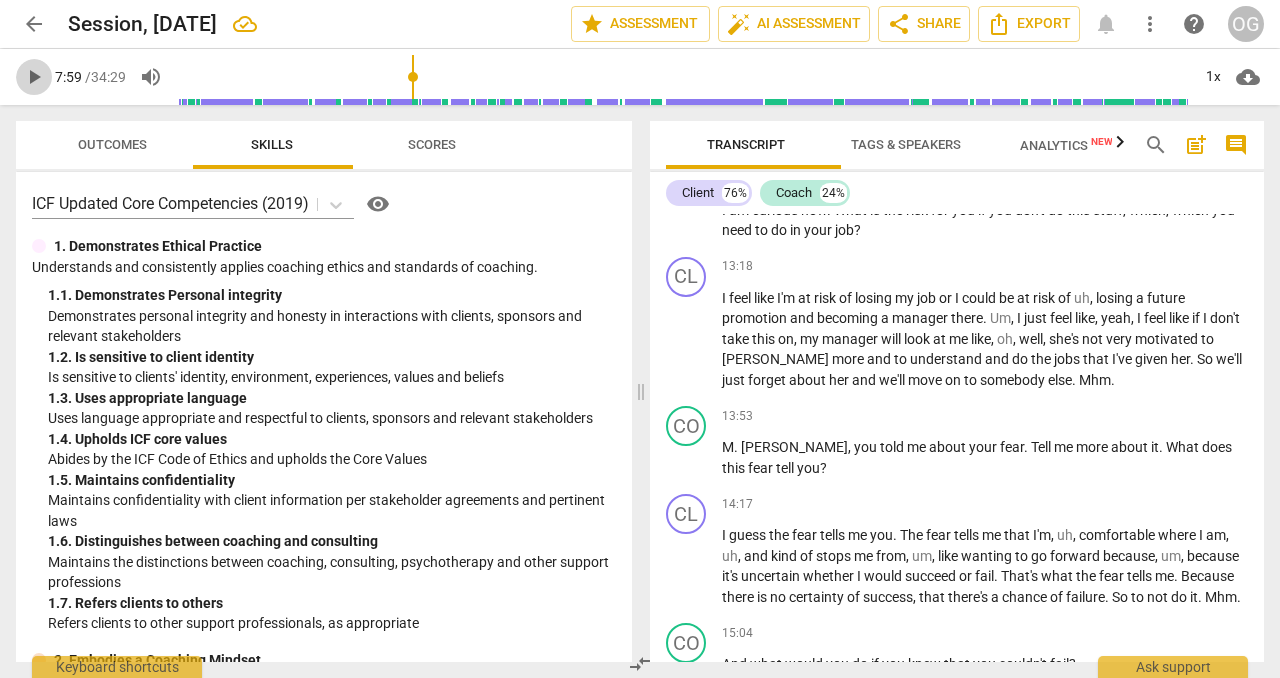 click on "play_arrow" at bounding box center [34, 77] 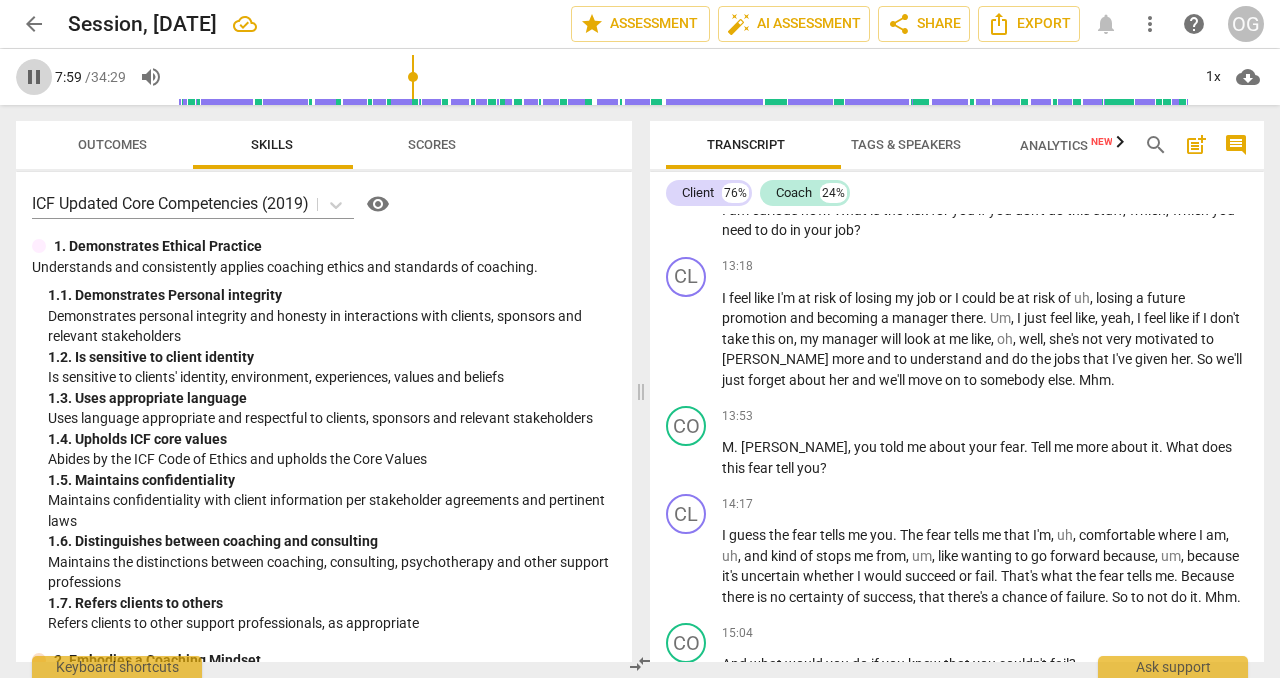 click on "pause" at bounding box center (34, 77) 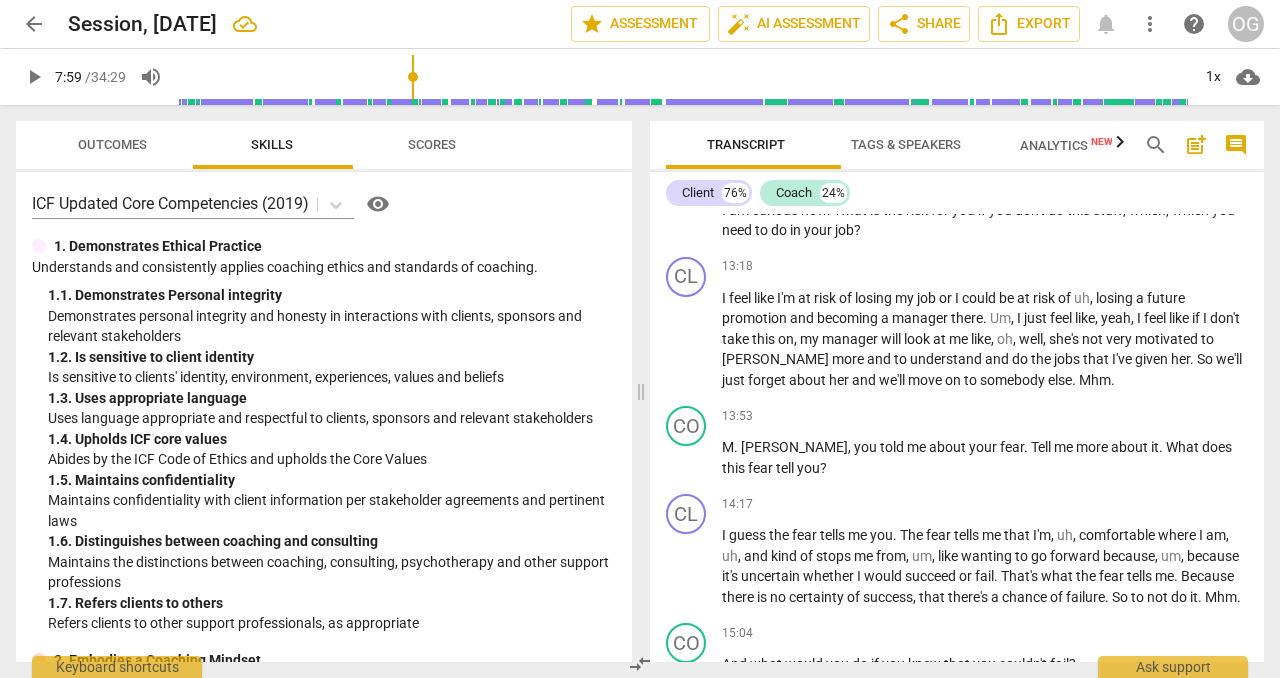 type on "479" 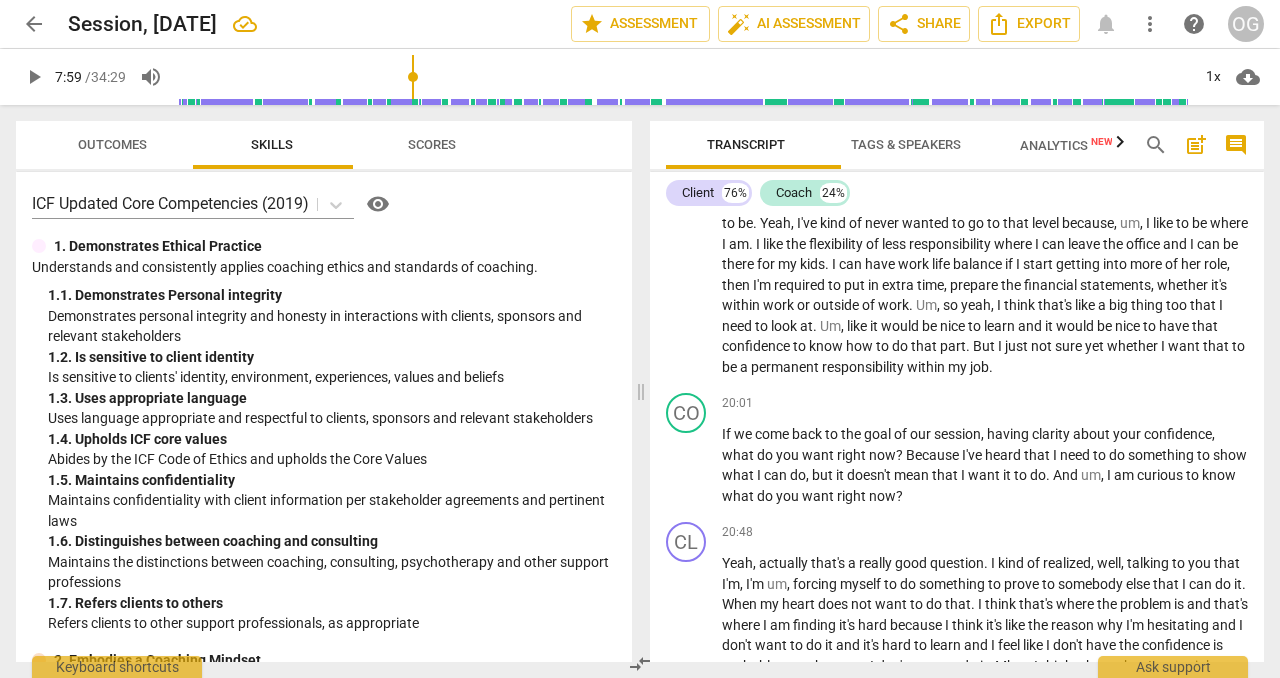 scroll, scrollTop: 5066, scrollLeft: 0, axis: vertical 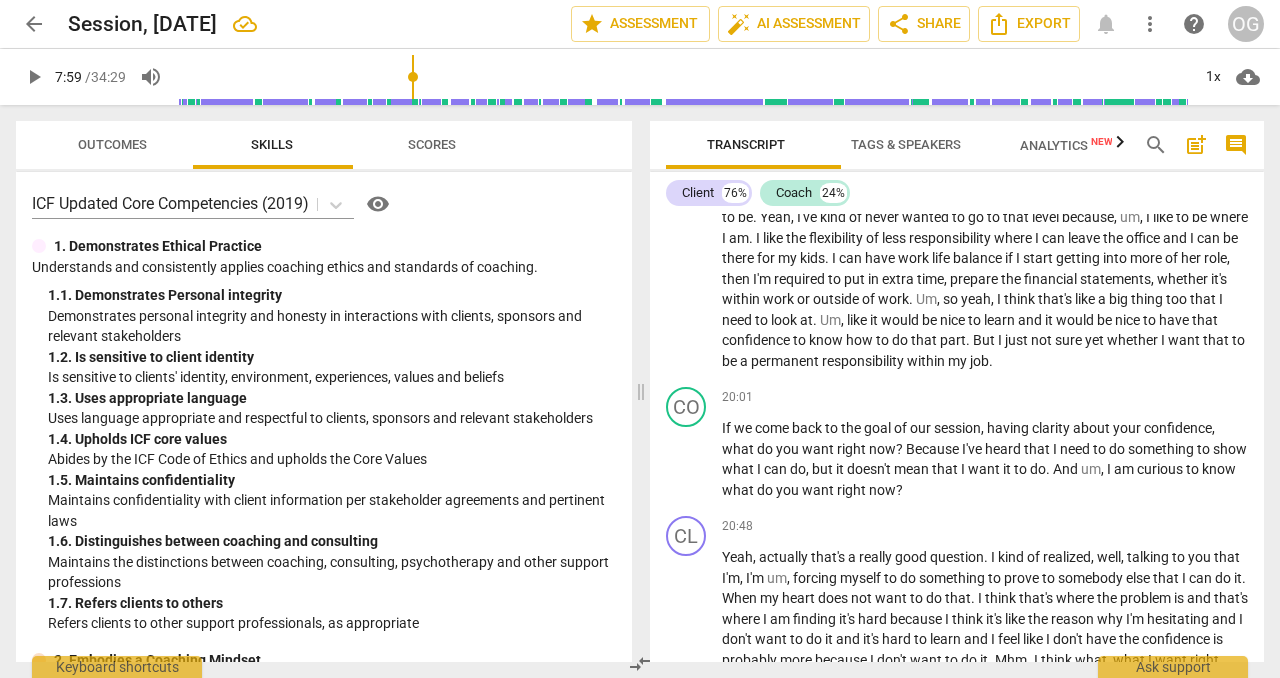 click on "about" at bounding box center [1152, -1683] 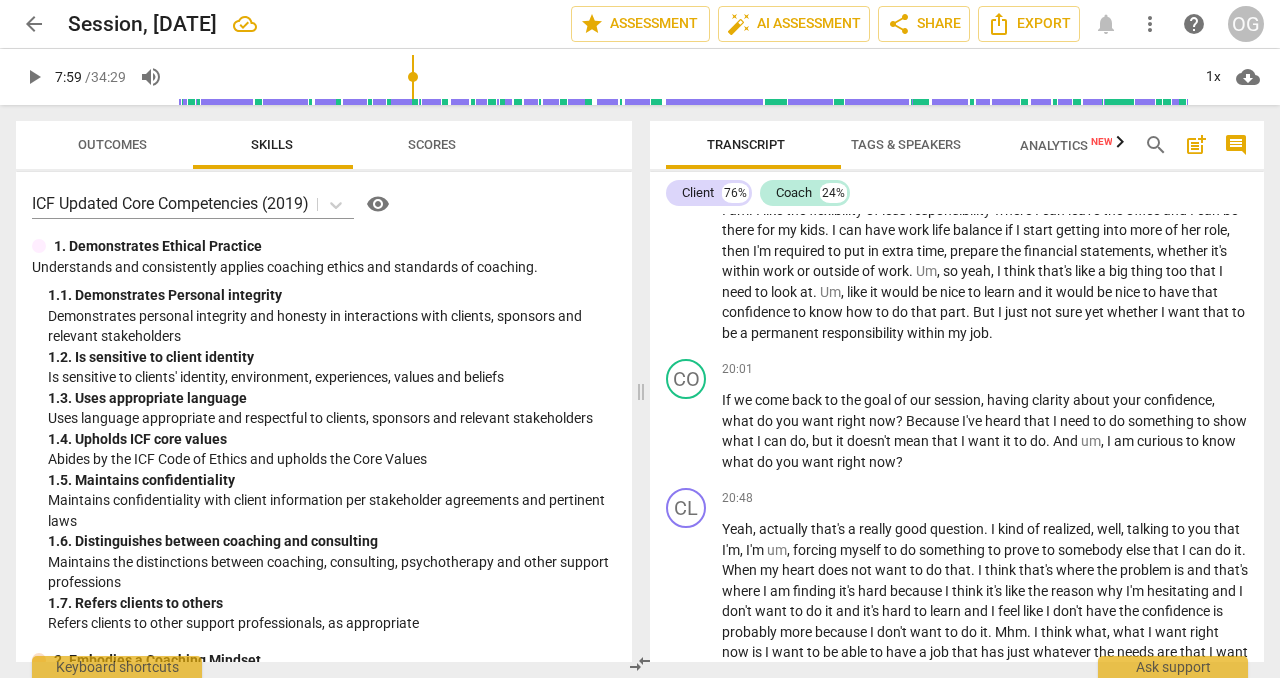 scroll, scrollTop: 5089, scrollLeft: 0, axis: vertical 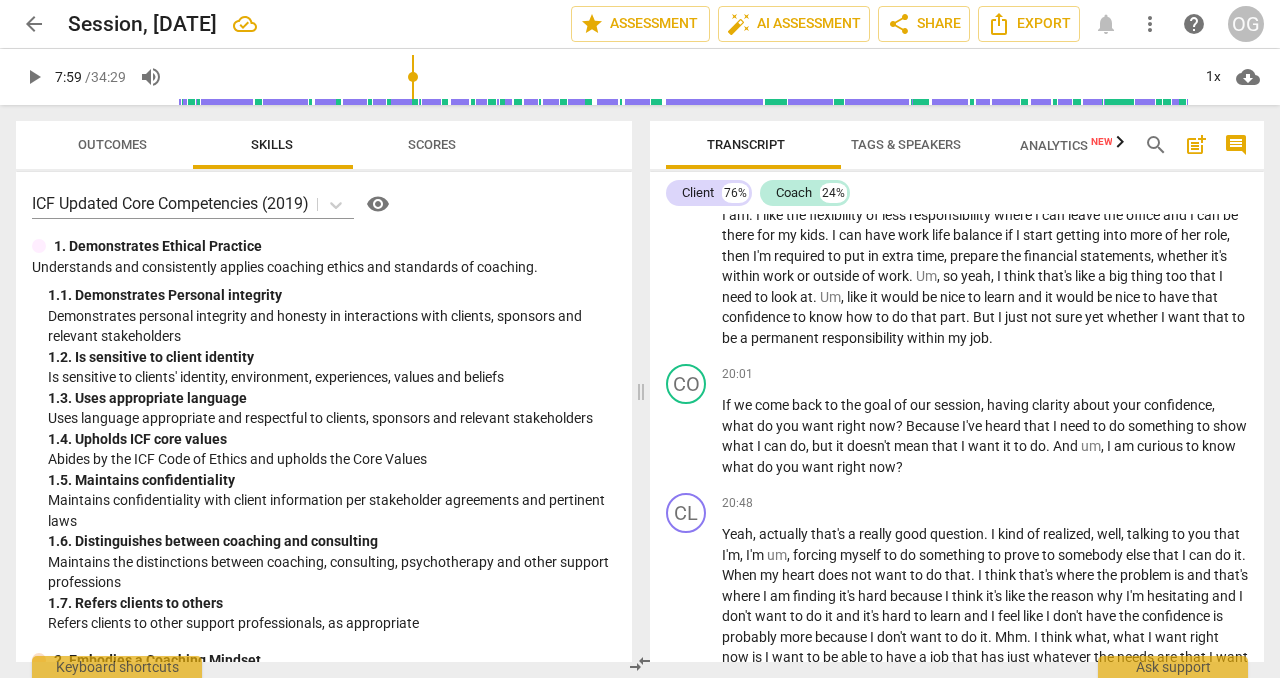 click on "and" at bounding box center [1060, -1794] 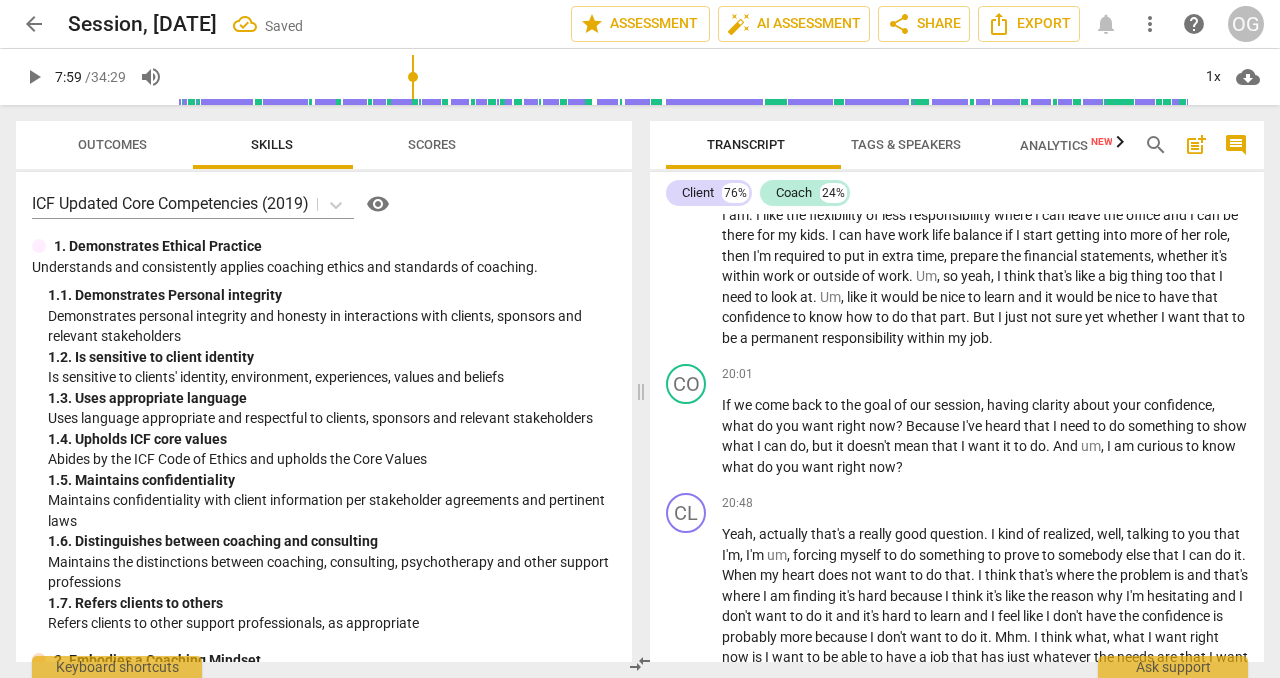 click on "the e" at bounding box center (998, -1794) 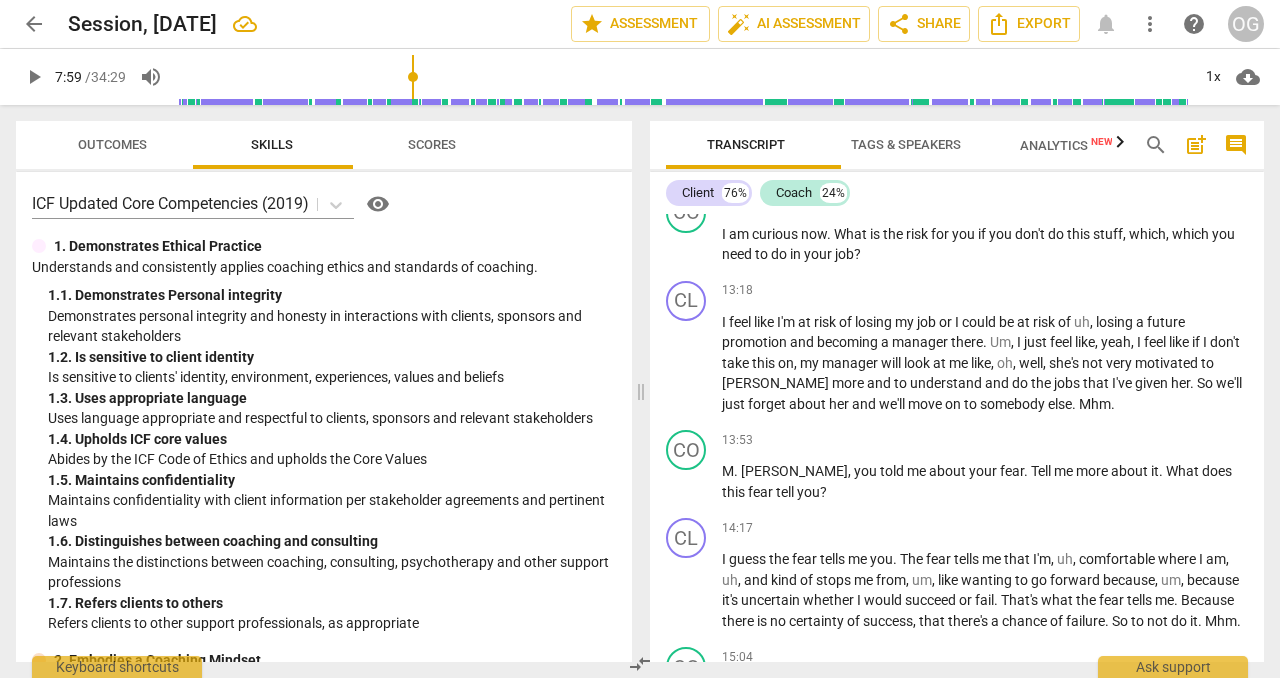 scroll, scrollTop: 3946, scrollLeft: 0, axis: vertical 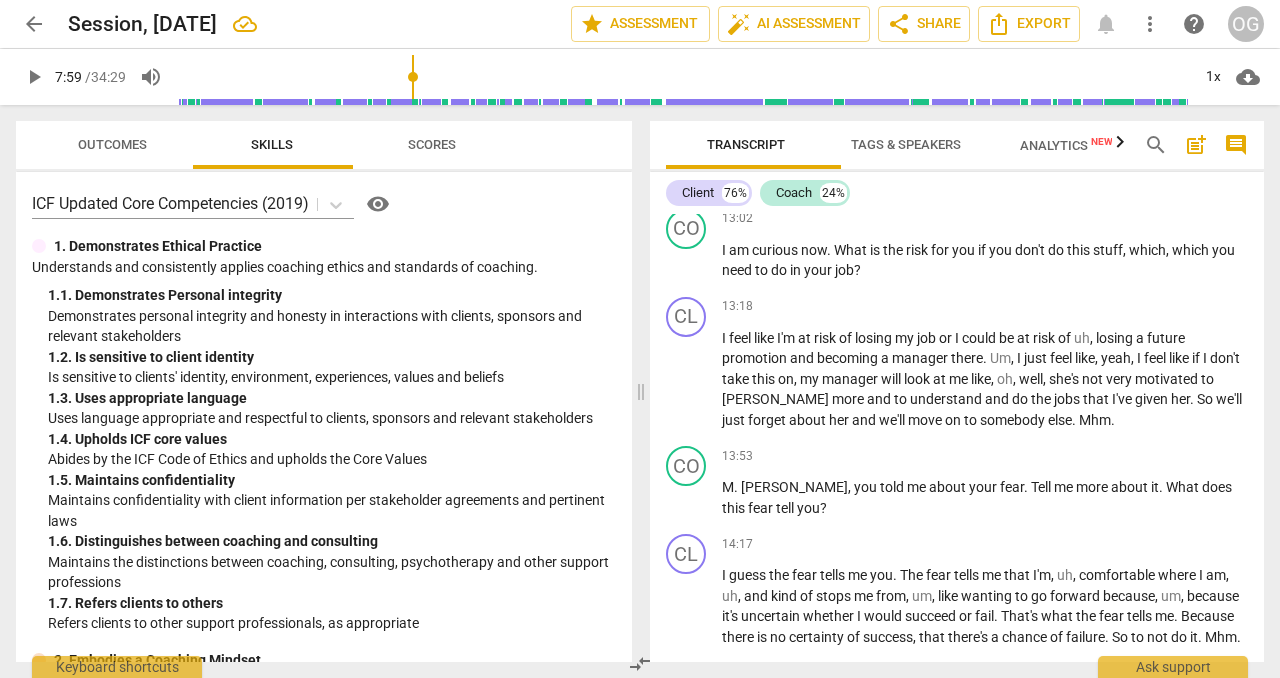 click on "08:14 + Add competency keyboard_arrow_right Yes .   Yes ." at bounding box center [985, -1198] 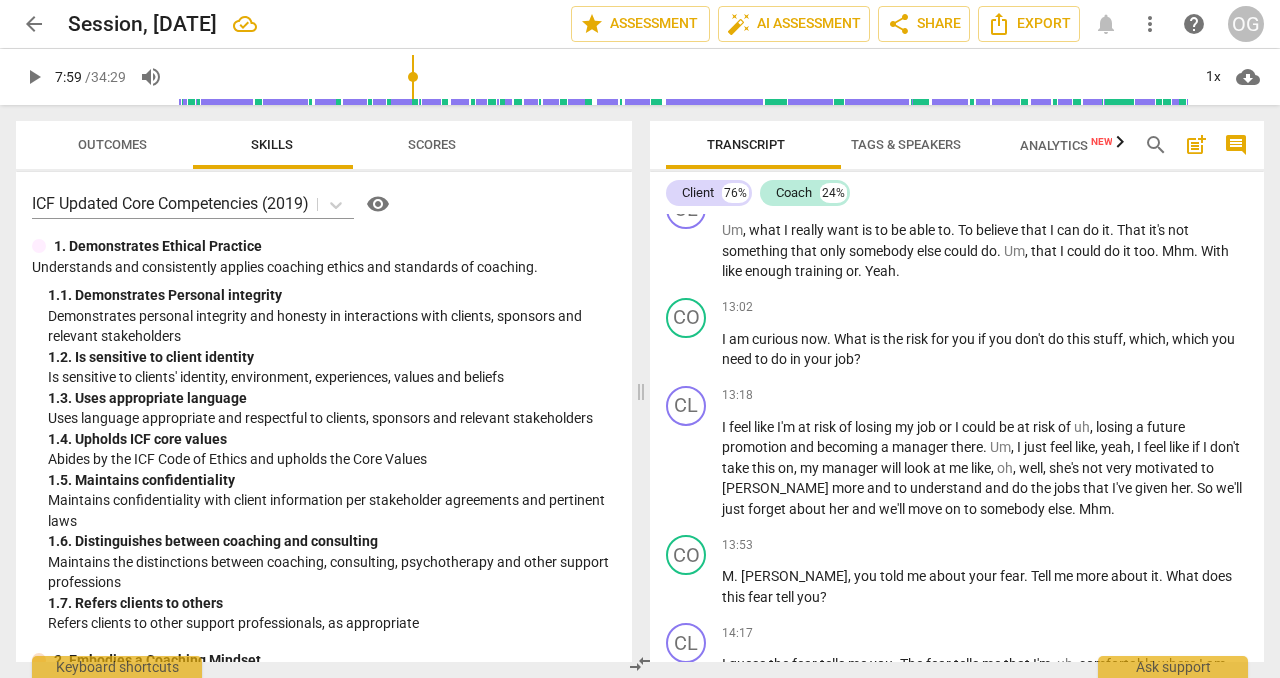 scroll, scrollTop: 3859, scrollLeft: 0, axis: vertical 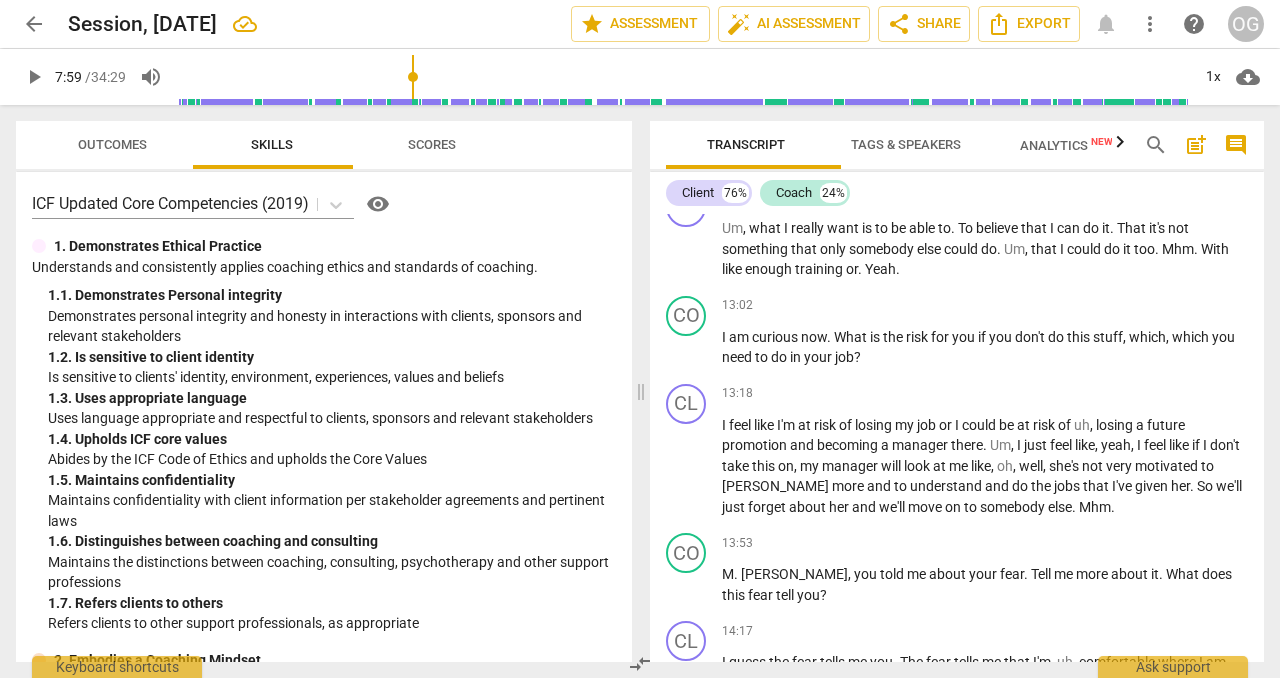 drag, startPoint x: 1219, startPoint y: 452, endPoint x: 725, endPoint y: 447, distance: 494.0253 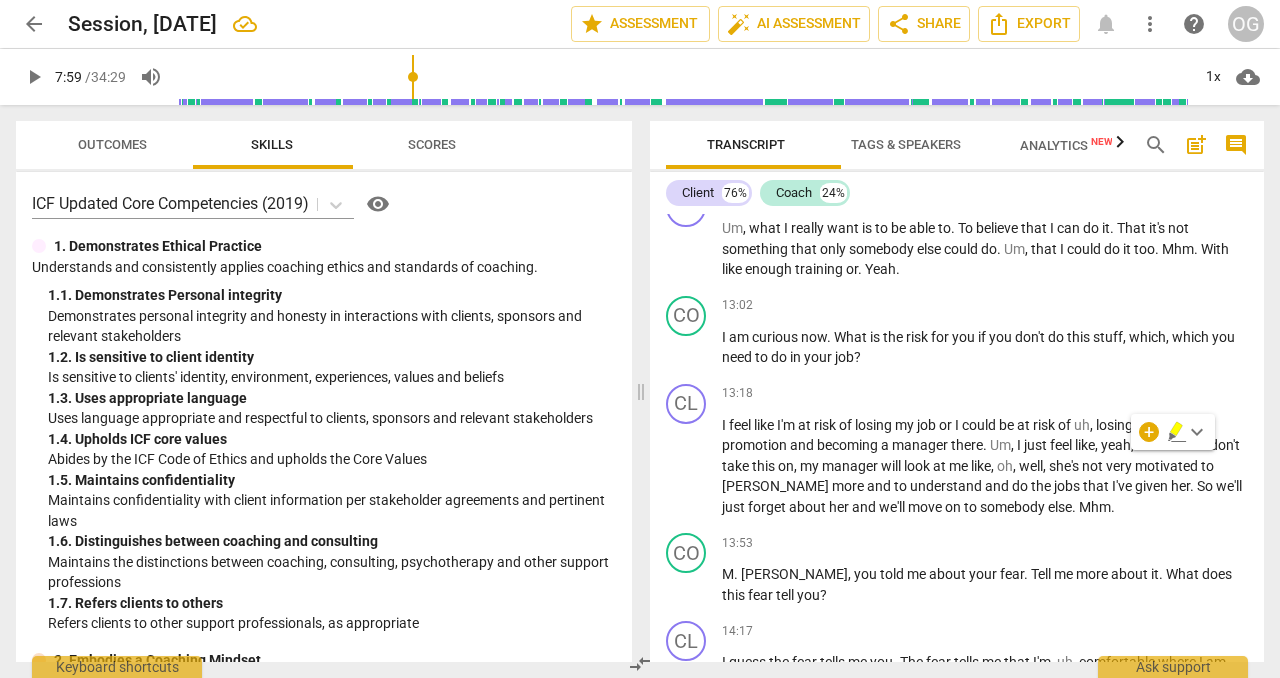 click on "Clarity   kind   of   looks   like   and   clarity   of   confidence .   You   said   that   you   would   like   to   have   clarity   of   confidence   at ,   uh ,   the   end   of   our   session ." at bounding box center [985, -1184] 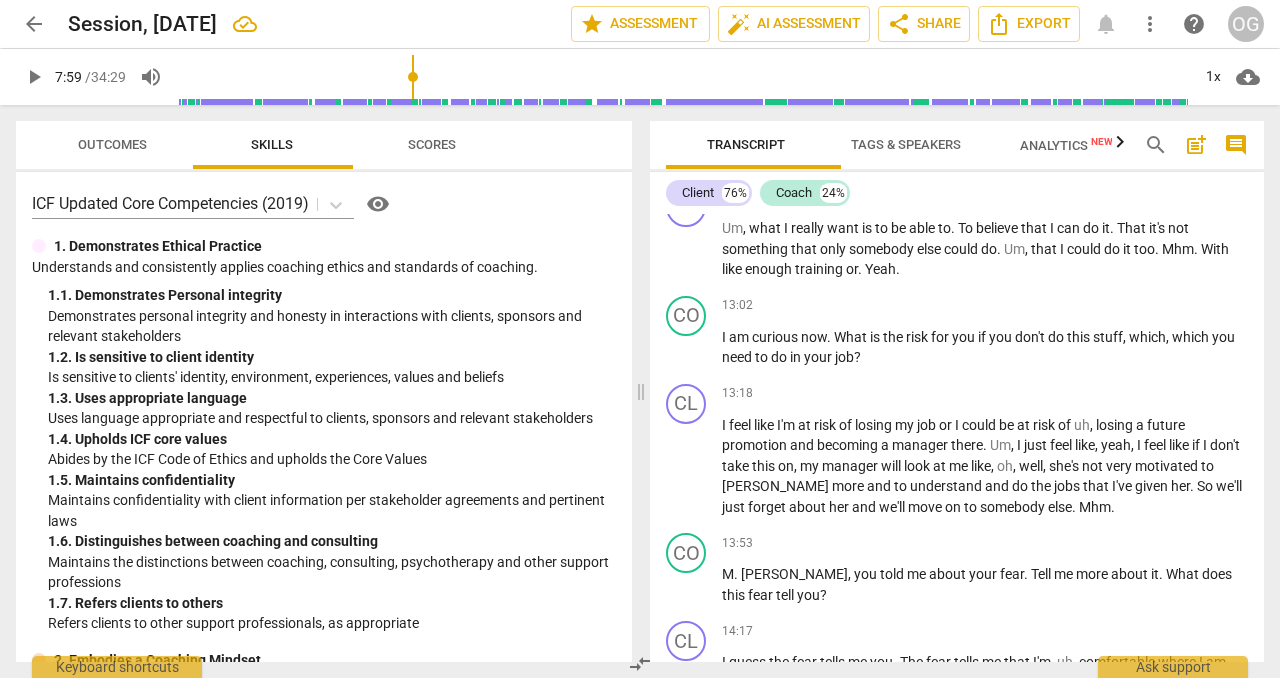 click on "and" at bounding box center (882, -1194) 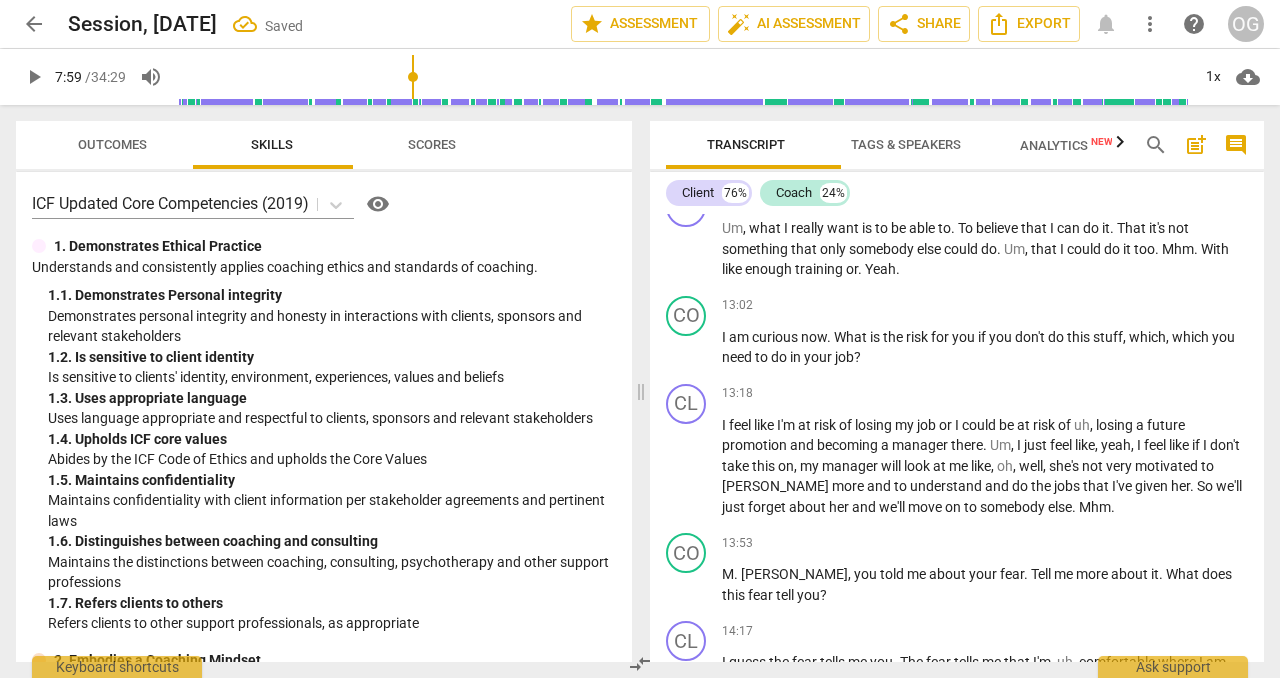 click on "Clarity   of   confidence .   You   said   that   you   would   like   to   have   clarity   of   confidence   at ,   uh ,   the   end   of   our   session ." at bounding box center (985, -1184) 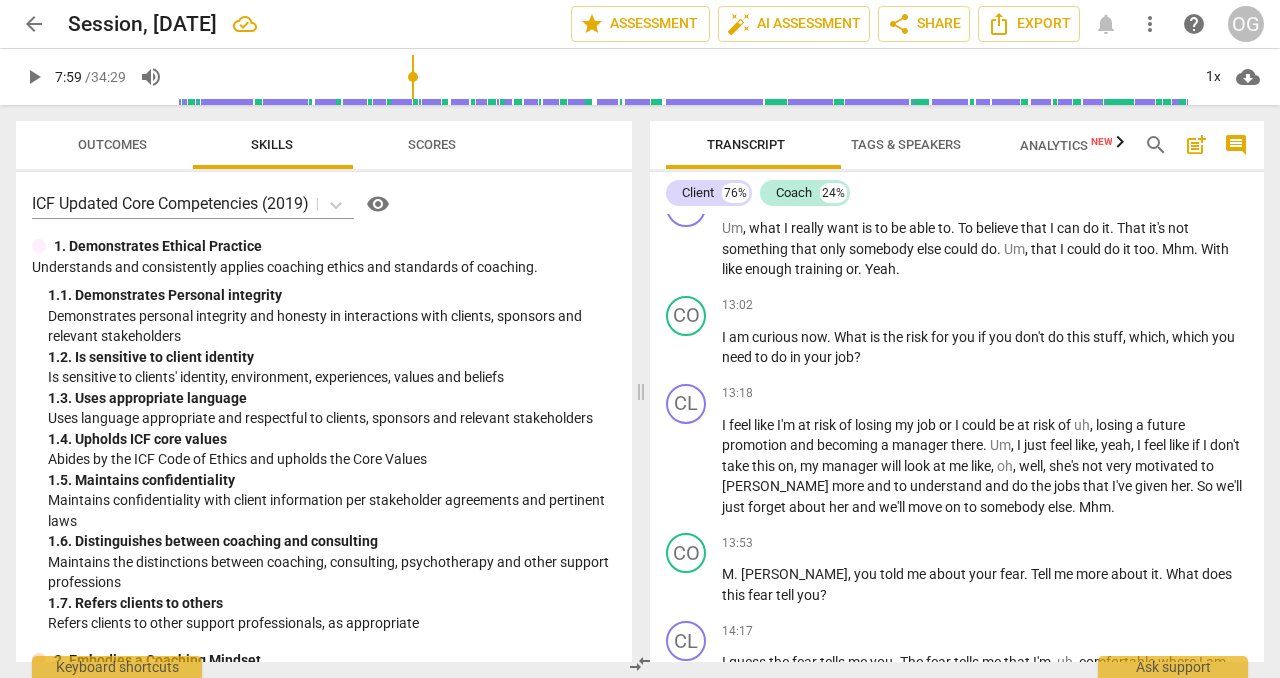 click on "," at bounding box center [1244, -1194] 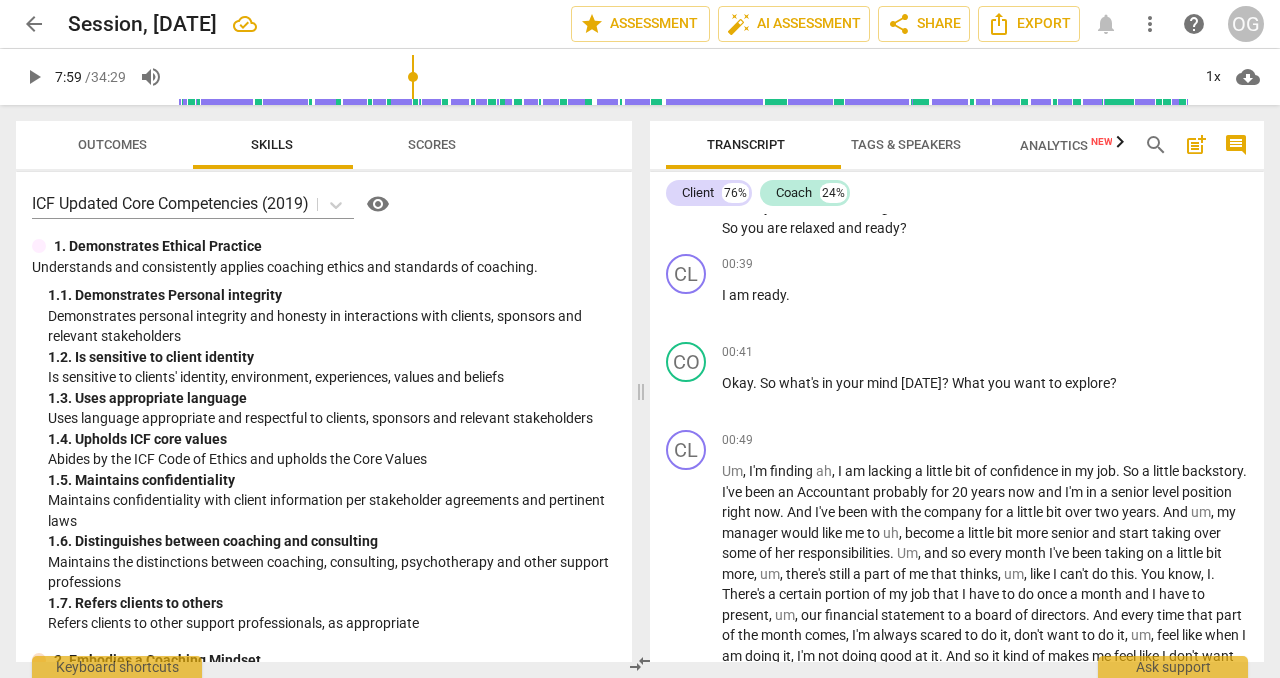 scroll, scrollTop: 488, scrollLeft: 0, axis: vertical 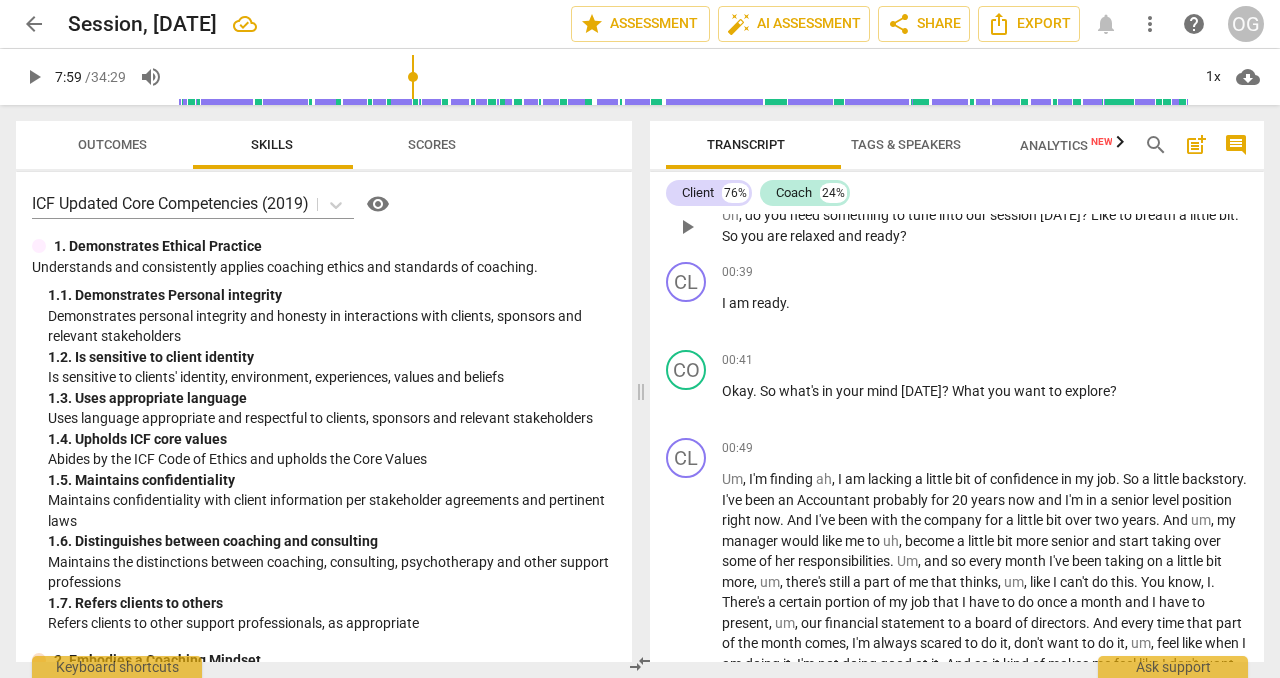 click on "So" at bounding box center [731, 236] 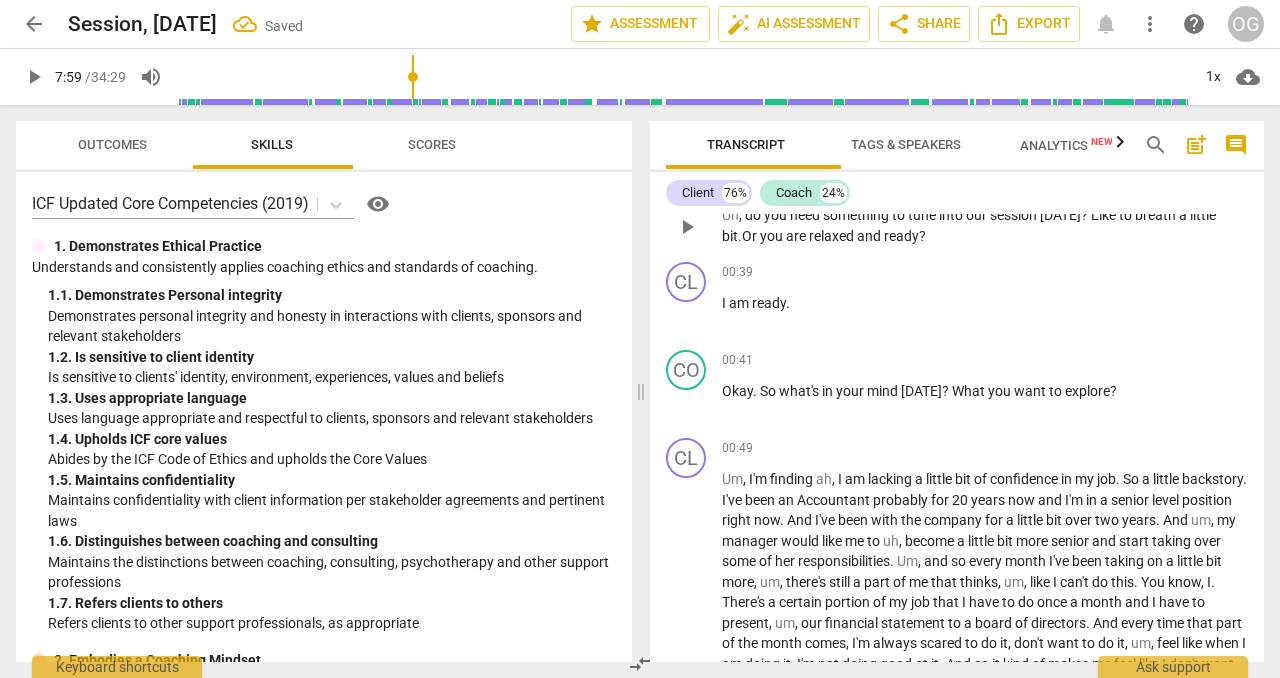 click on "you" at bounding box center [773, 236] 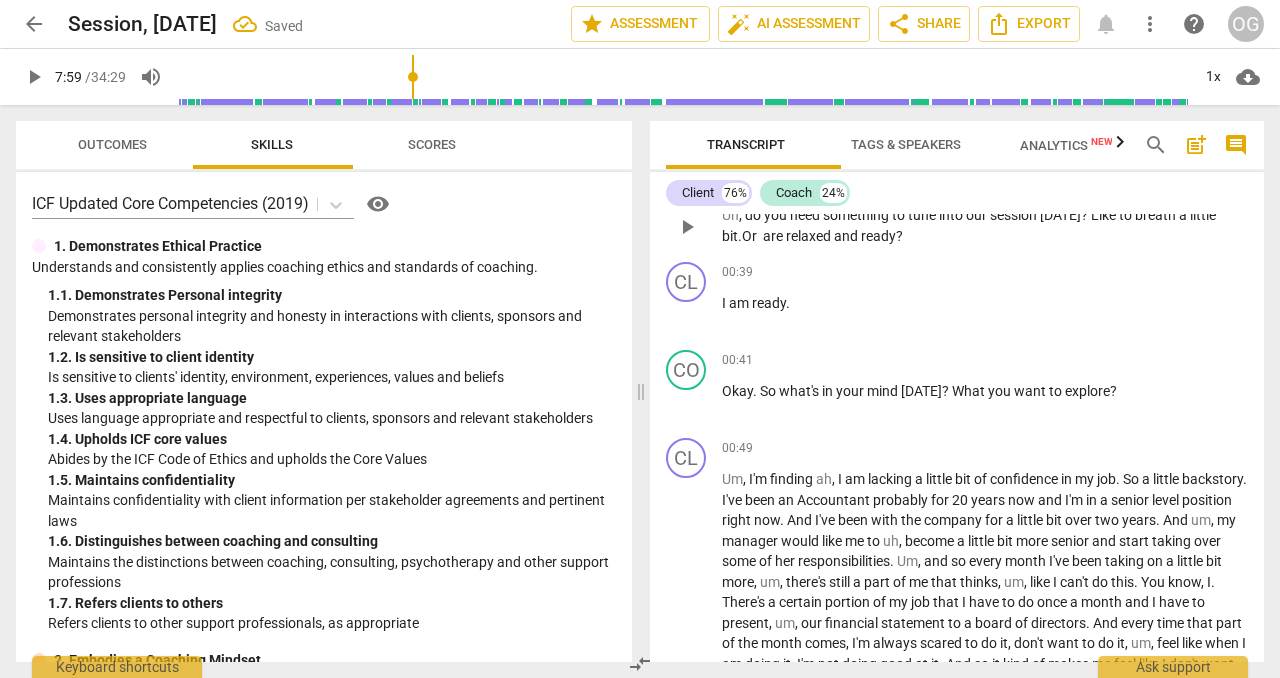 click on "are" at bounding box center [774, 236] 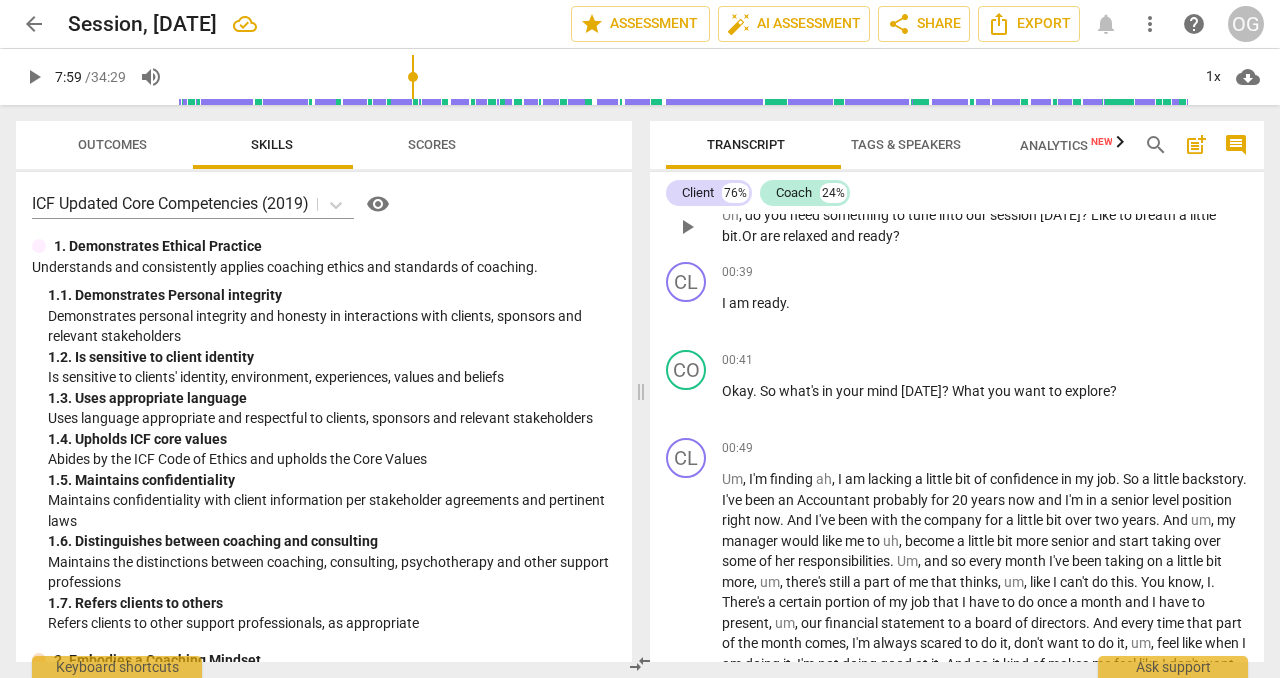 click on "relaxed" at bounding box center [807, 236] 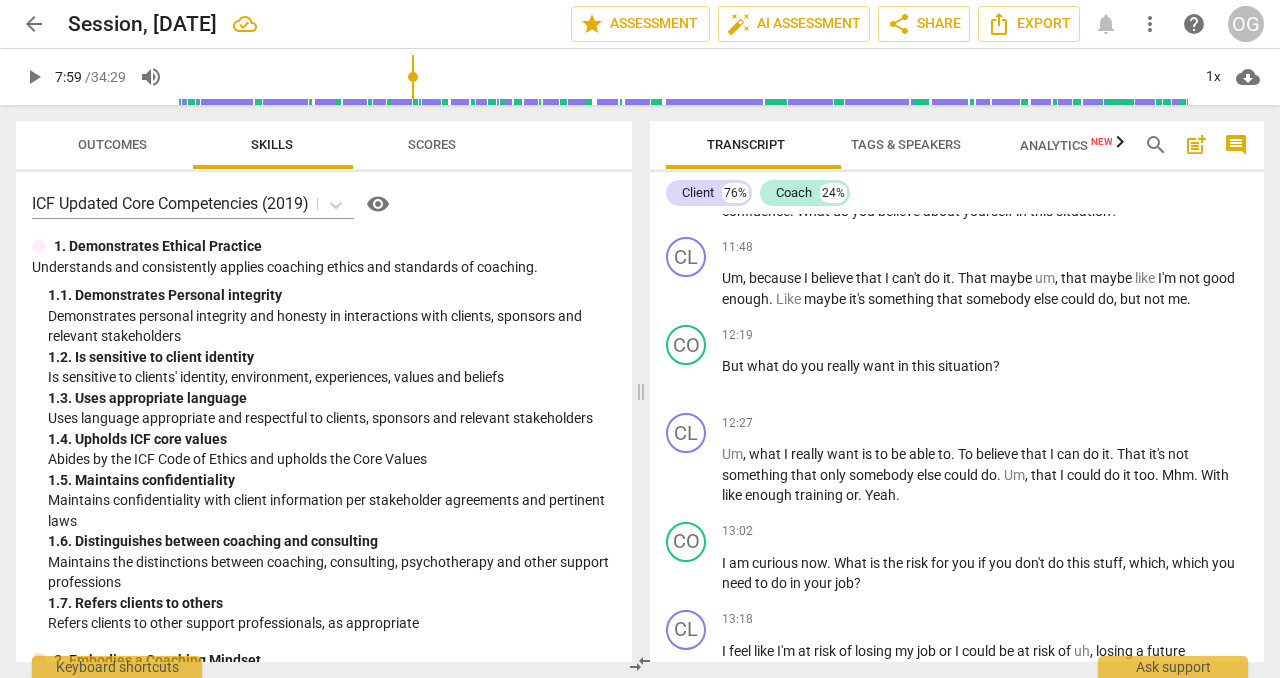 scroll, scrollTop: 3617, scrollLeft: 0, axis: vertical 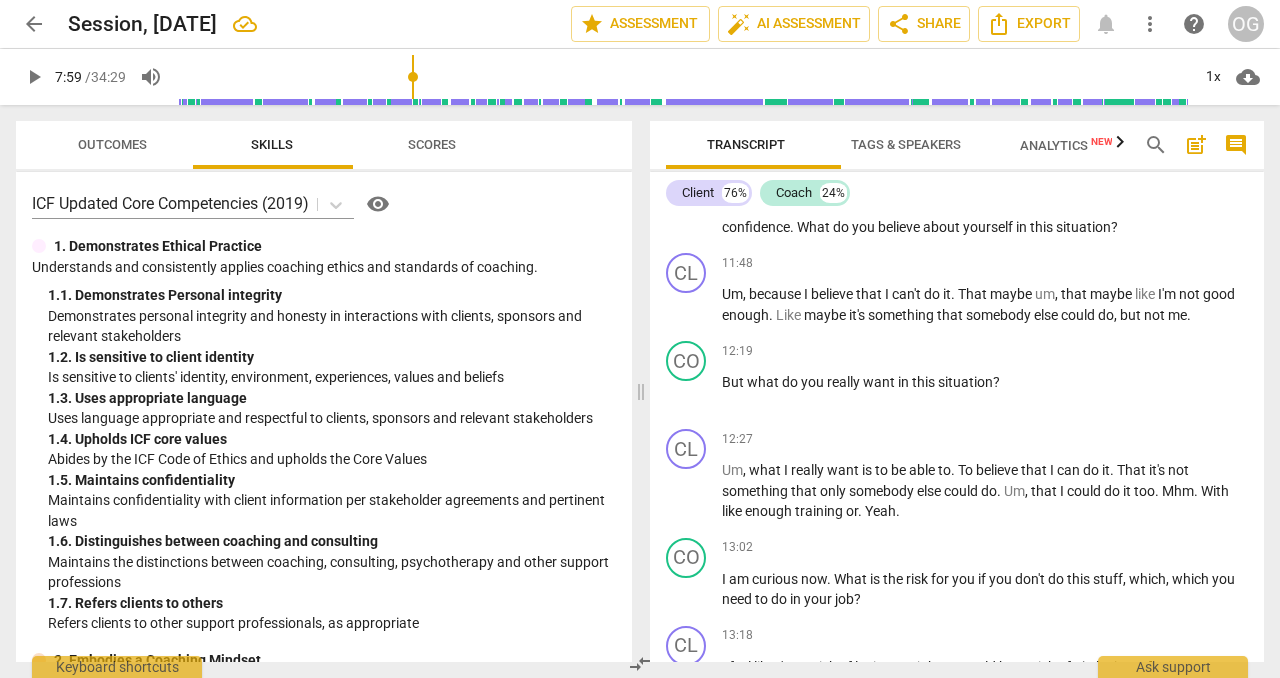 click on "Clarity" at bounding box center [884, -1190] 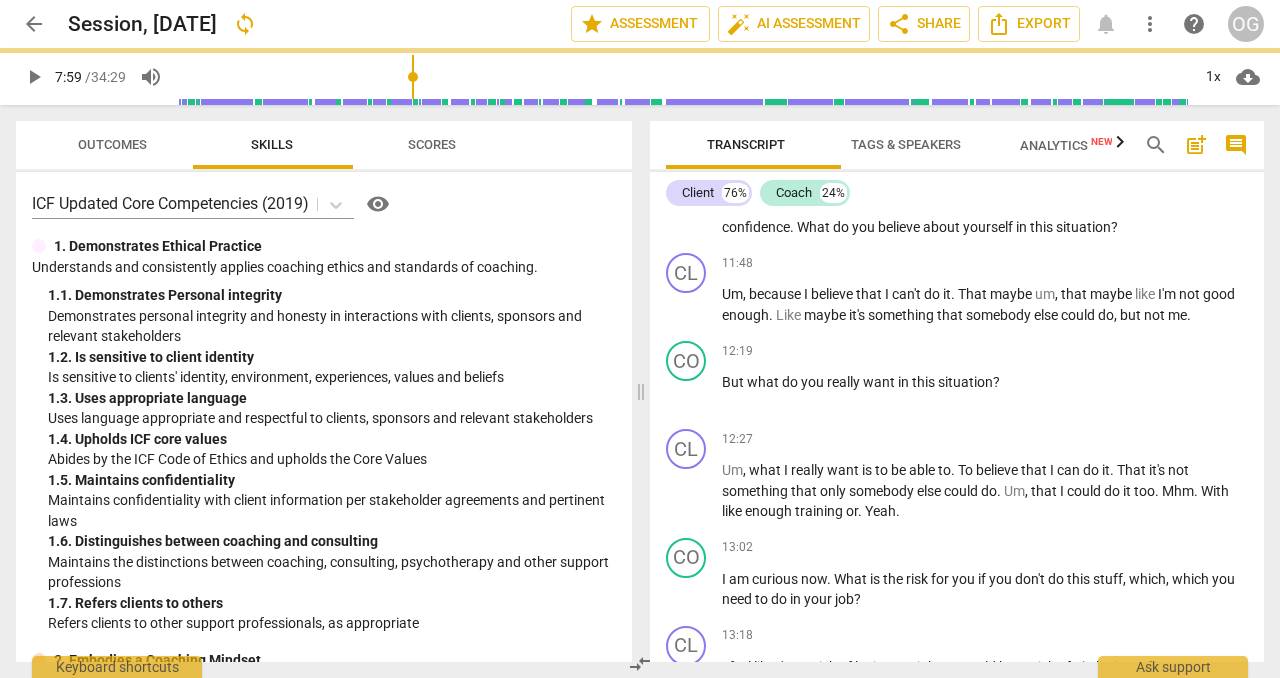 click on "What   it   means   for   you, c larity ." at bounding box center [985, -1190] 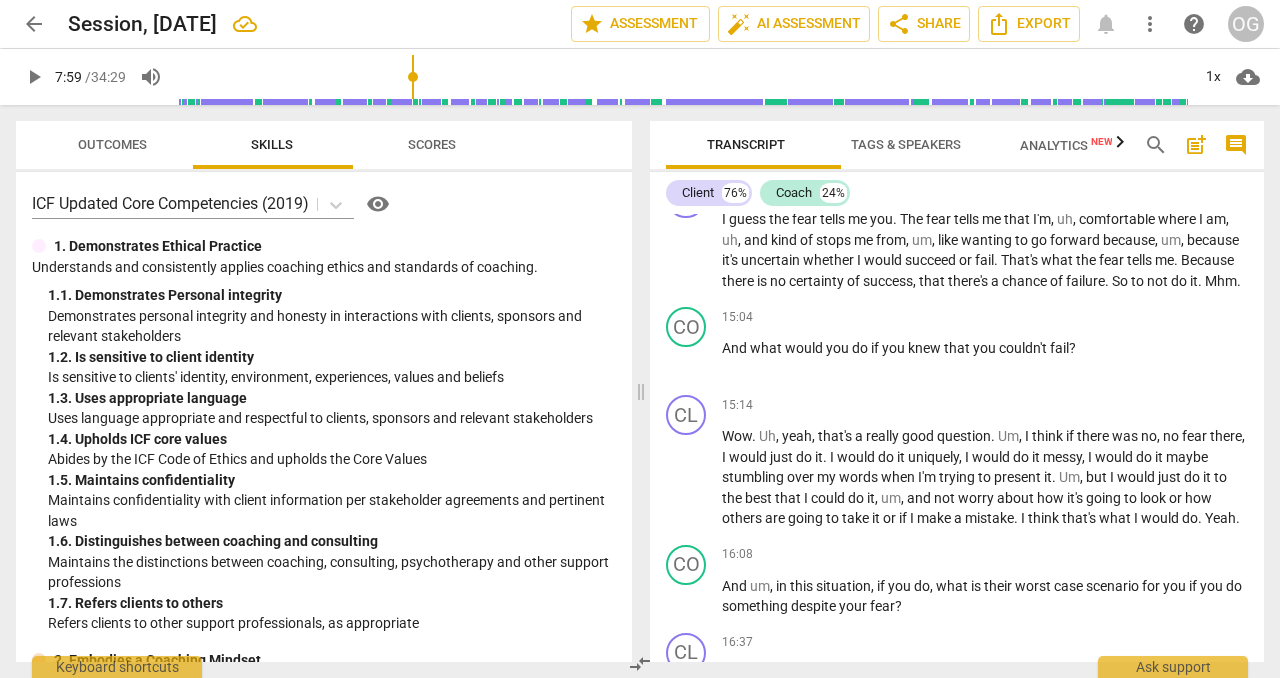 scroll, scrollTop: 4300, scrollLeft: 0, axis: vertical 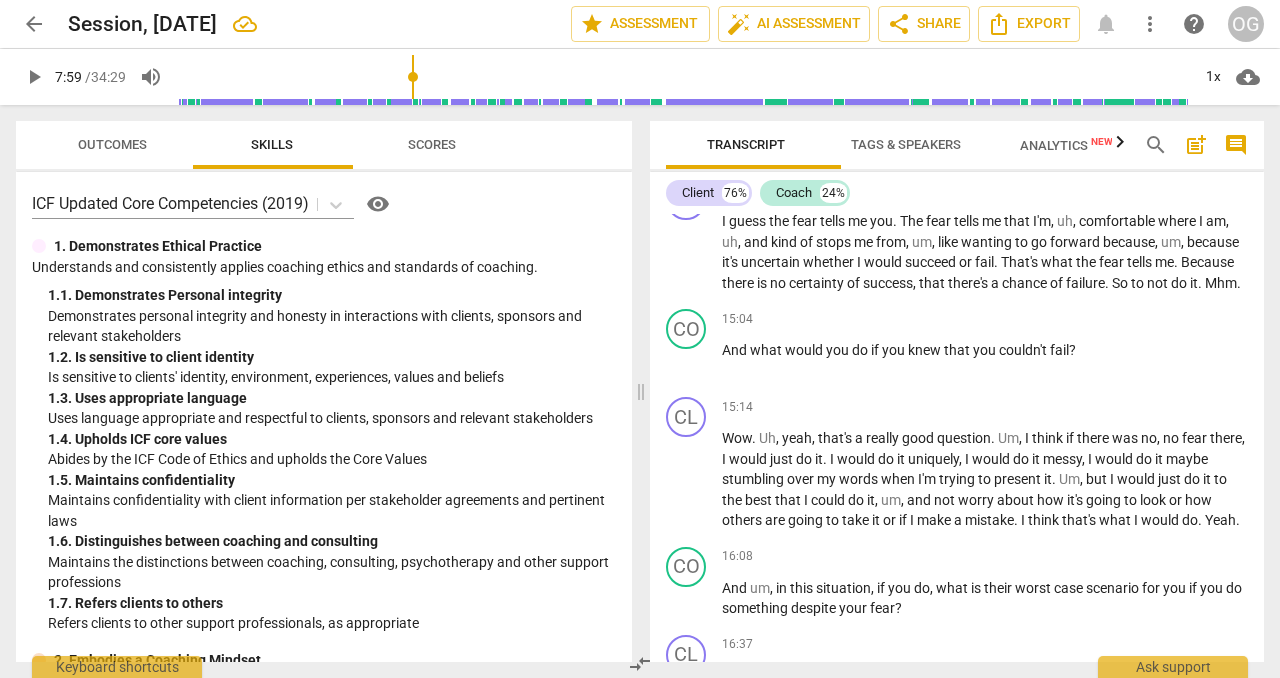 click on "Tell   me   more   about   this ,   what   it   means ." at bounding box center (985, -1459) 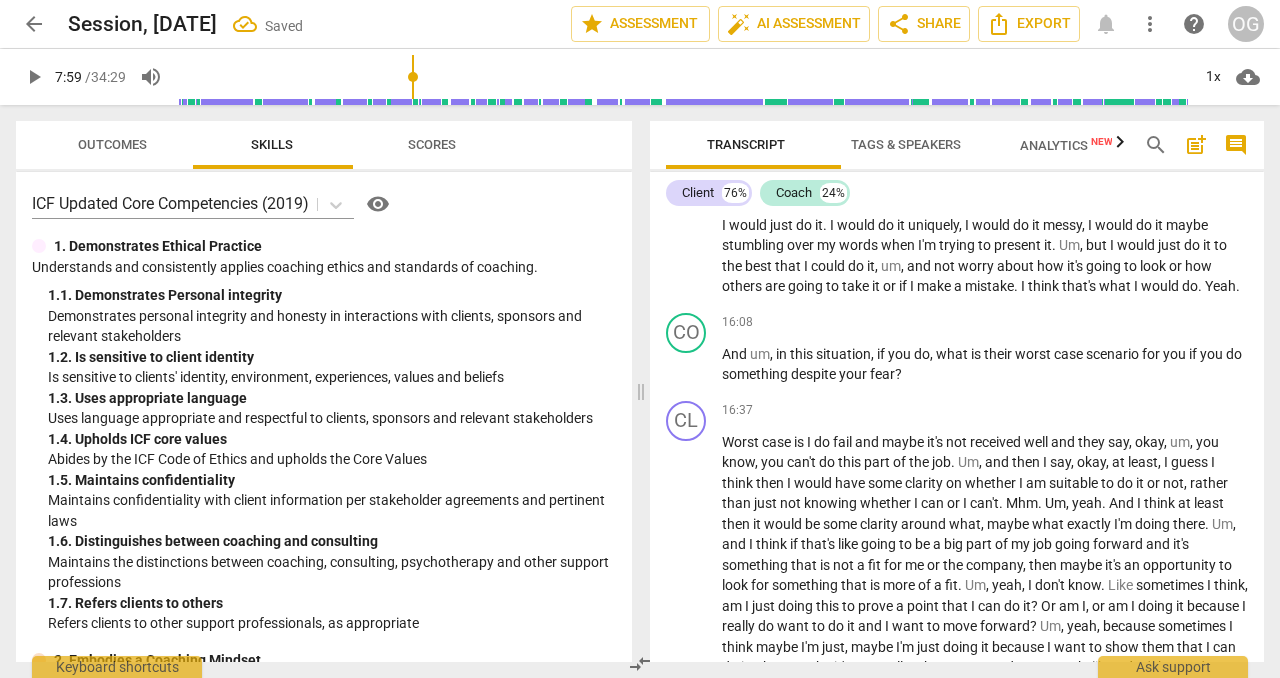 scroll, scrollTop: 4552, scrollLeft: 0, axis: vertical 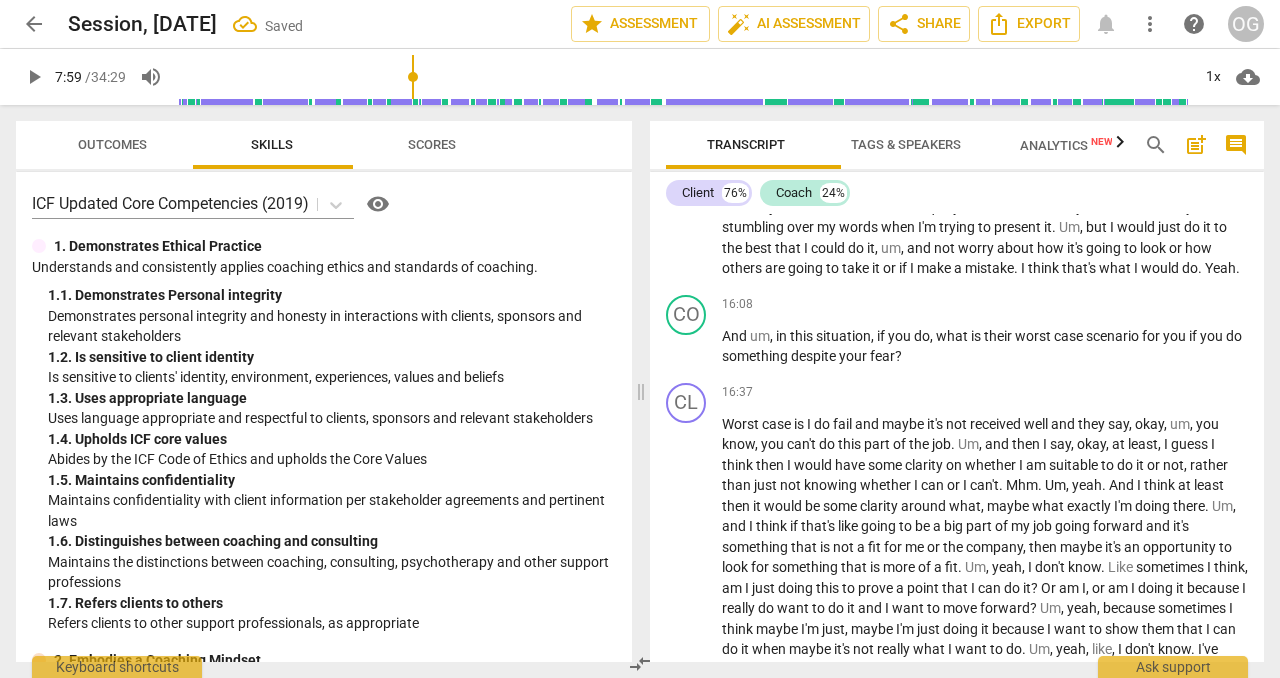 click on "I   am   curious   to   know   what   changes   for   you   when   you   have   this   clarity   of   confidence   at   the   end   of   our   session ." at bounding box center [985, -1484] 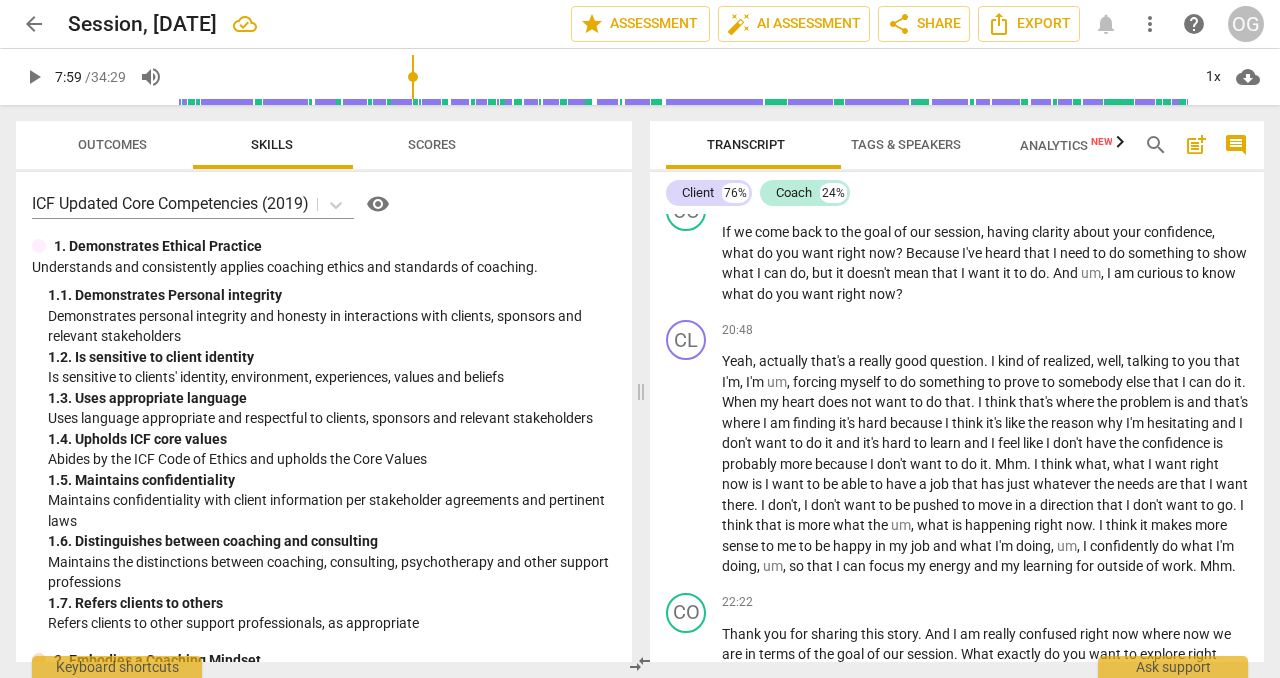 scroll, scrollTop: 5269, scrollLeft: 0, axis: vertical 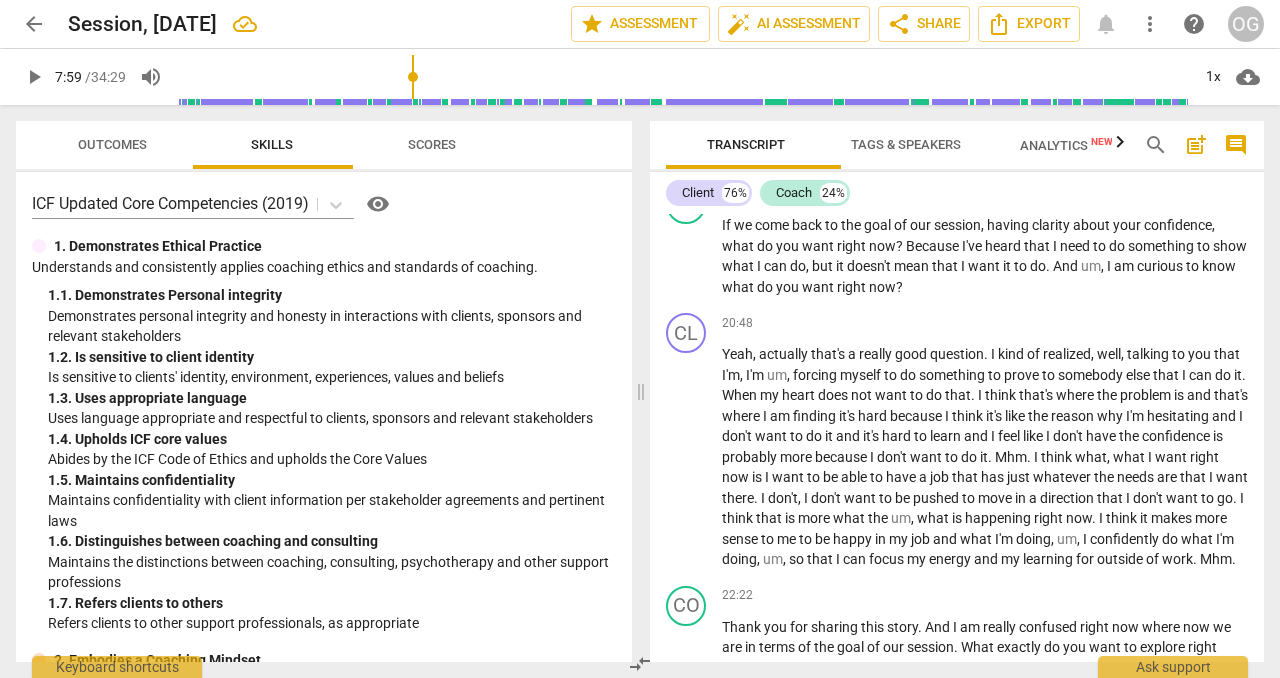 click on "clarity" at bounding box center (881, -1798) 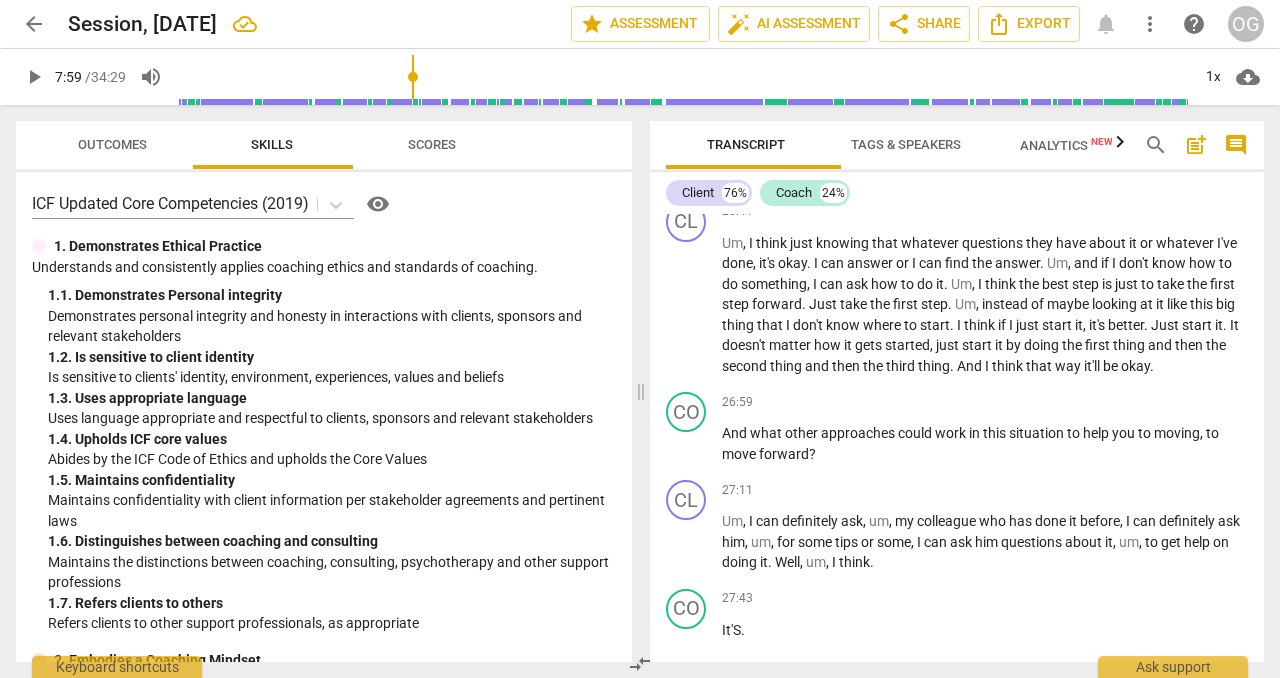 scroll, scrollTop: 6424, scrollLeft: 0, axis: vertical 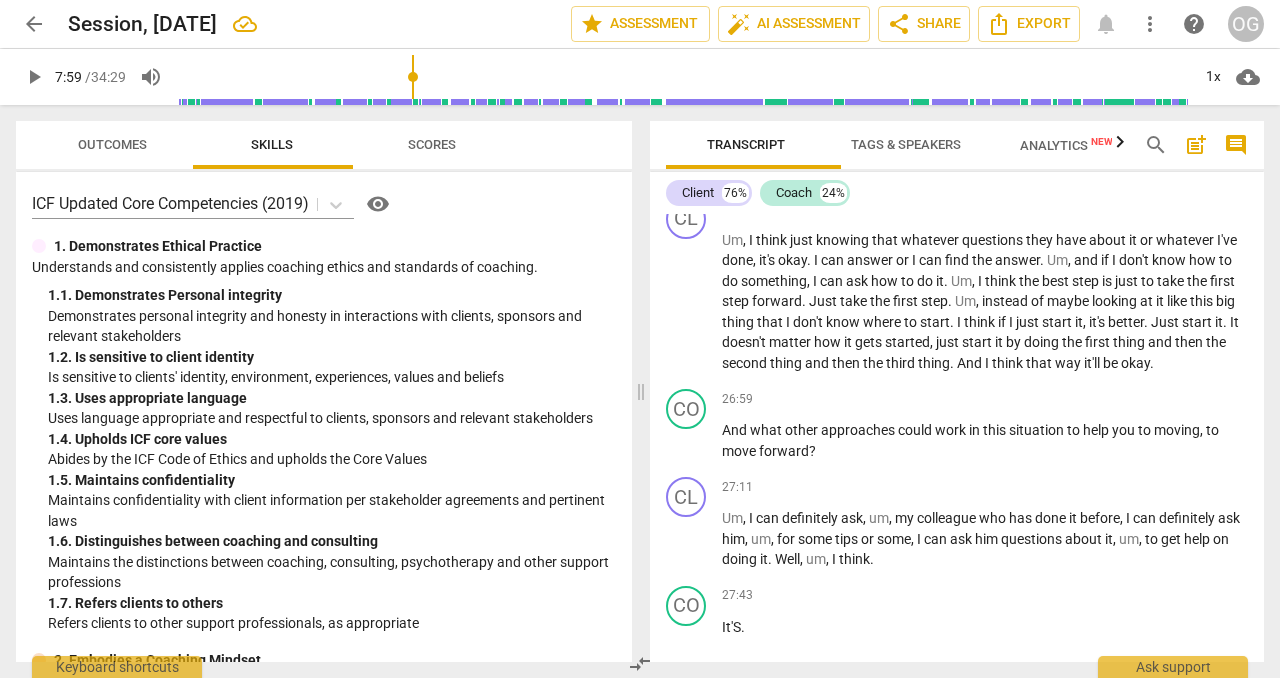 click on "curious" at bounding box center (776, -2228) 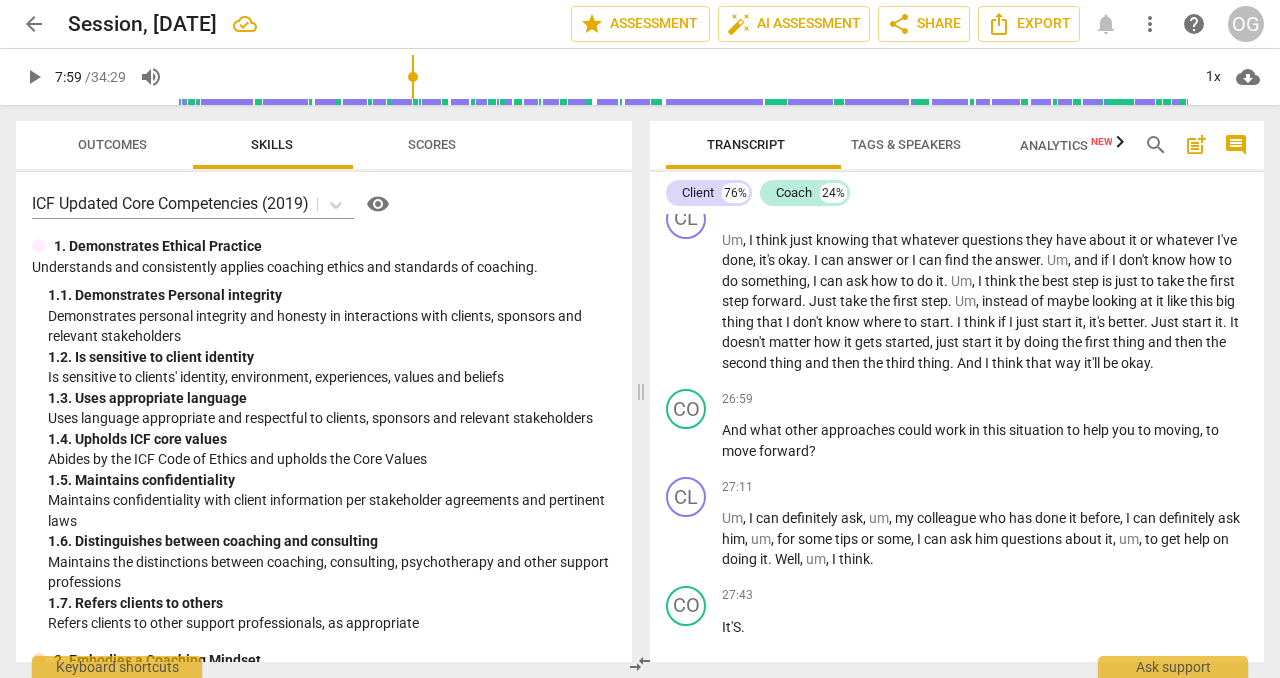 type 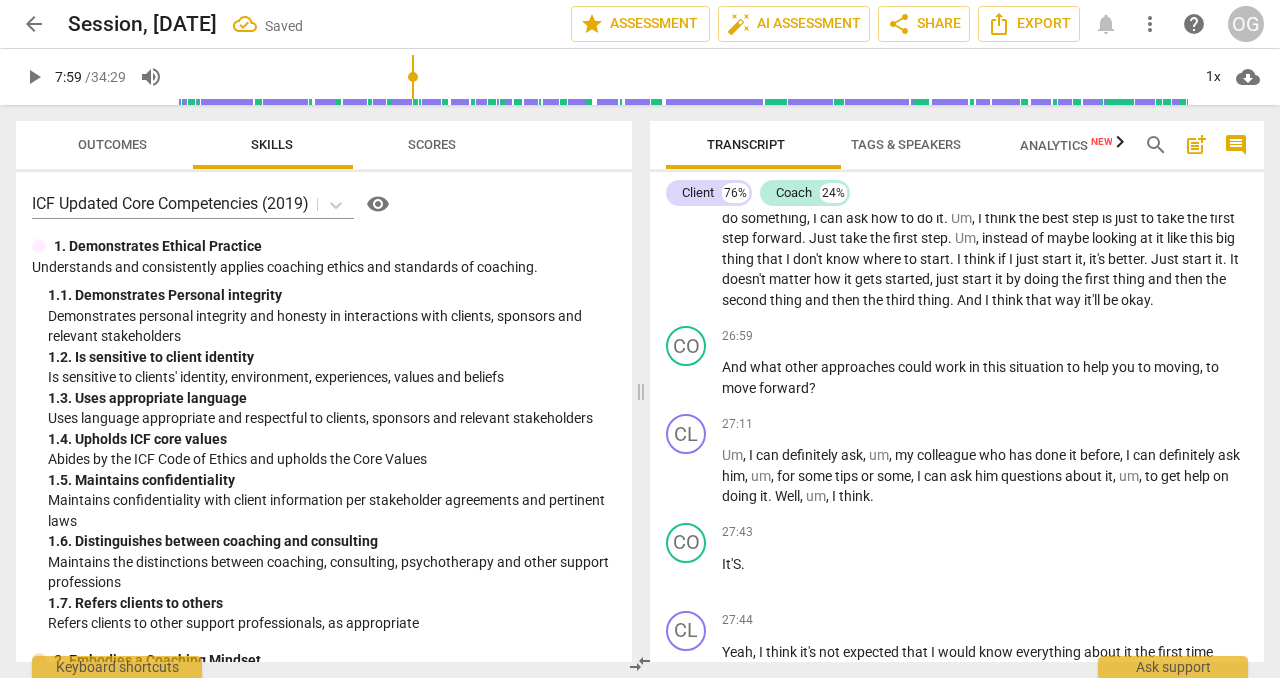 scroll, scrollTop: 6489, scrollLeft: 0, axis: vertical 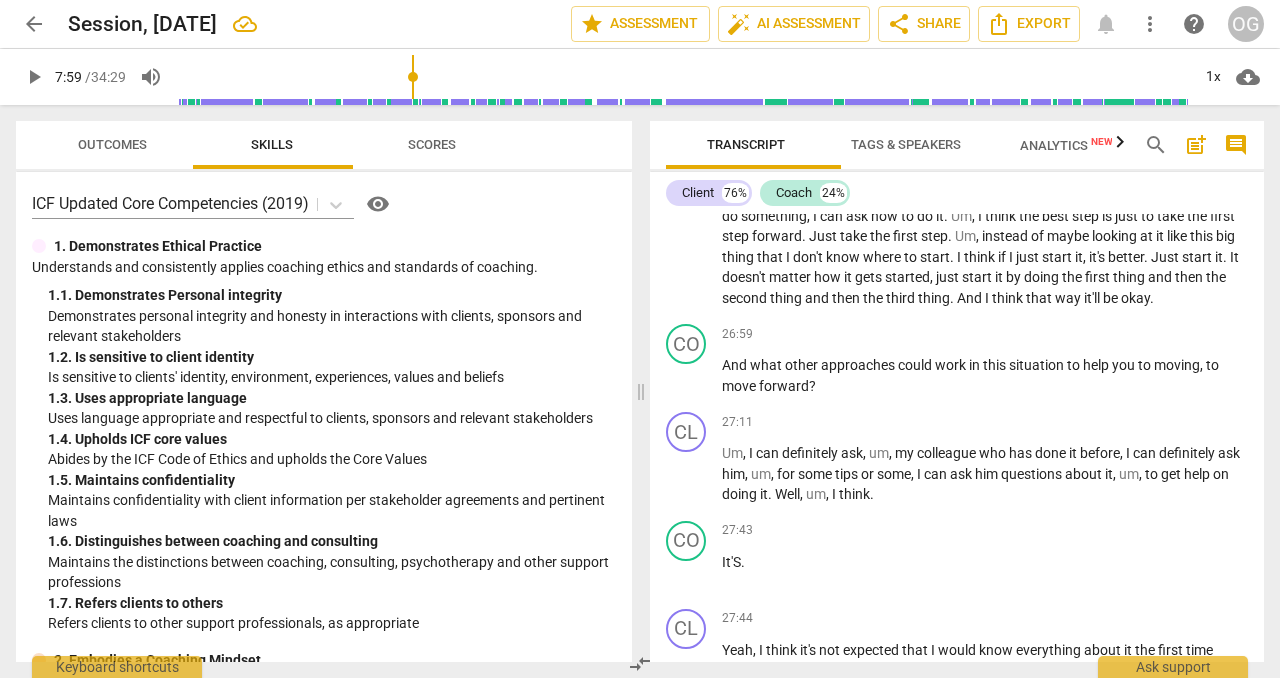click on "," at bounding box center [1179, -2293] 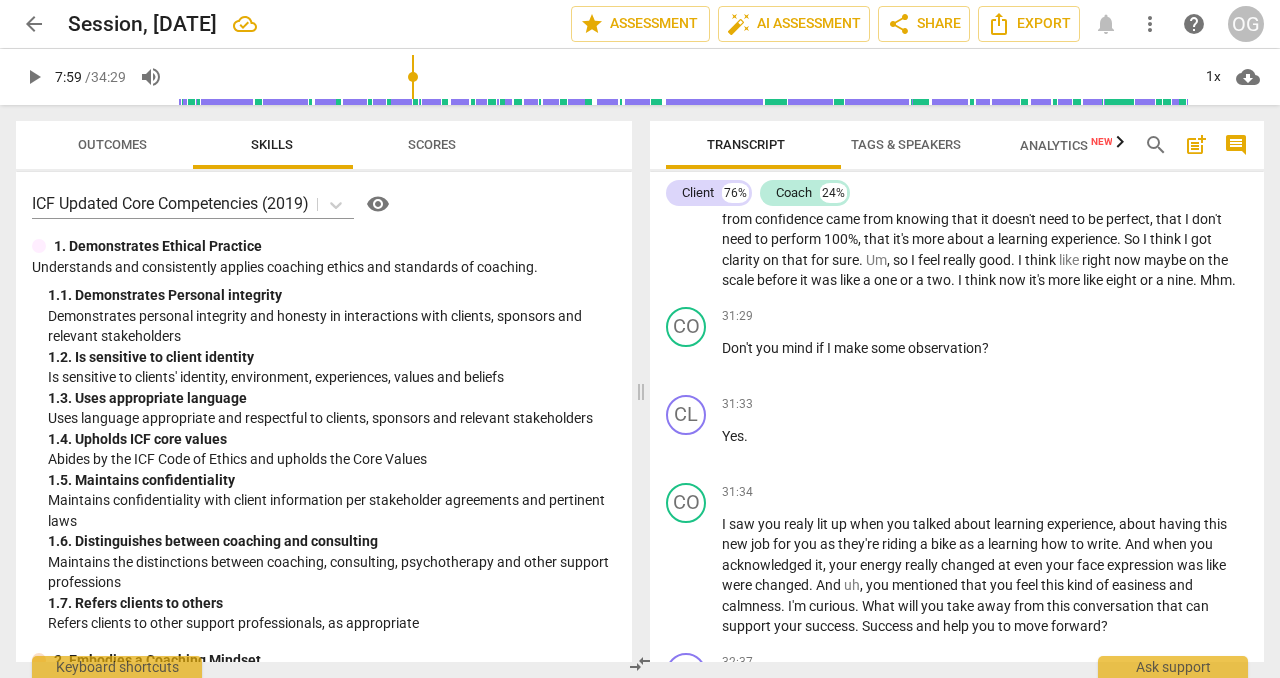 scroll, scrollTop: 7752, scrollLeft: 0, axis: vertical 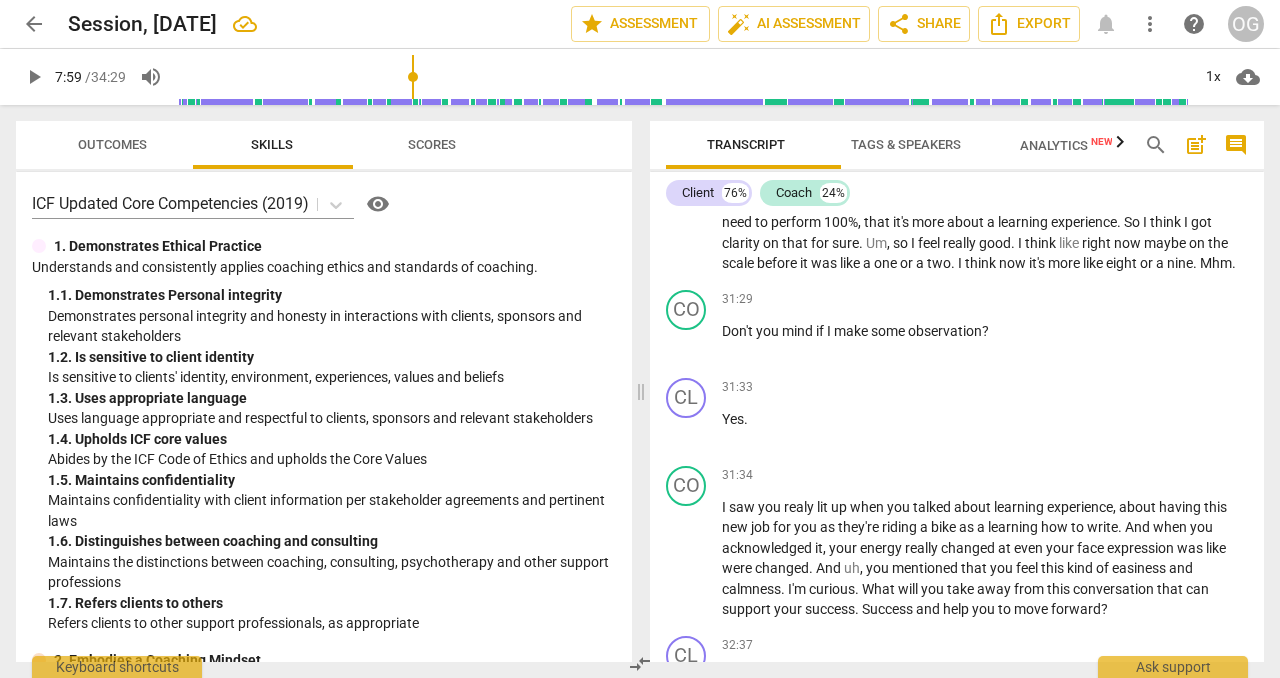 click on "," at bounding box center [933, -2864] 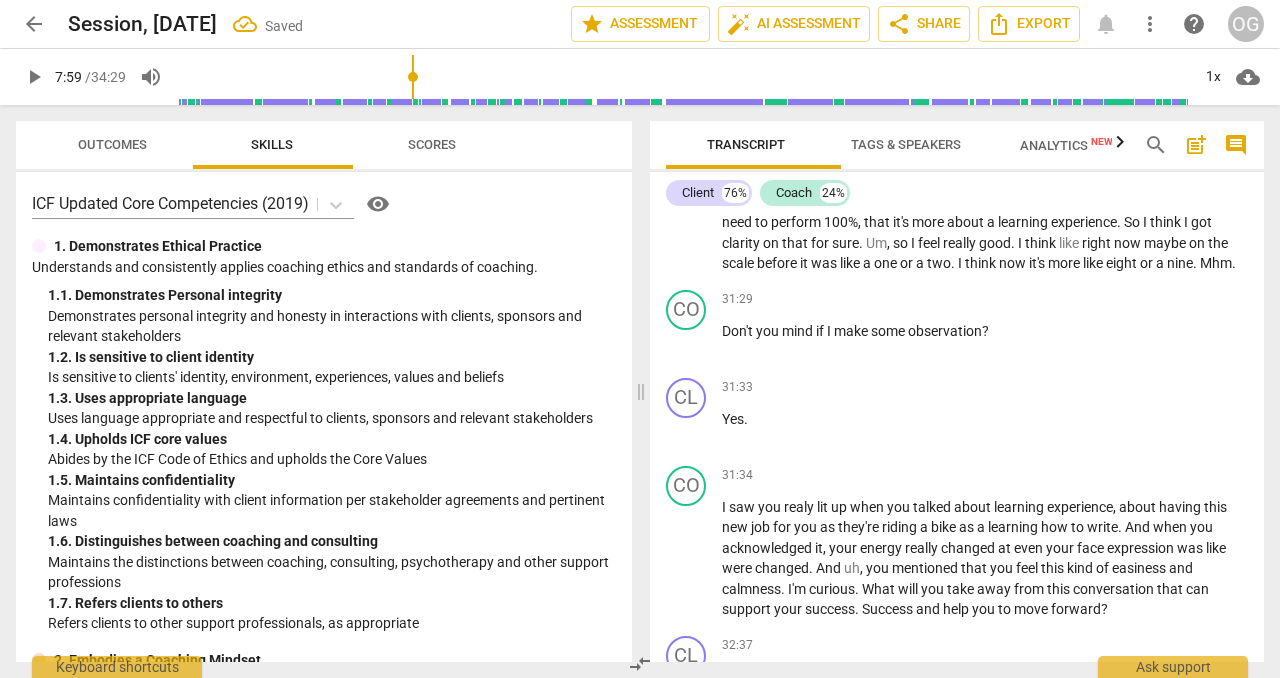 click on "And   um ,   in   this   situation ,   if   you   do it  ,   what   is   their   worst   case   scenario   for   you   if   you   do   something   despite   your   fear ?" at bounding box center (985, -2854) 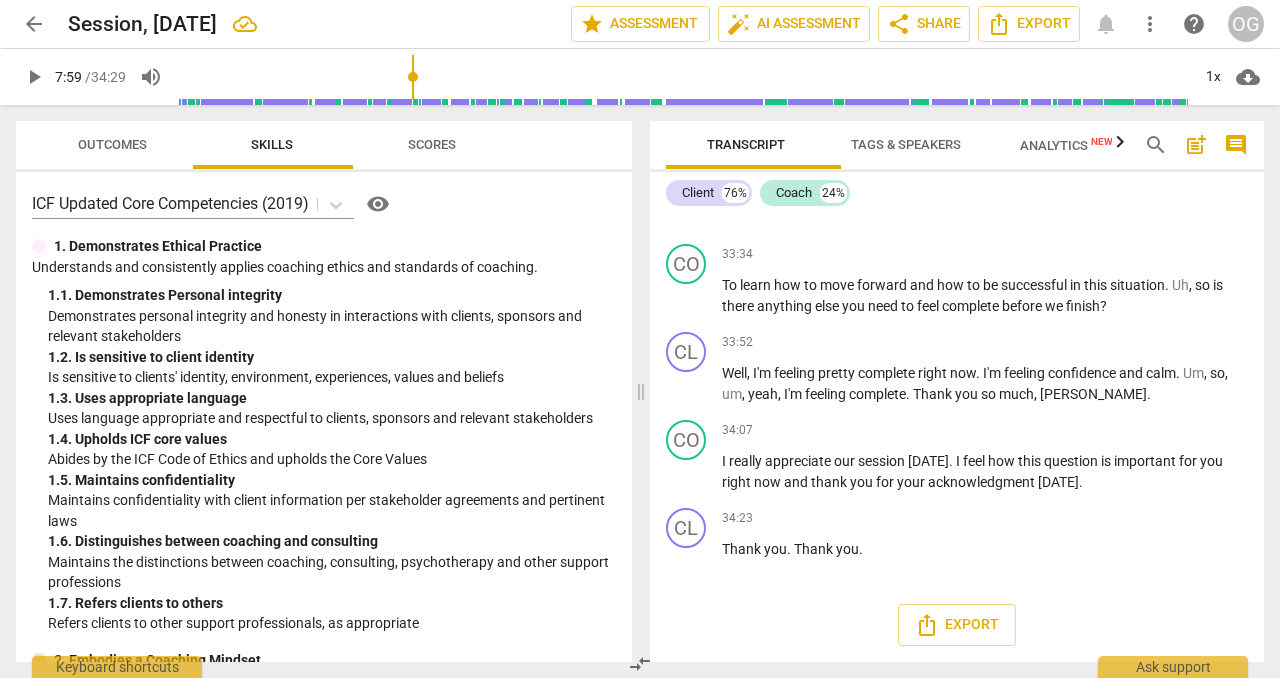 scroll, scrollTop: 11345, scrollLeft: 0, axis: vertical 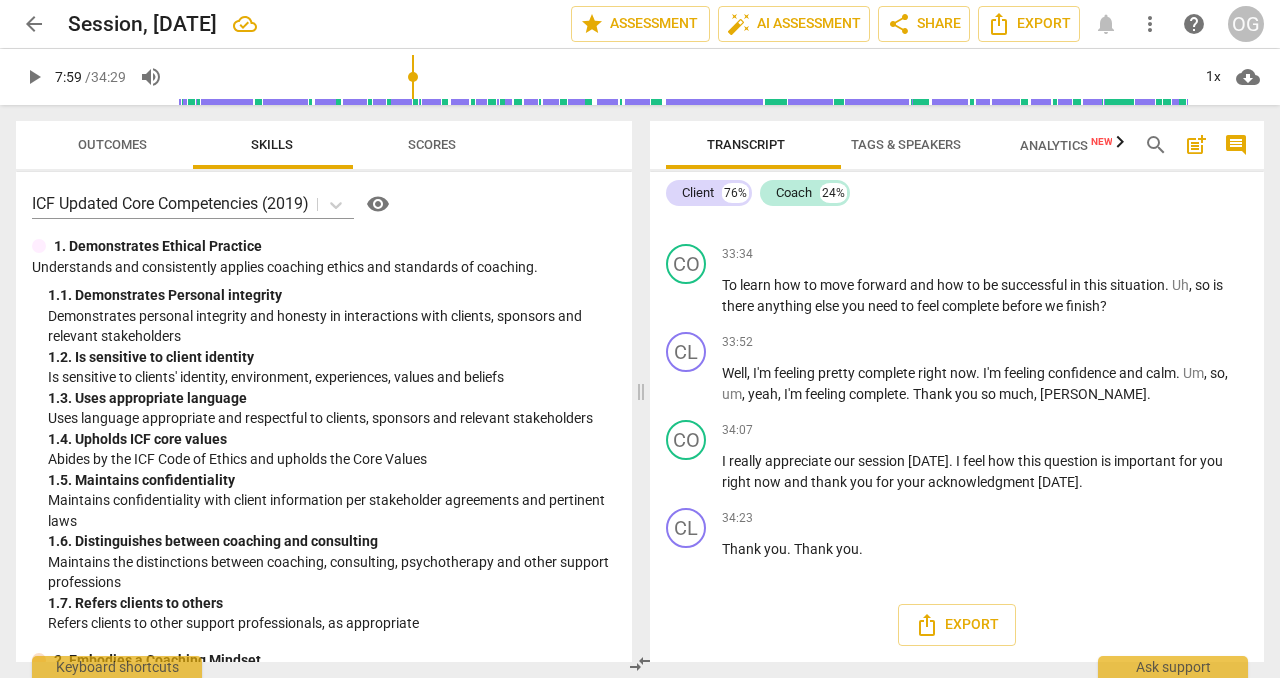 click on "acknowledging" at bounding box center [944, -1975] 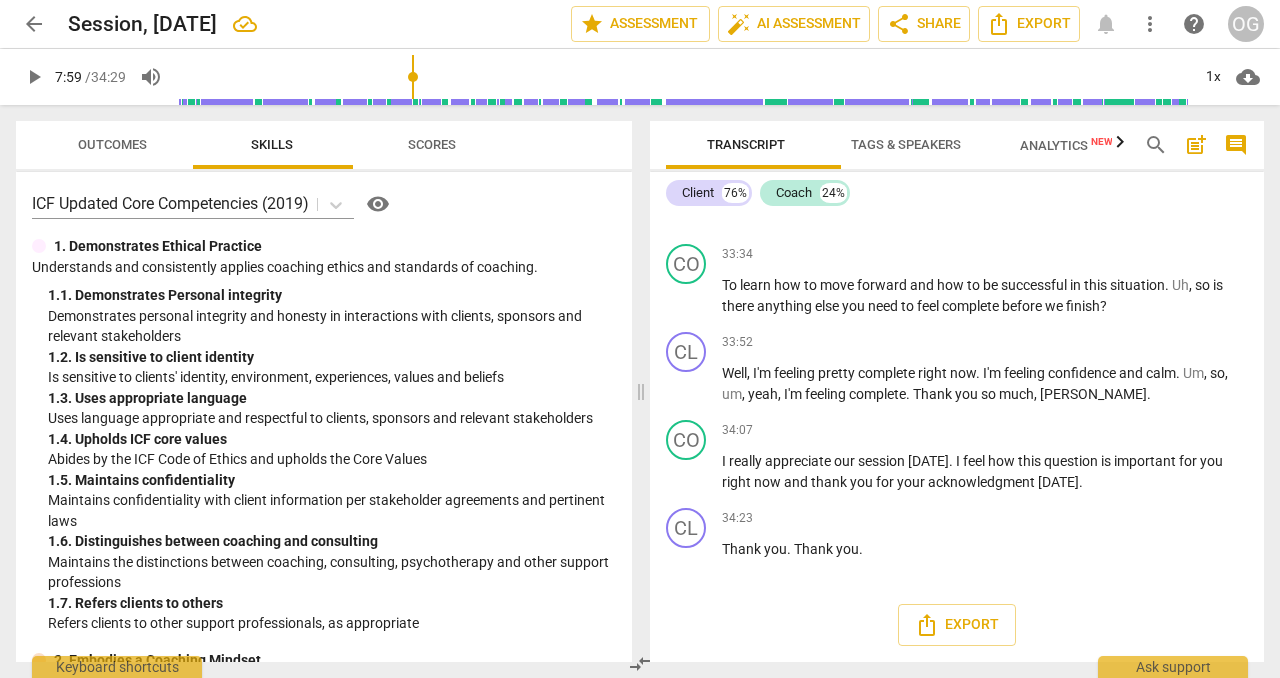 type 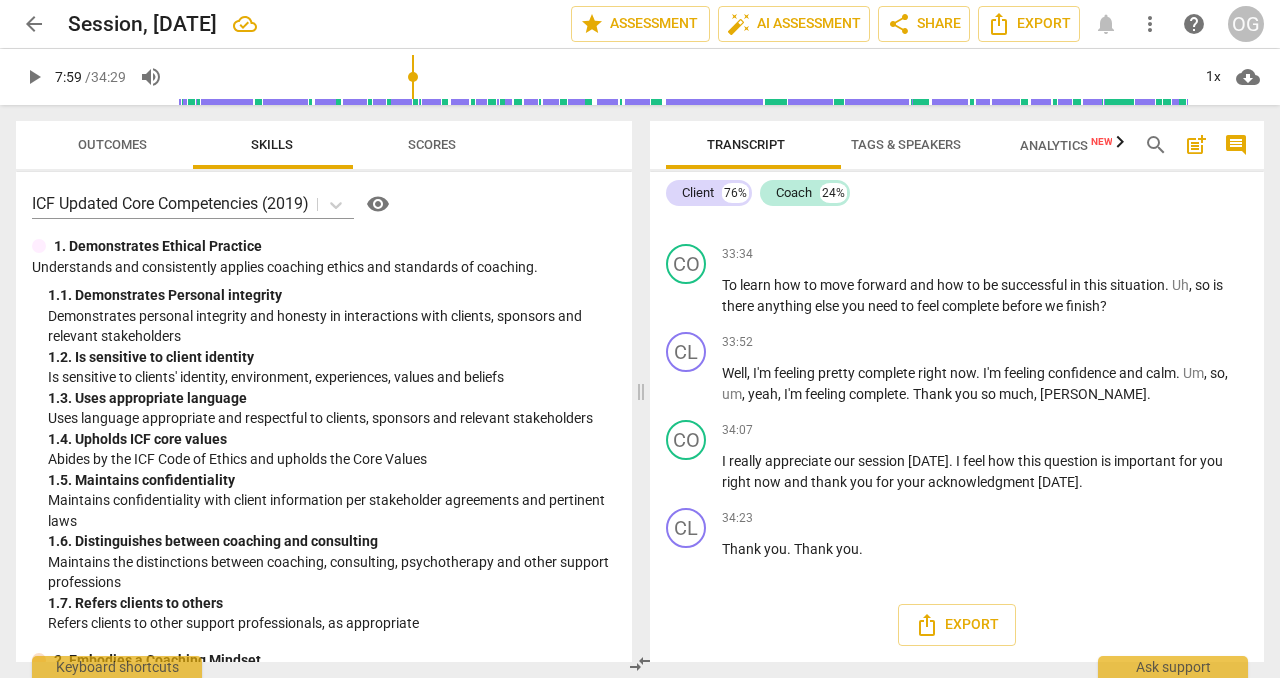 scroll, scrollTop: 11456, scrollLeft: 0, axis: vertical 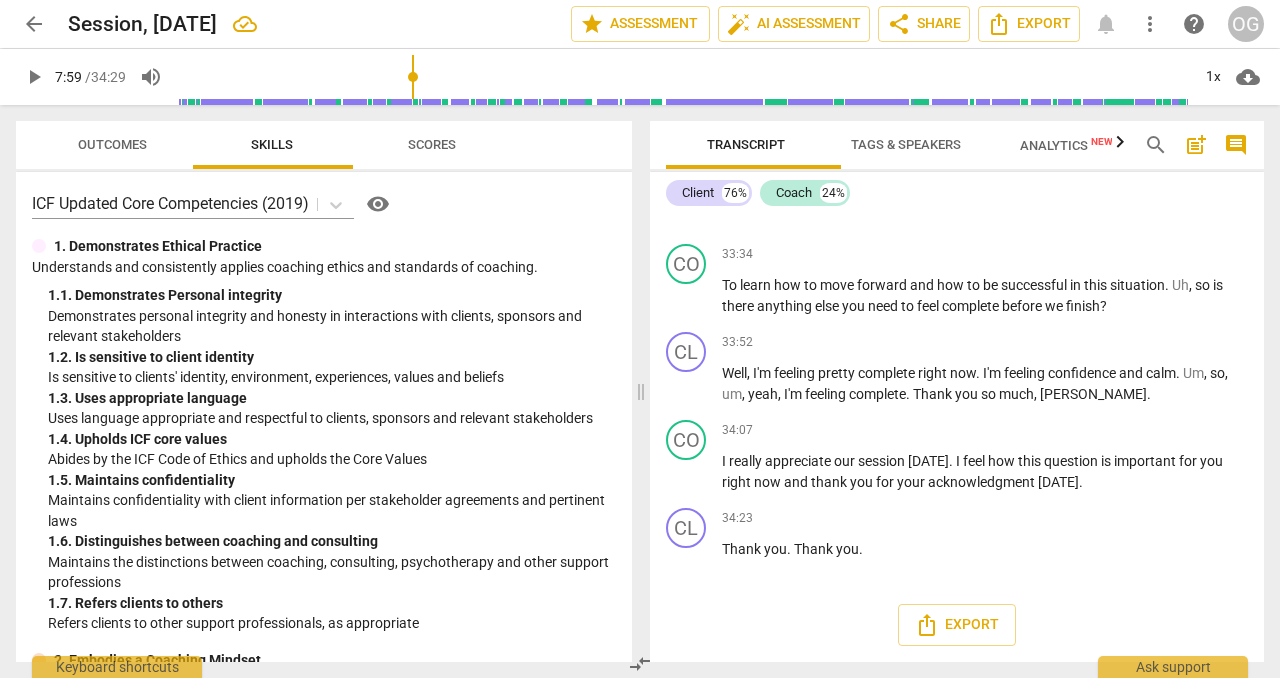 click on "what" at bounding box center (1188, -1955) 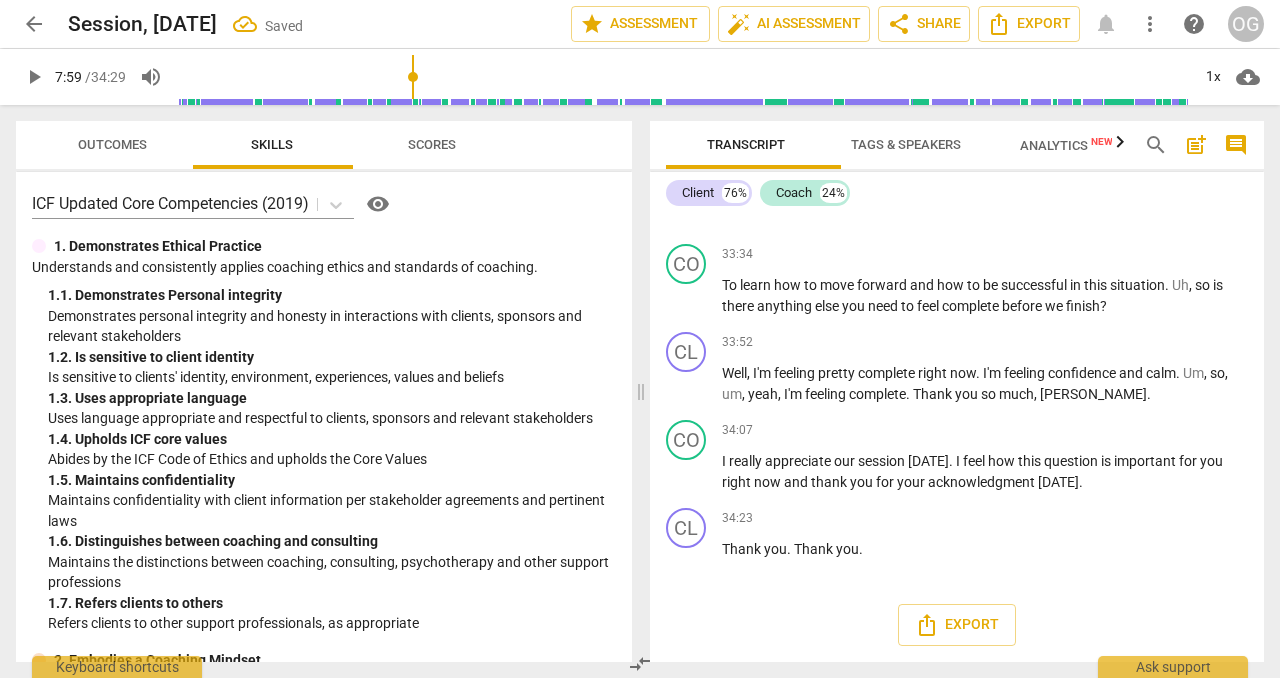 scroll, scrollTop: 11539, scrollLeft: 0, axis: vertical 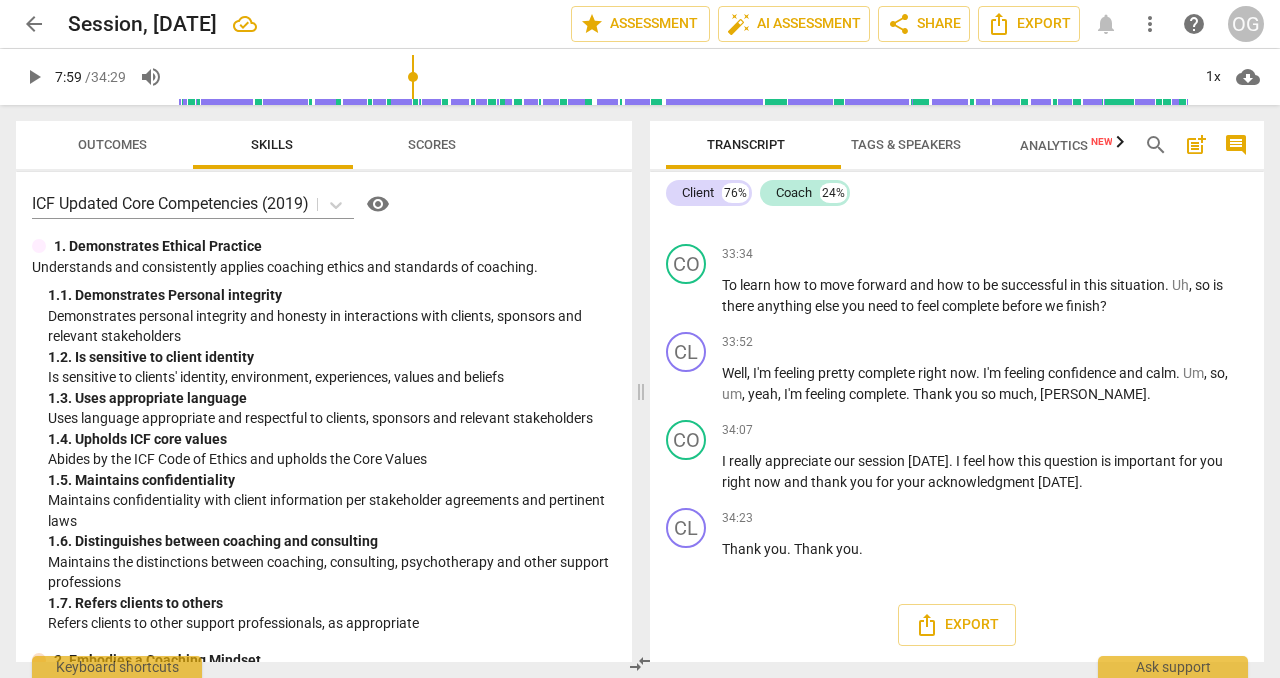 click on "you" at bounding box center [842, -1934] 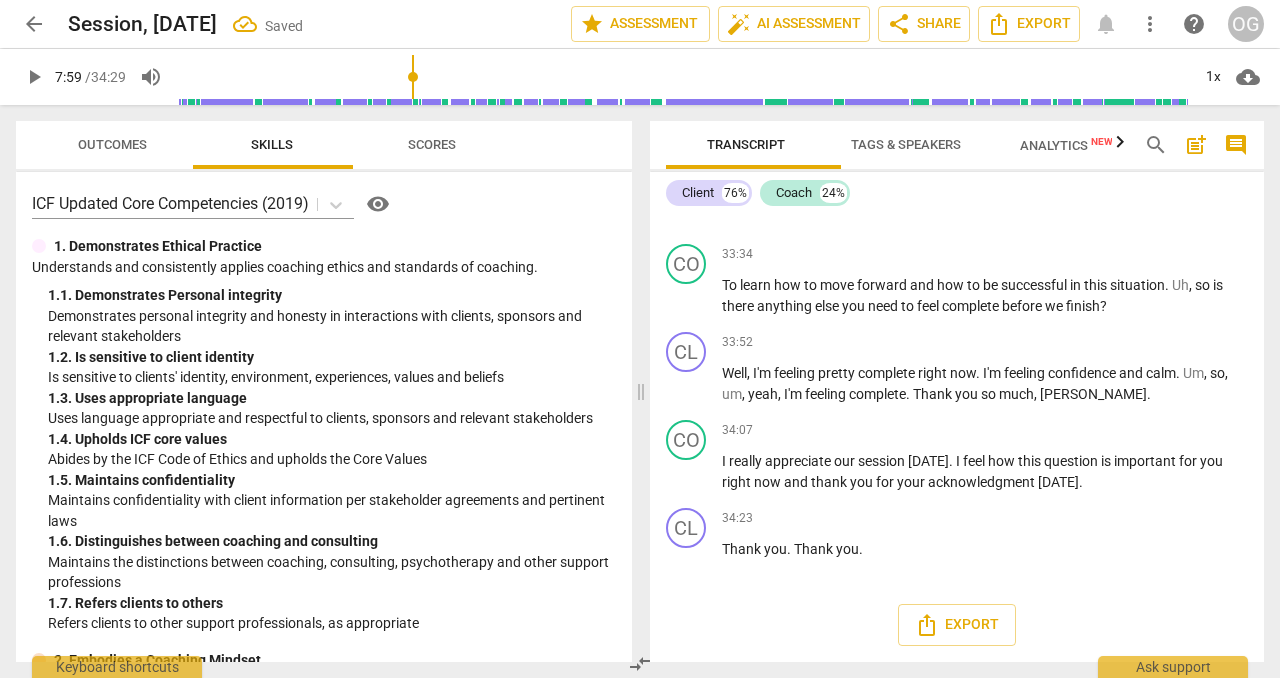 scroll, scrollTop: 11561, scrollLeft: 0, axis: vertical 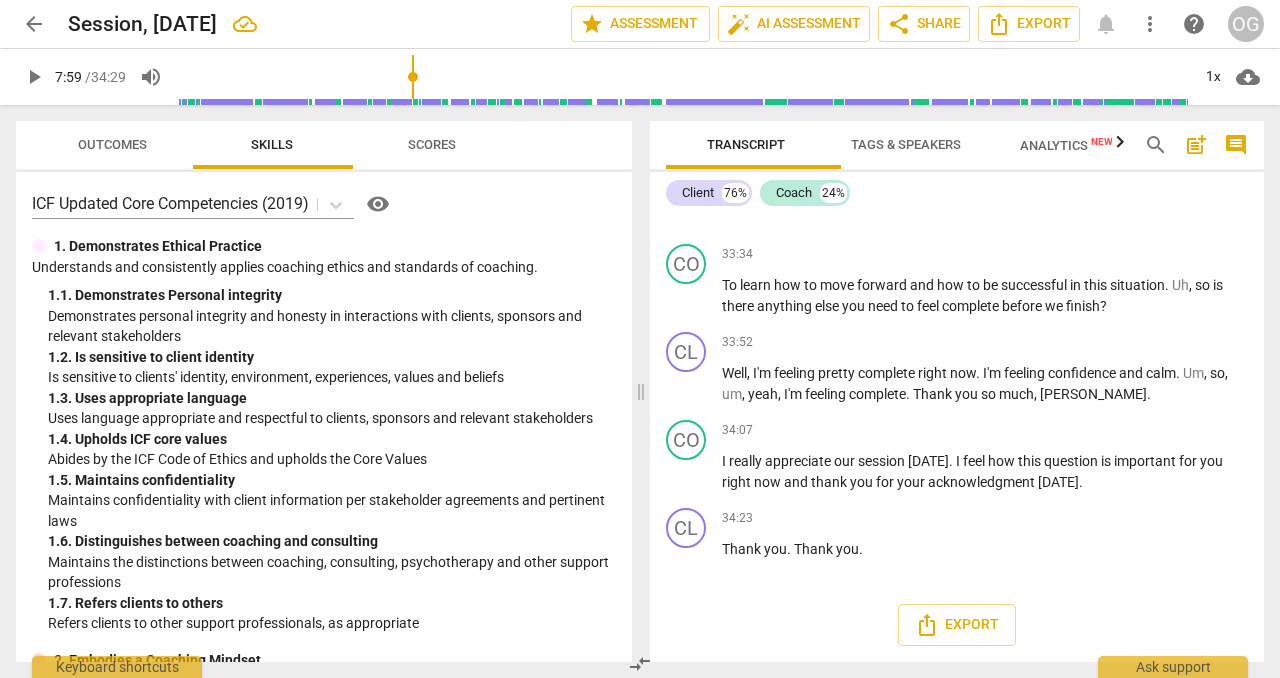 click on "you  to" at bounding box center [847, -1934] 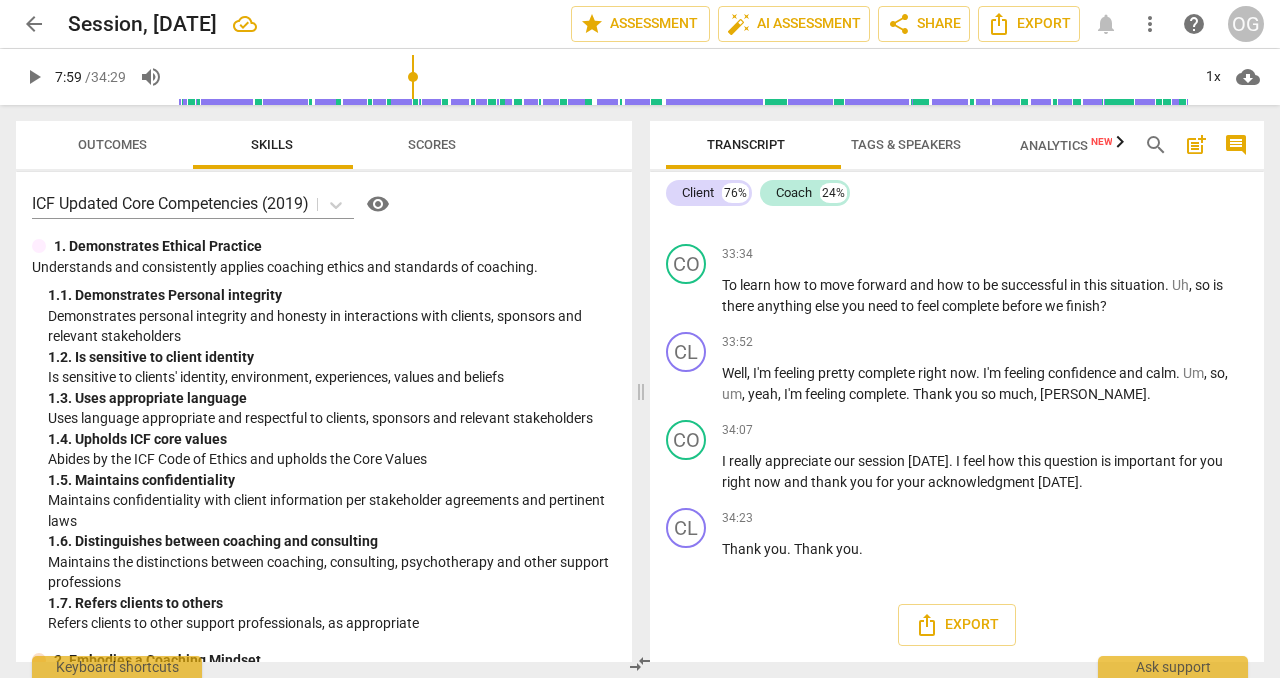 scroll, scrollTop: 12172, scrollLeft: 0, axis: vertical 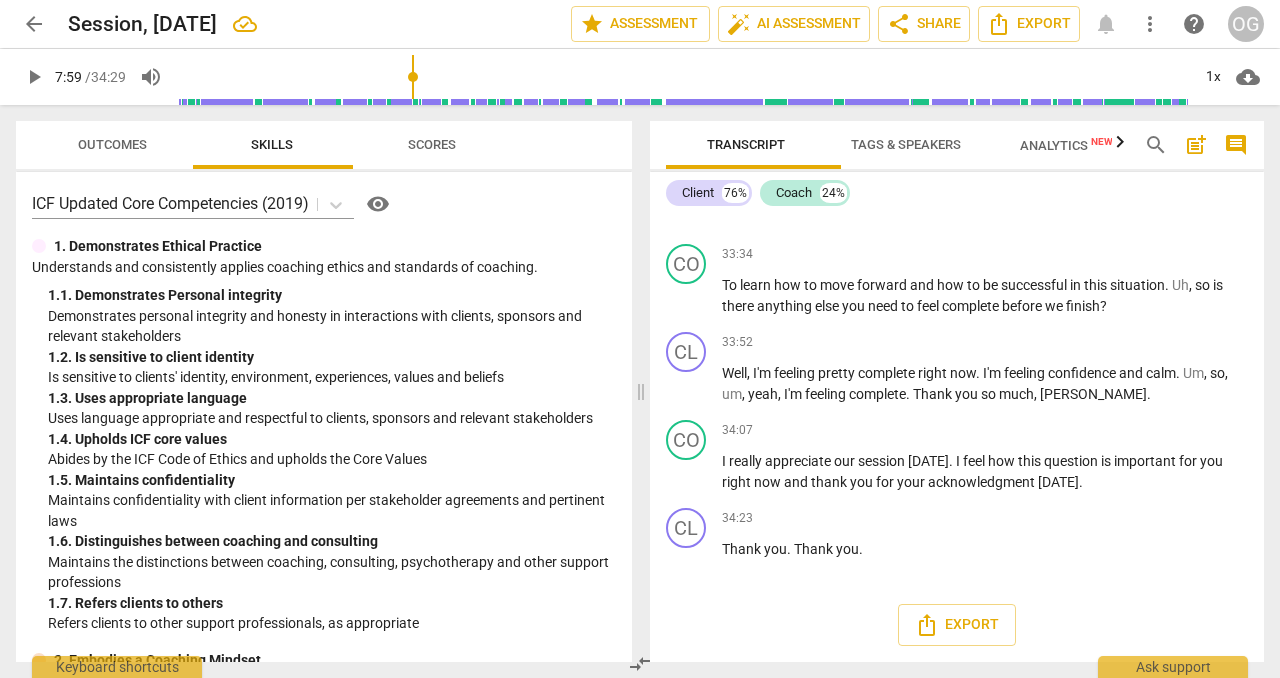 click on "," at bounding box center [1203, -1656] 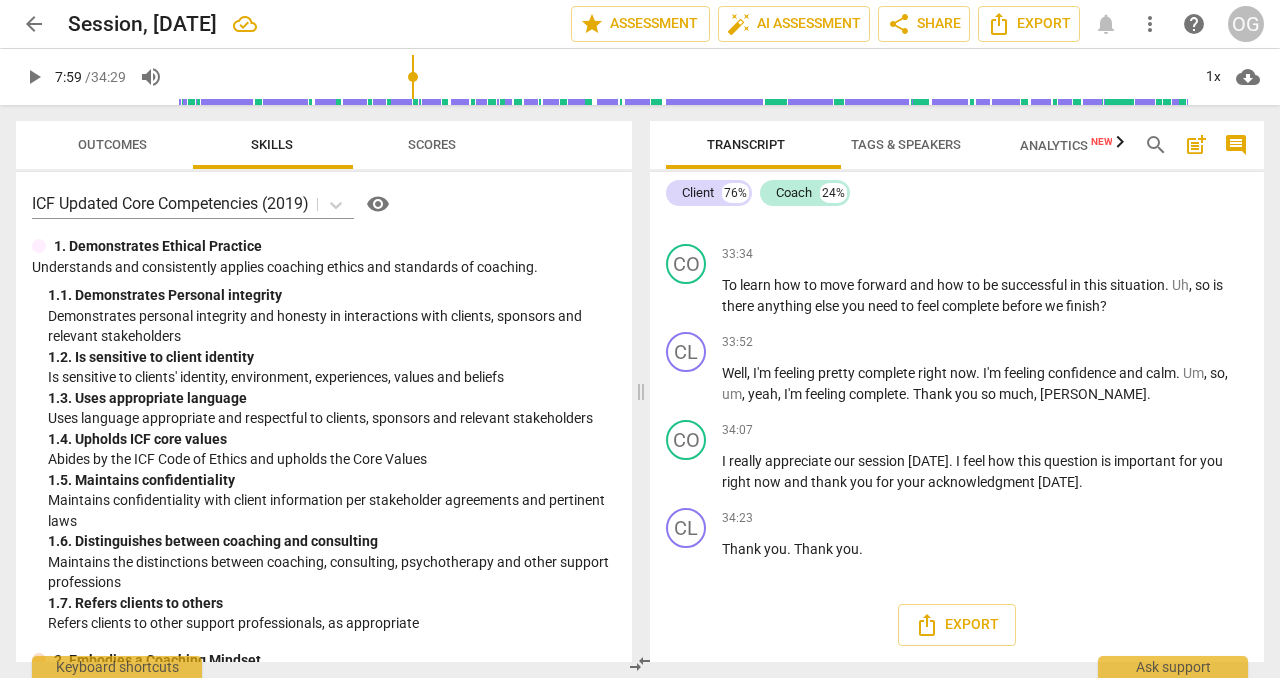 scroll, scrollTop: 13062, scrollLeft: 0, axis: vertical 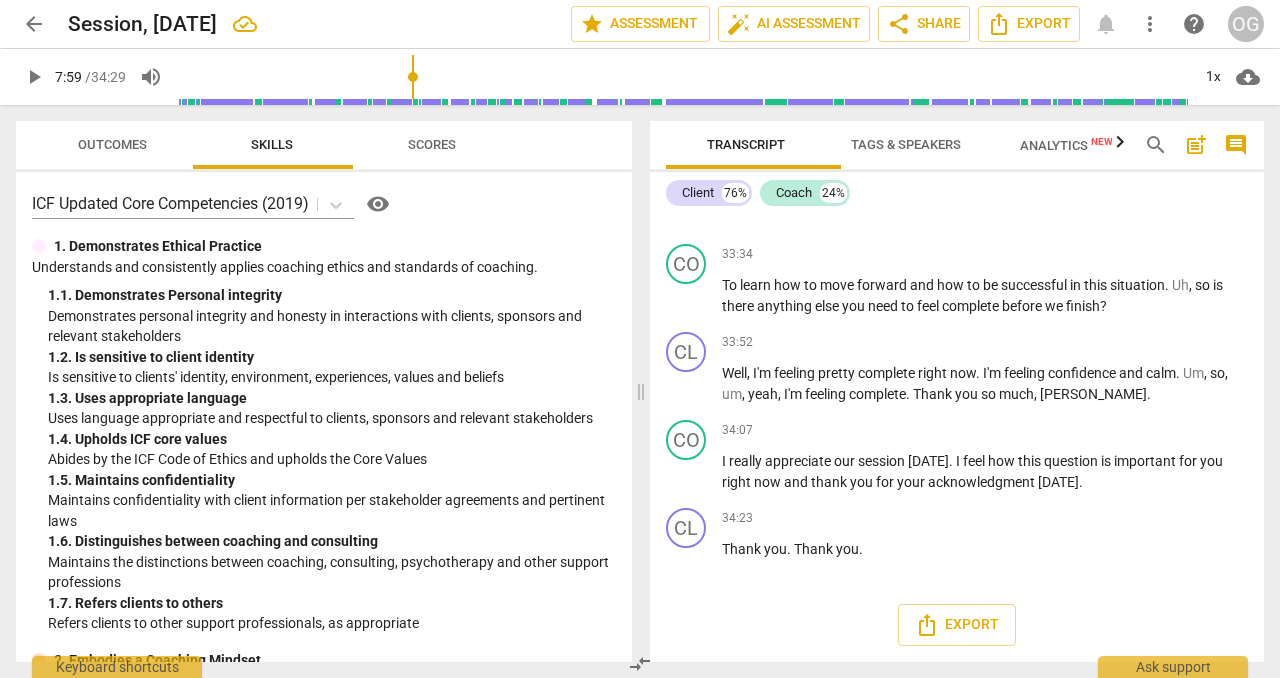 click on "What" at bounding box center (1200, -1160) 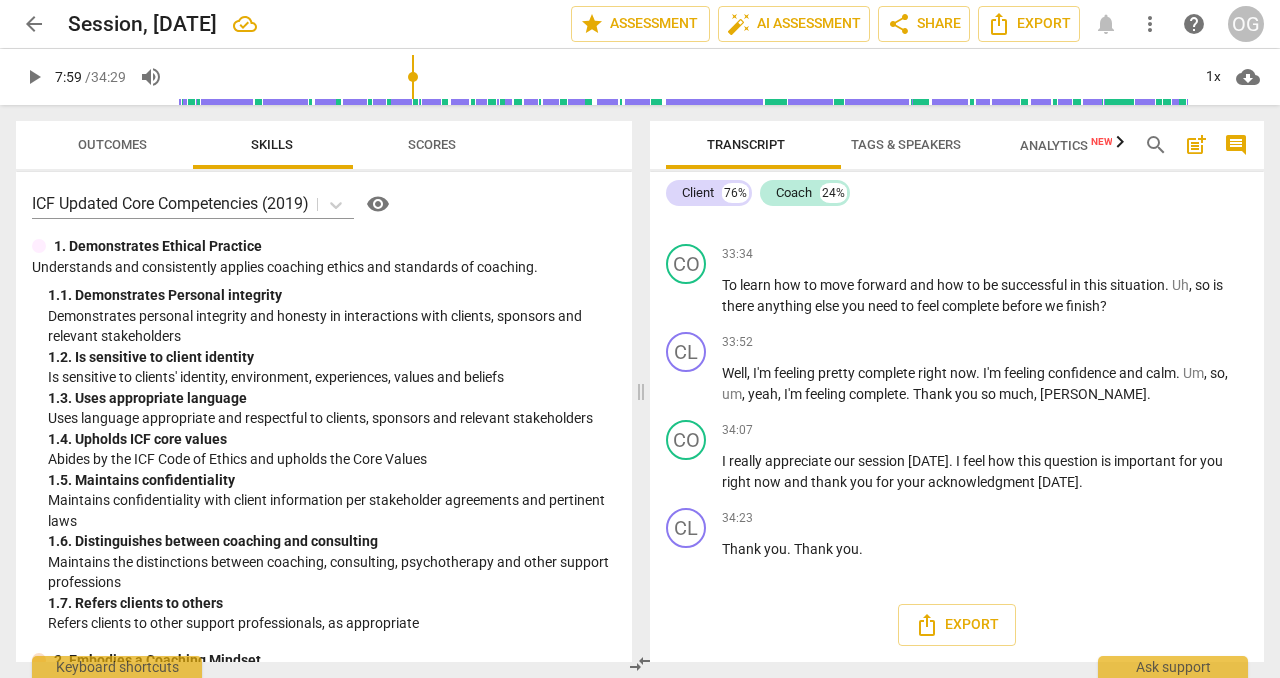scroll, scrollTop: 14718, scrollLeft: 0, axis: vertical 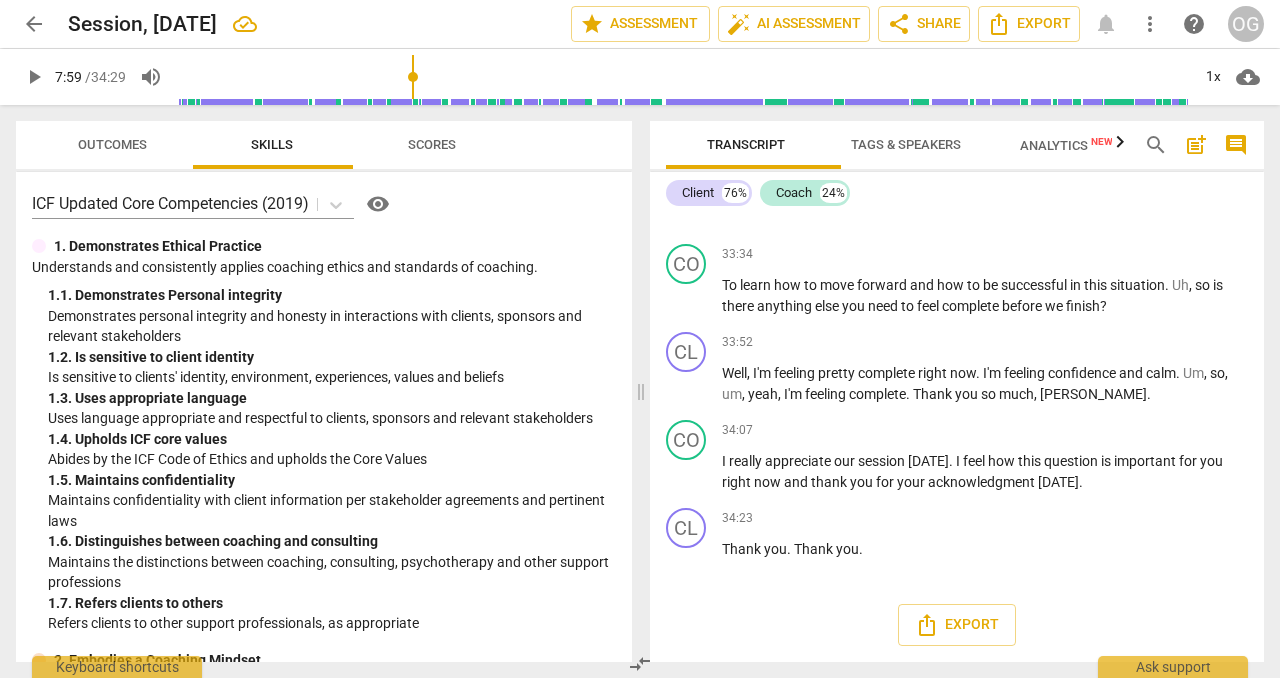click on "they're" at bounding box center [860, -231] 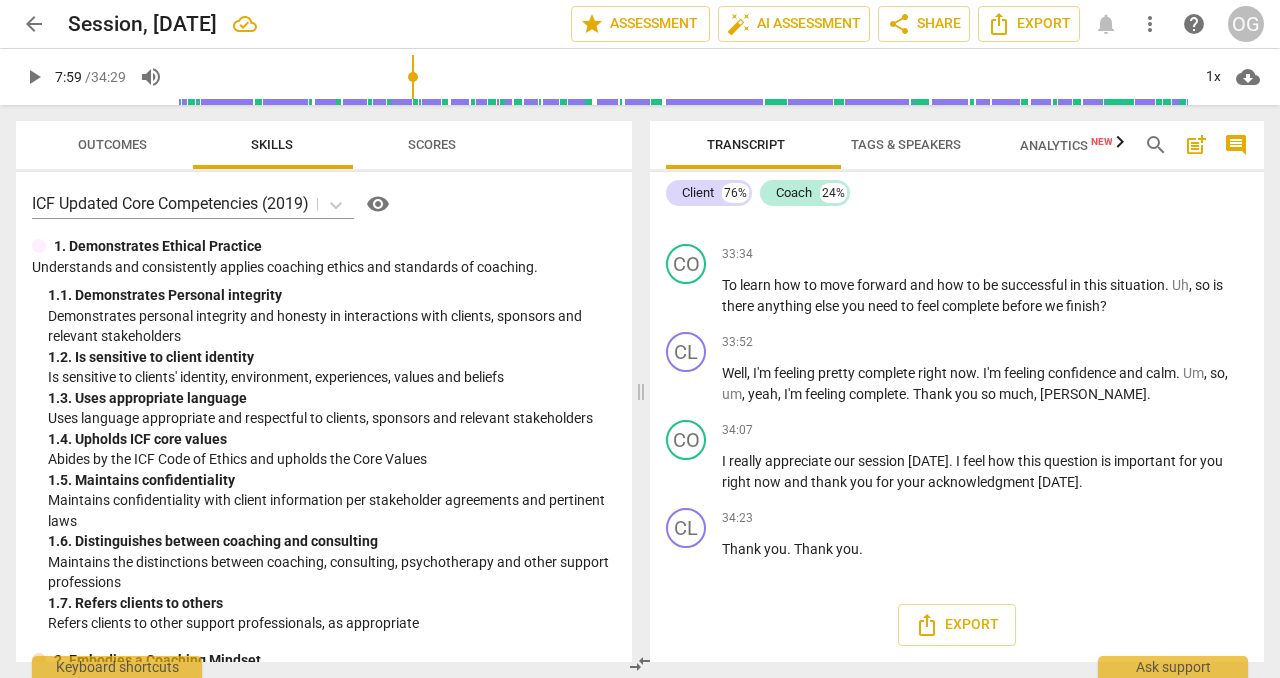 click on "bike" at bounding box center (938, -231) 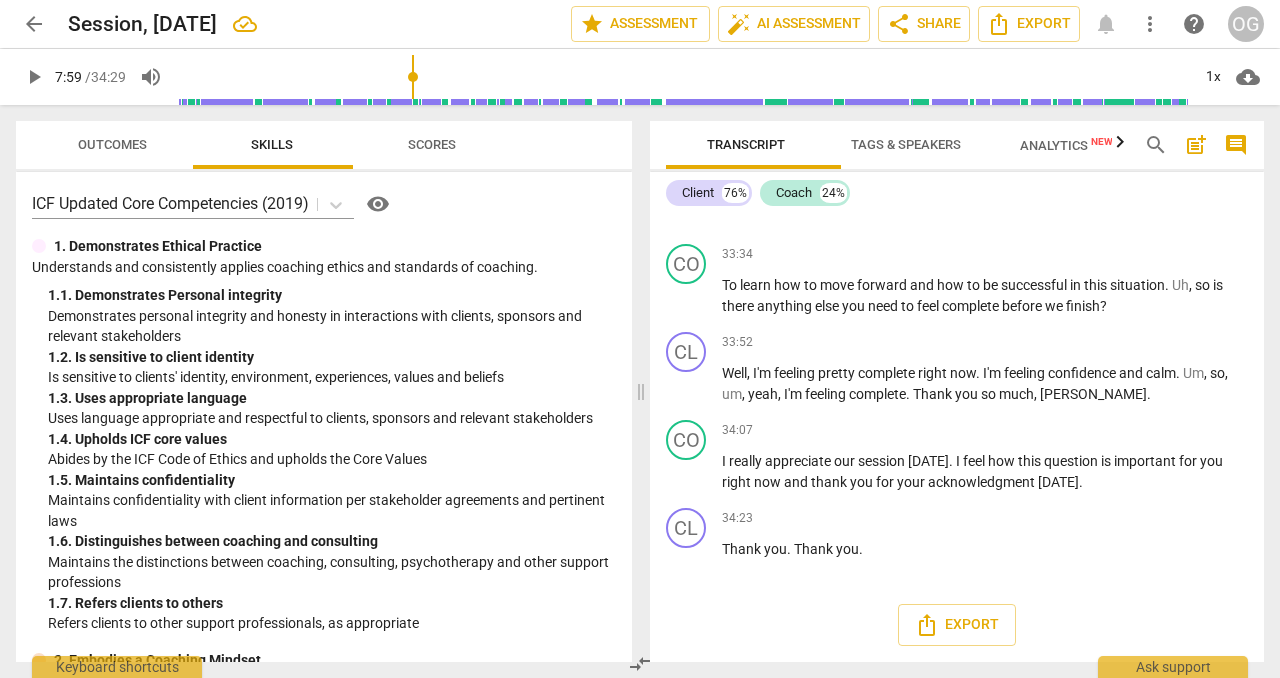 scroll, scrollTop: 14866, scrollLeft: 0, axis: vertical 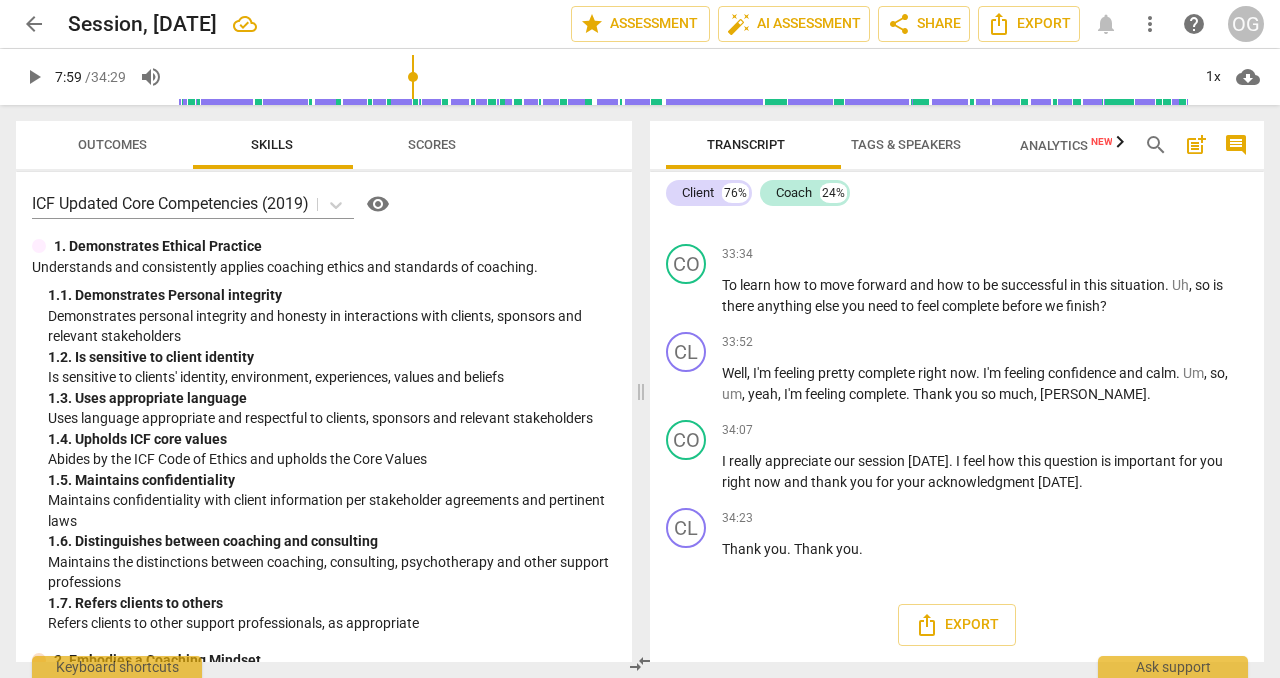 click on "and" at bounding box center (846, -149) 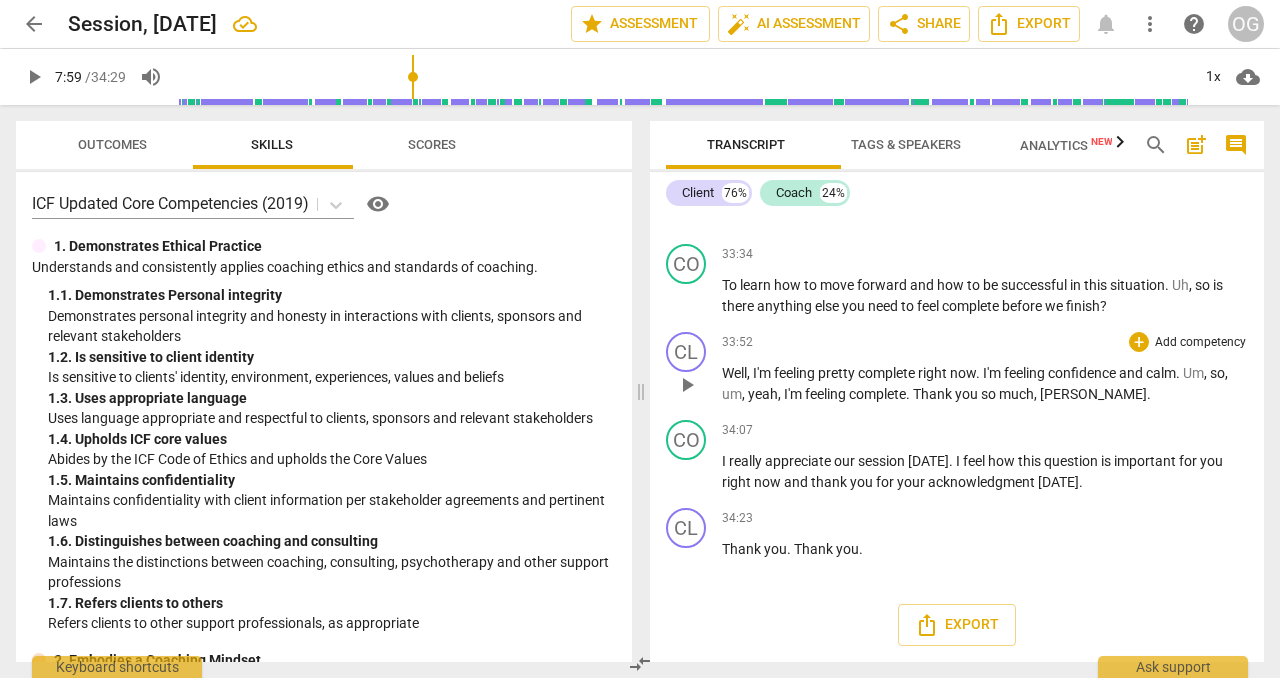 scroll, scrollTop: 15971, scrollLeft: 0, axis: vertical 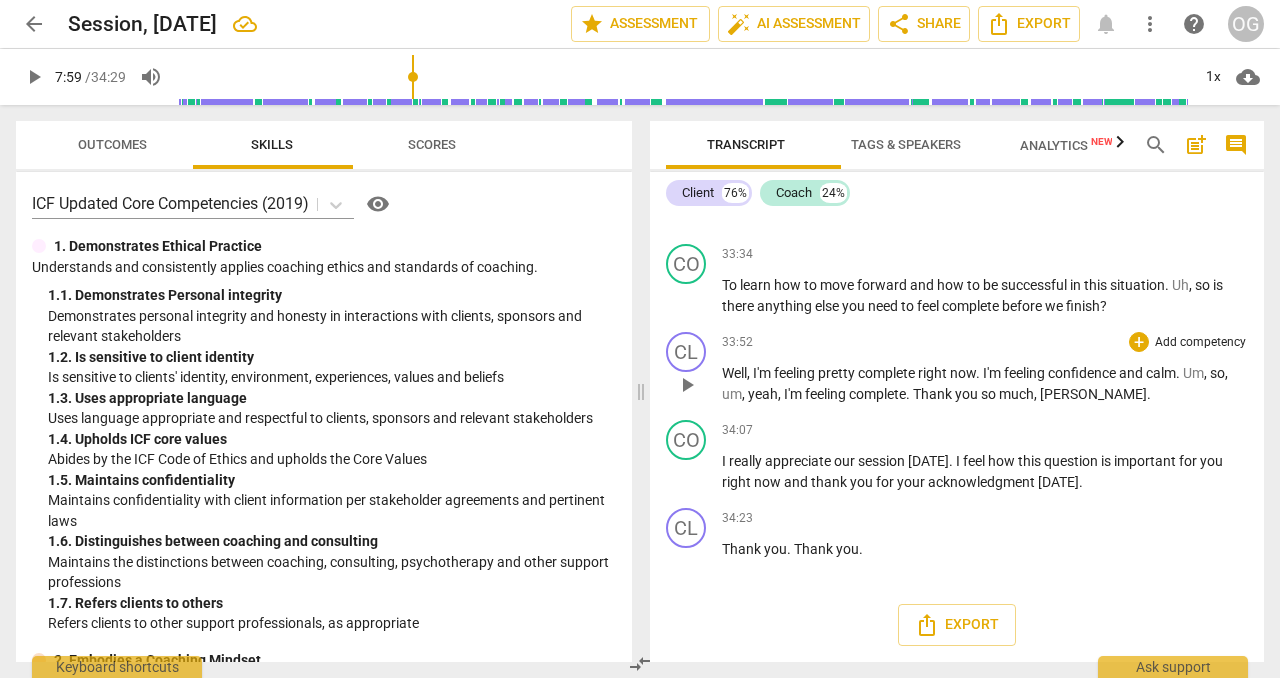 drag, startPoint x: 899, startPoint y: 313, endPoint x: 1207, endPoint y: 324, distance: 308.19638 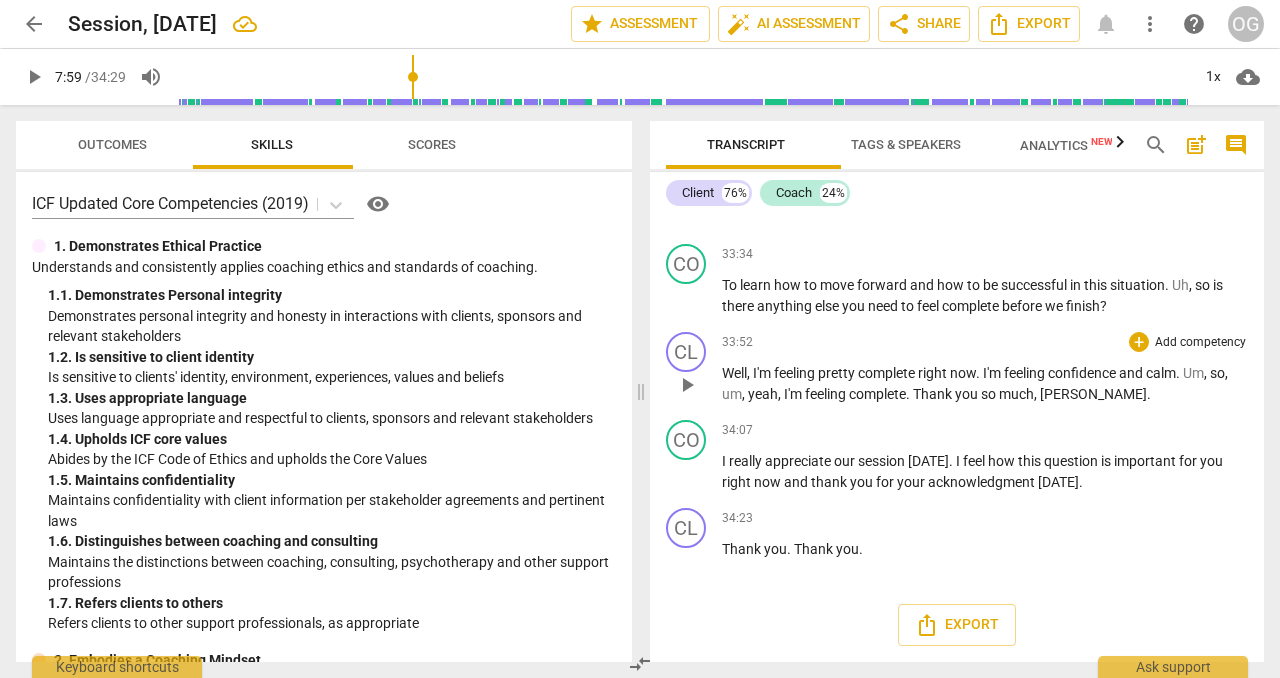 click on "Well ,   I'm   feeling   pretty   complete   right   now .   I'm   feeling   confidence   and   calm .   Um ,   so ,   um ,   yeah ,   I'm   feeling   complete .   Thank   you   so   much ,   Laura ." at bounding box center [985, 383] 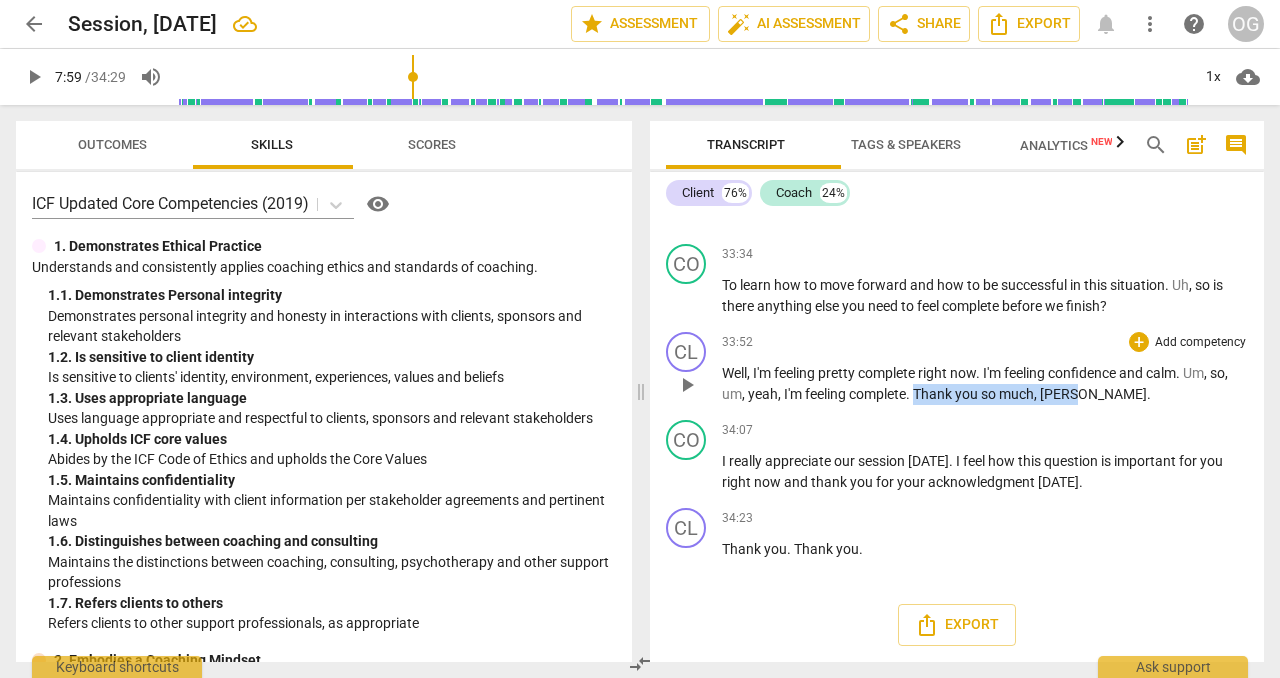 drag, startPoint x: 1168, startPoint y: 314, endPoint x: 902, endPoint y: 304, distance: 266.1879 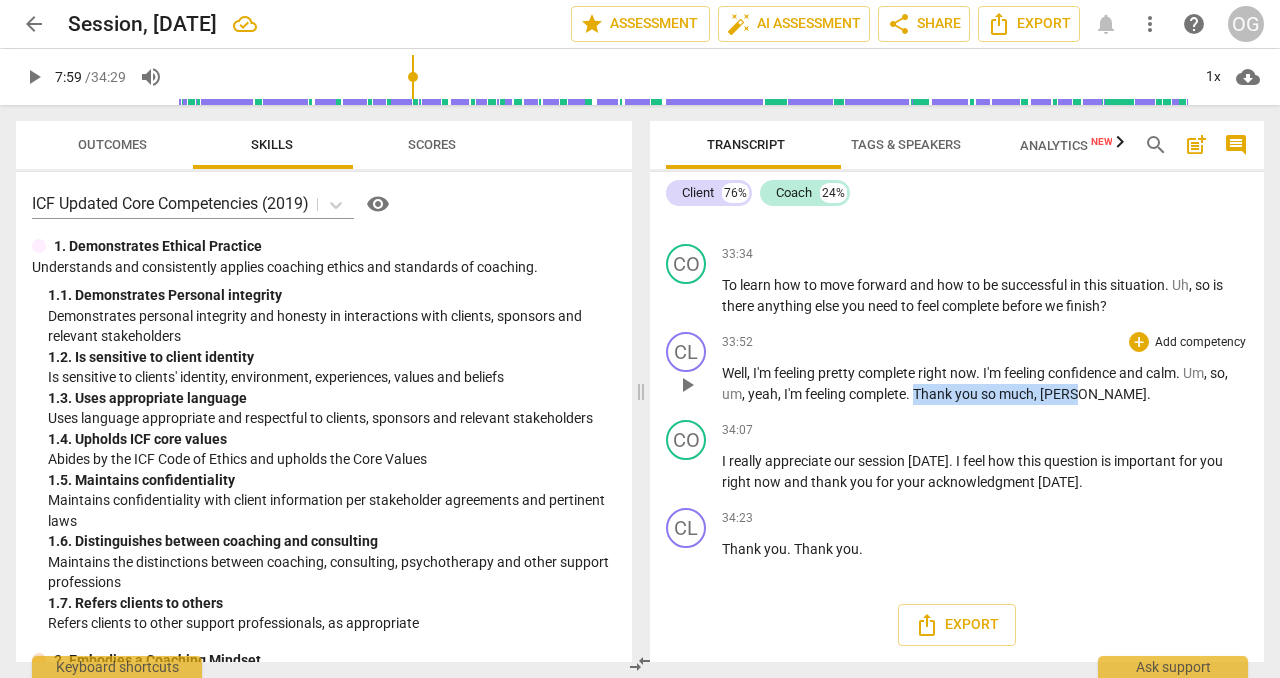 click on "Well ,   I'm   feeling   pretty   complete   right   now .   I'm   feeling   confidence   and   calm .   Um ,   so ,   um ,   yeah ,   I'm   feeling   complete .   Thank   you   so   much ,   Laura ." at bounding box center (985, 383) 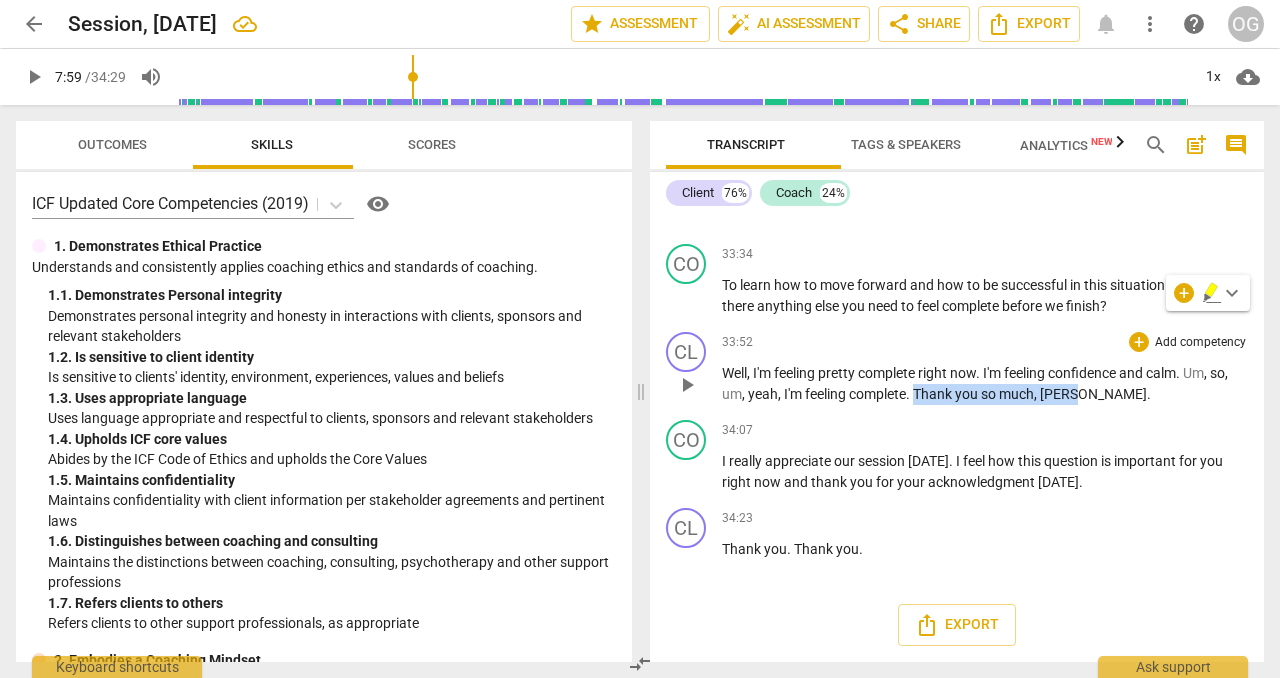 copy on "Thank   you   so   much ,   Laura" 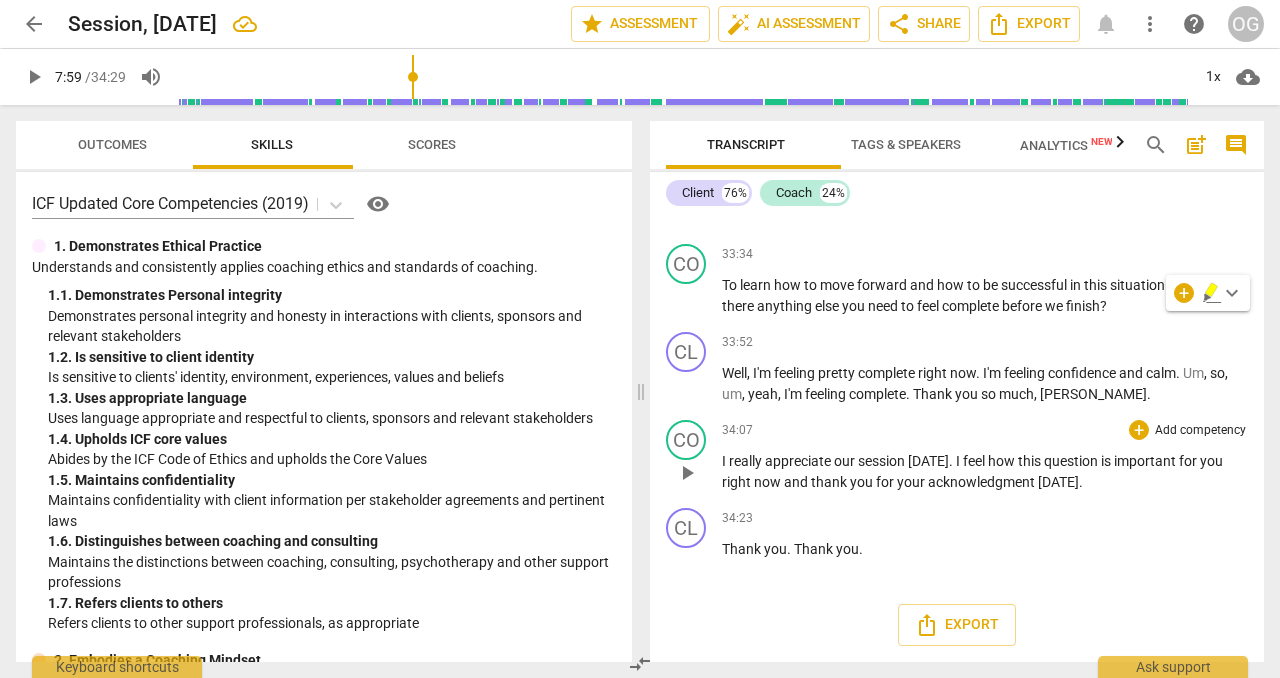 click on "play_arrow pause" at bounding box center [696, 473] 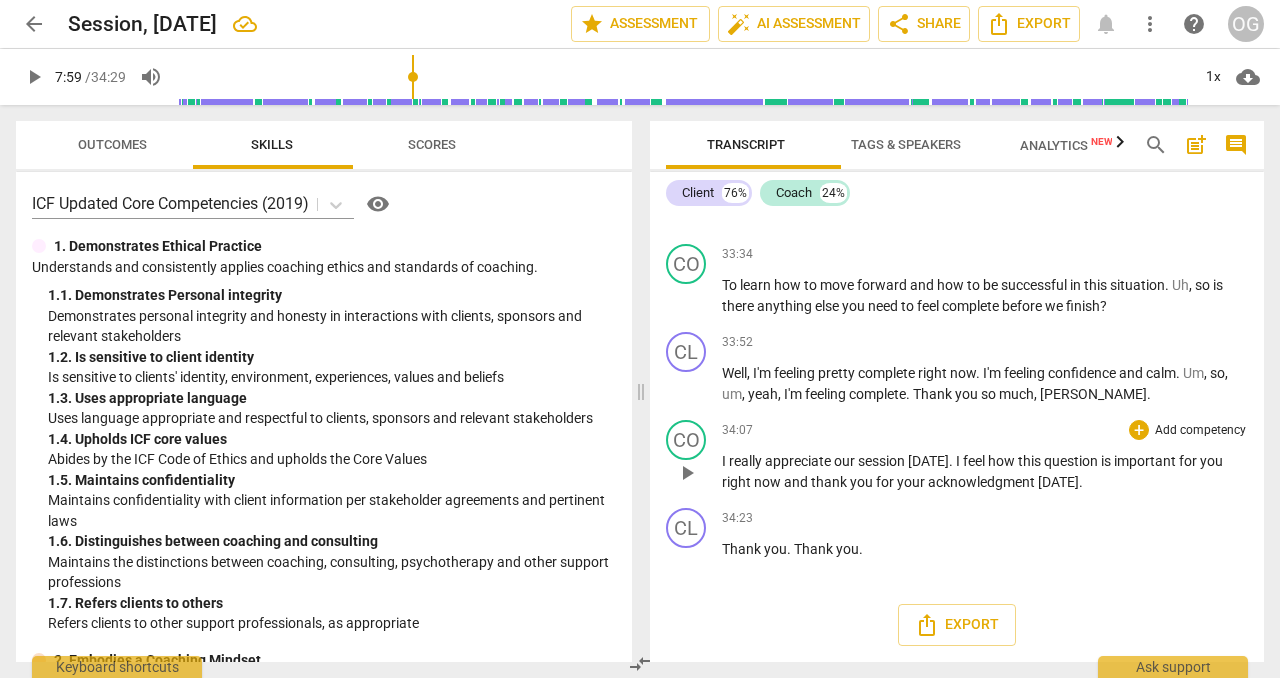 click on "I" at bounding box center [725, 461] 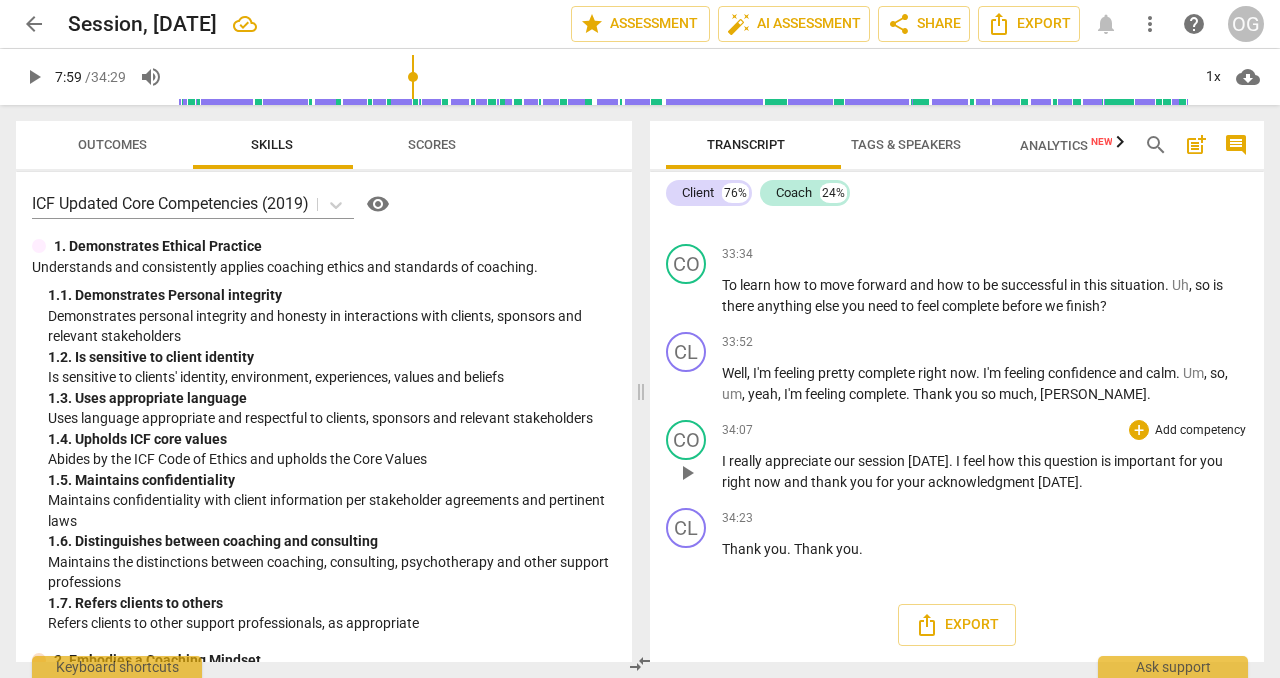 paste 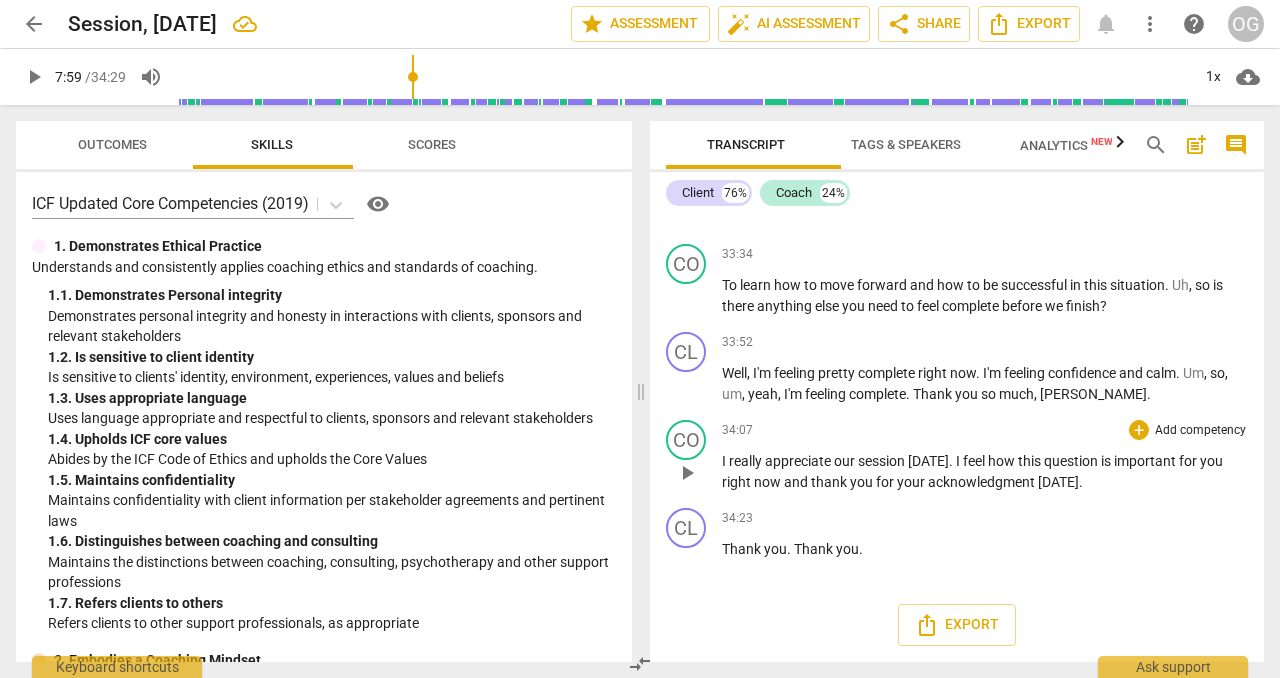 type 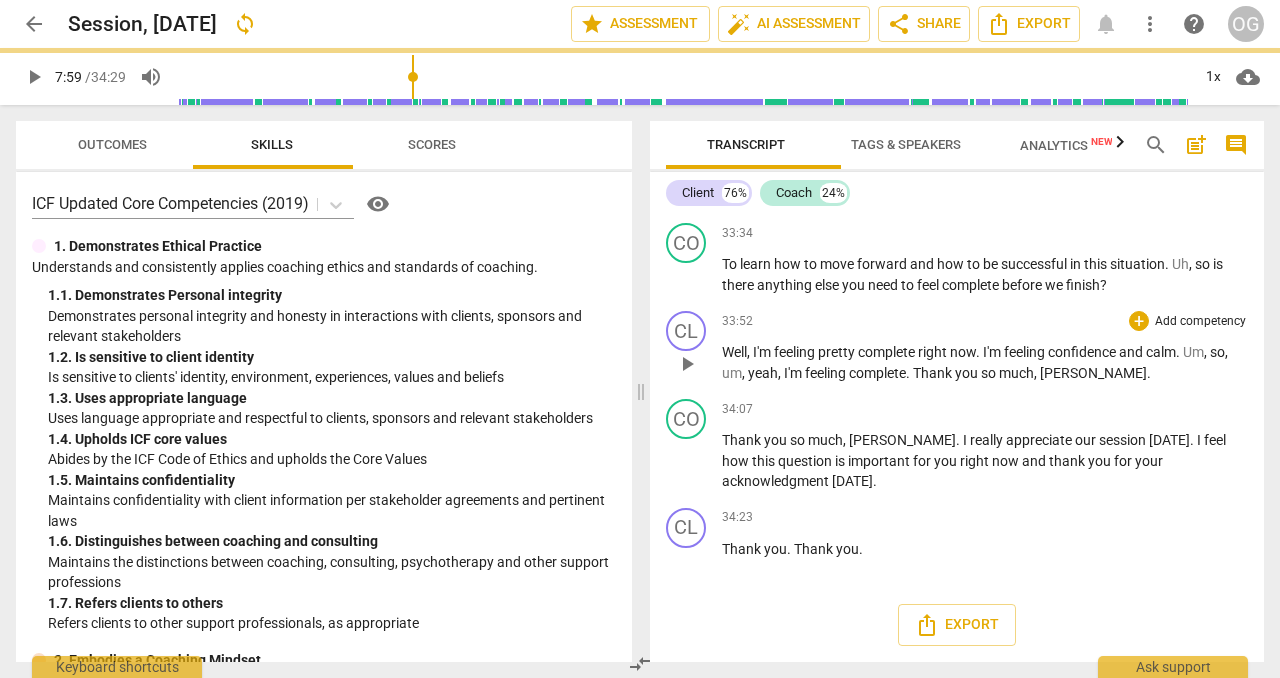 click on "." at bounding box center [1149, 373] 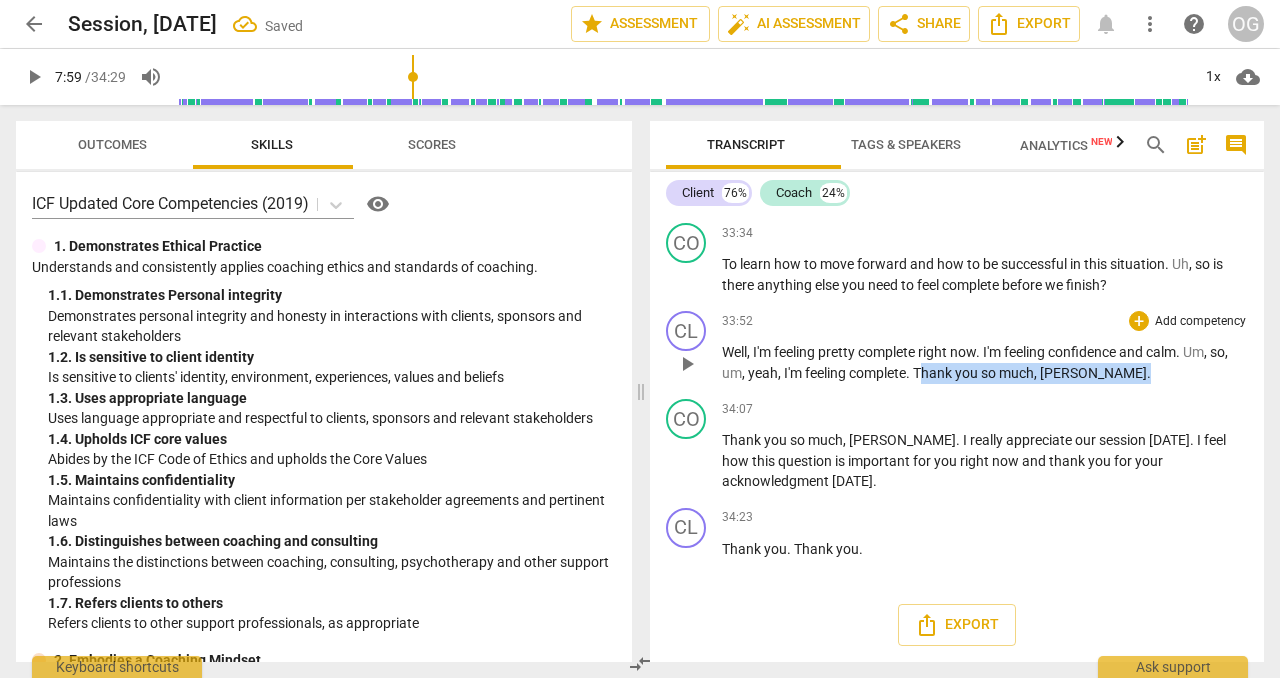 drag, startPoint x: 1171, startPoint y: 315, endPoint x: 1200, endPoint y: 306, distance: 30.364452 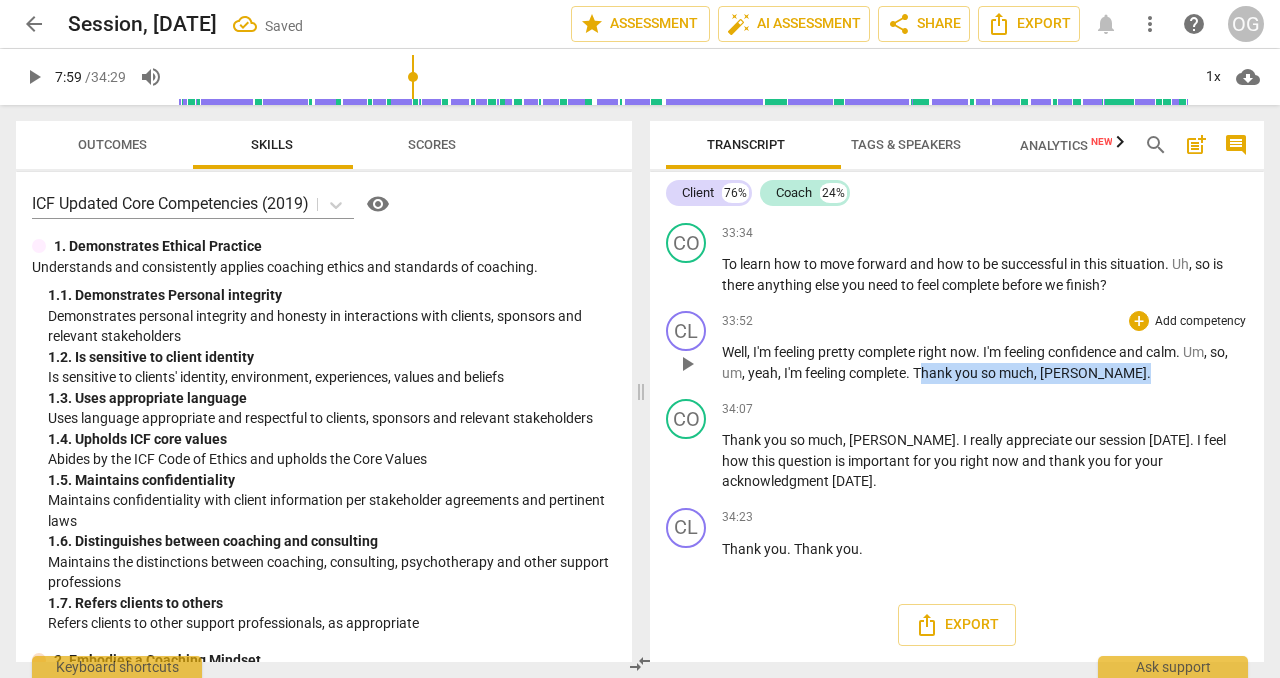click on "Well ,   I'm   feeling   pretty   complete   right   now .   I'm   feeling   confidence   and   calm .   Um ,   so ,   um ,   yeah ,   I'm   feeling   complete .   Thank   you   so   much ,   Laura ." at bounding box center [985, 362] 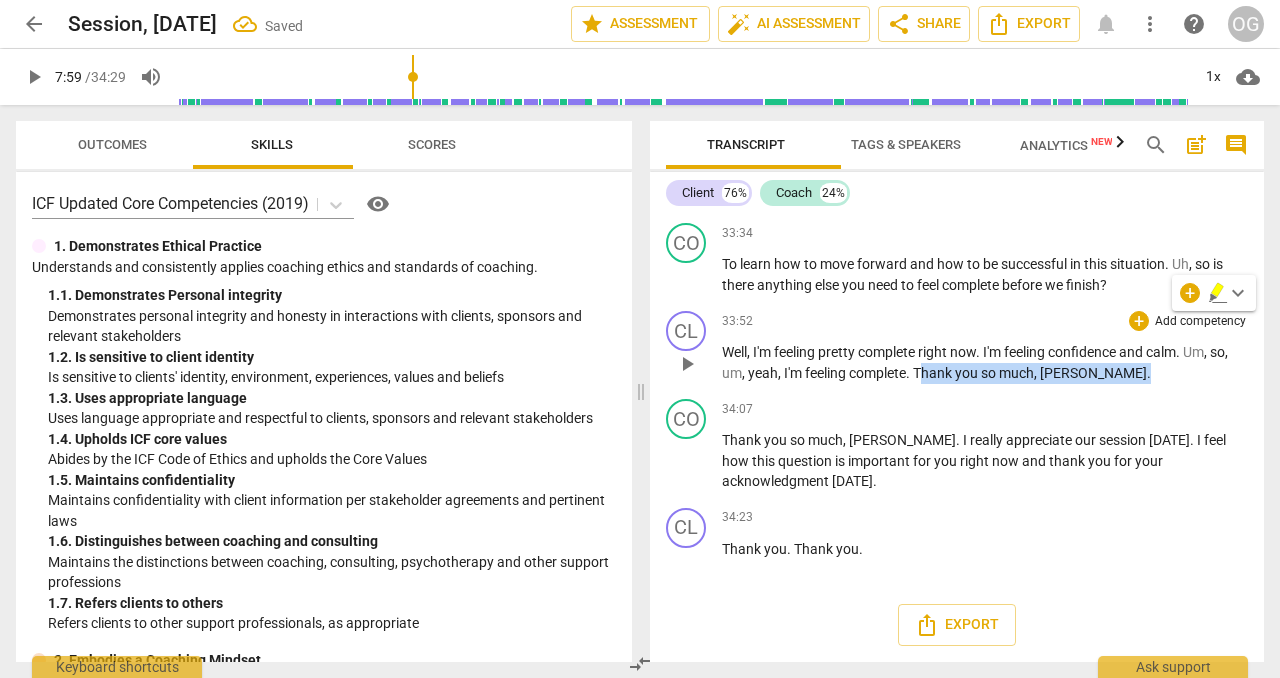 type 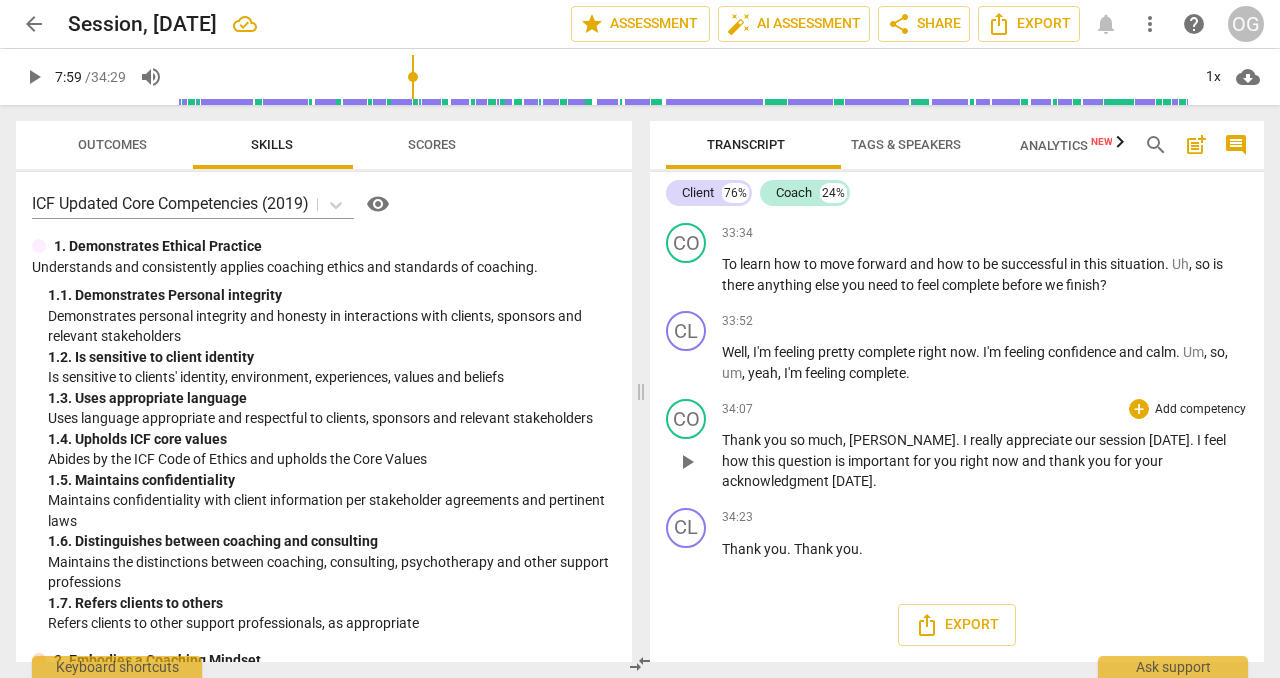 scroll, scrollTop: 16004, scrollLeft: 0, axis: vertical 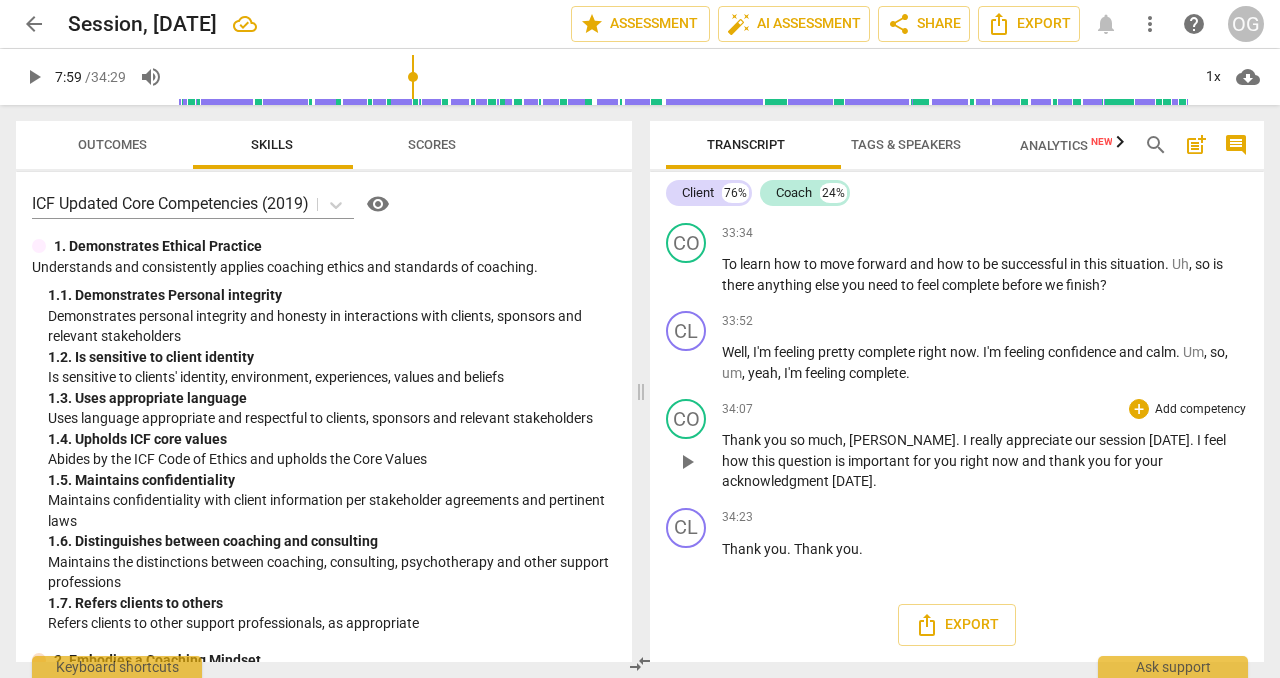 type on "479" 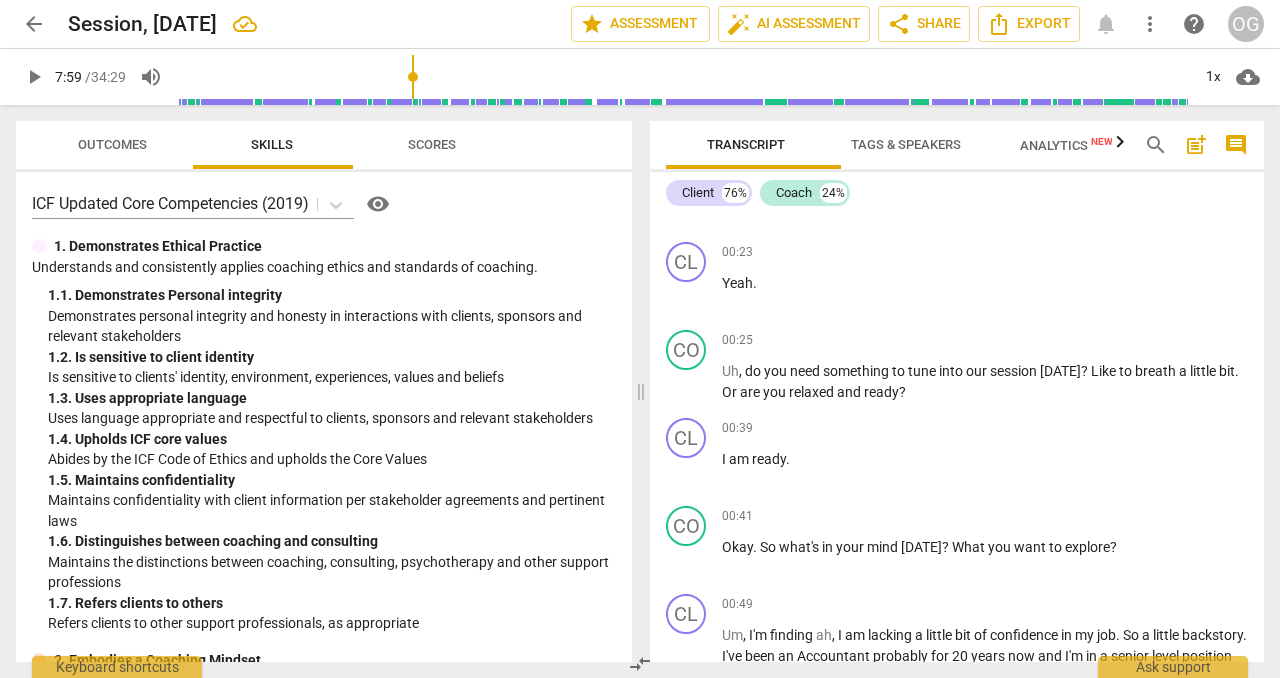 scroll, scrollTop: 0, scrollLeft: 0, axis: both 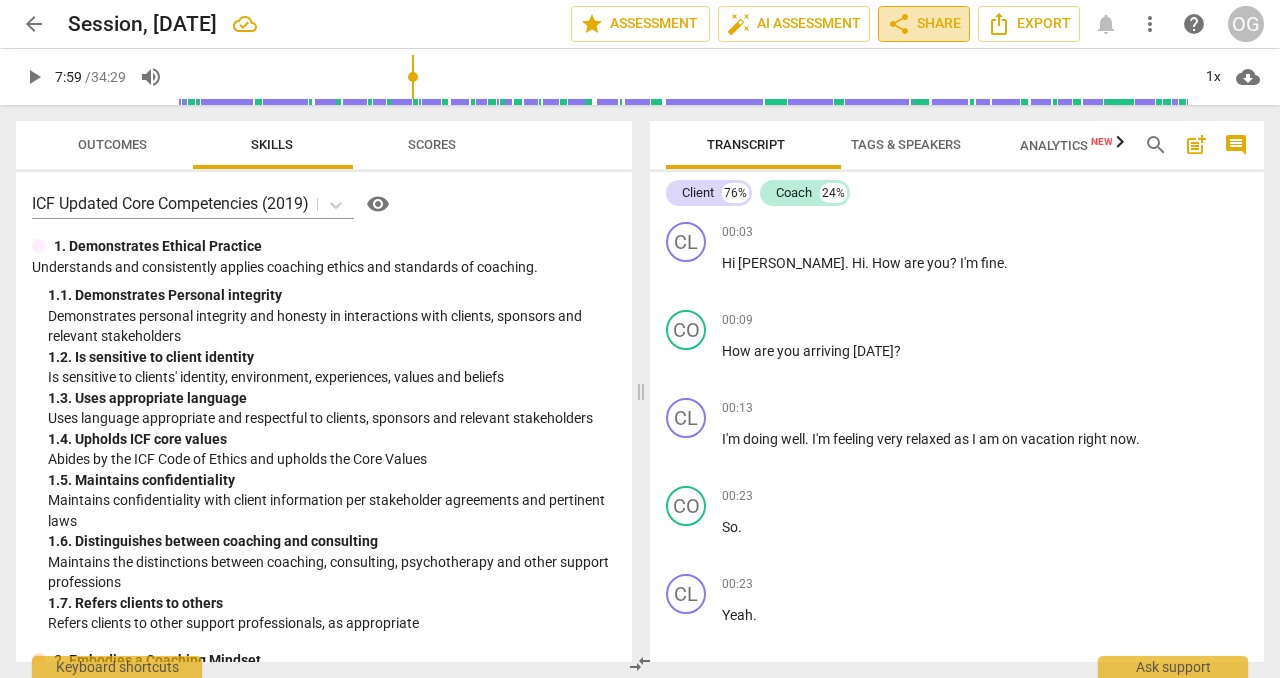 click on "share    Share" at bounding box center [924, 24] 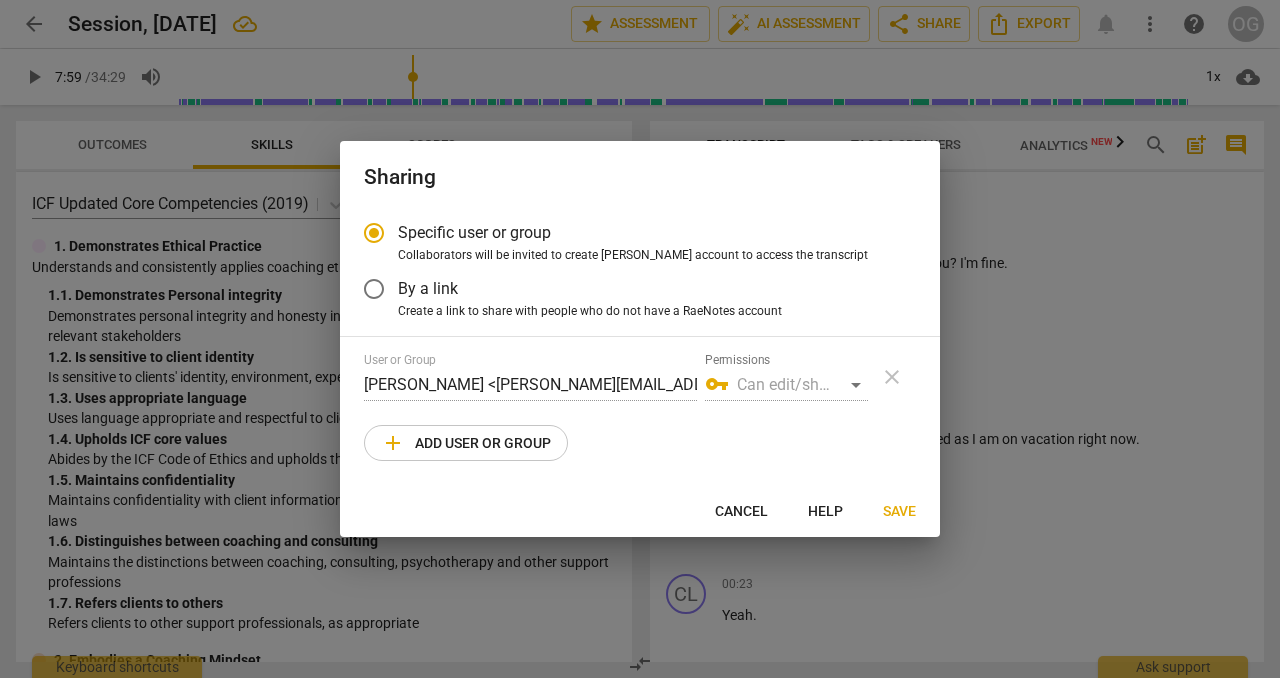 click on "vpn_key Can edit/share" at bounding box center [786, 385] 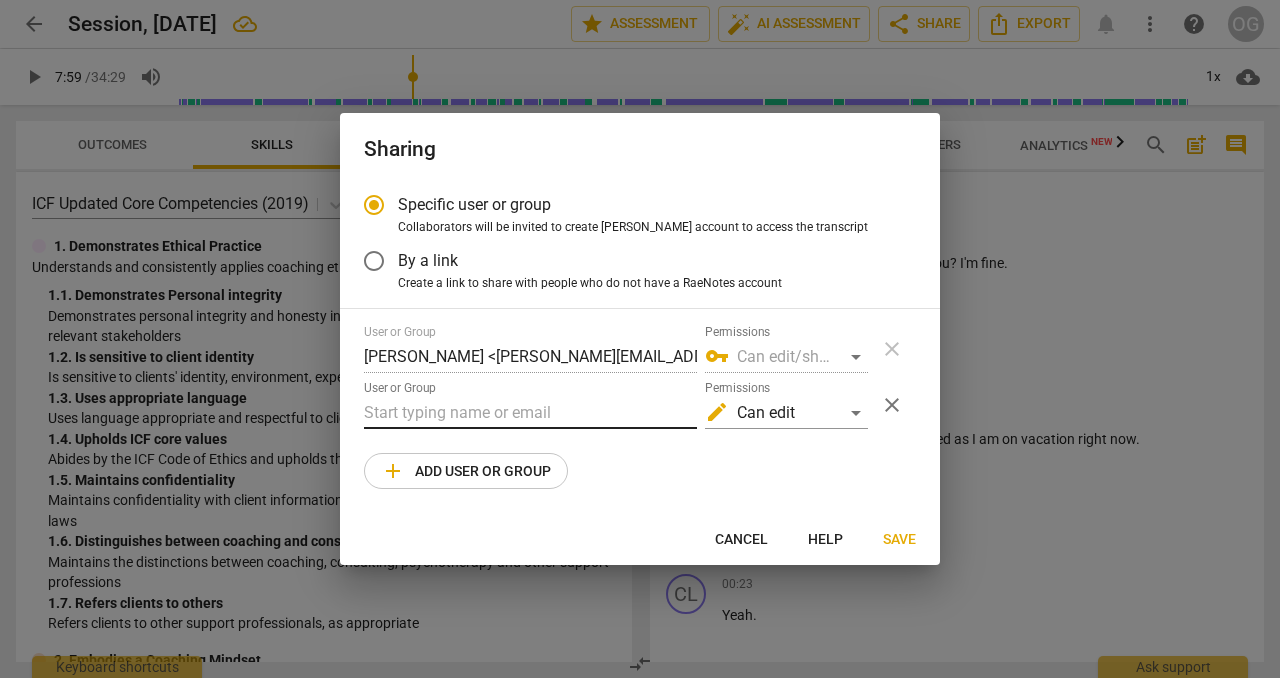 click at bounding box center (530, 413) 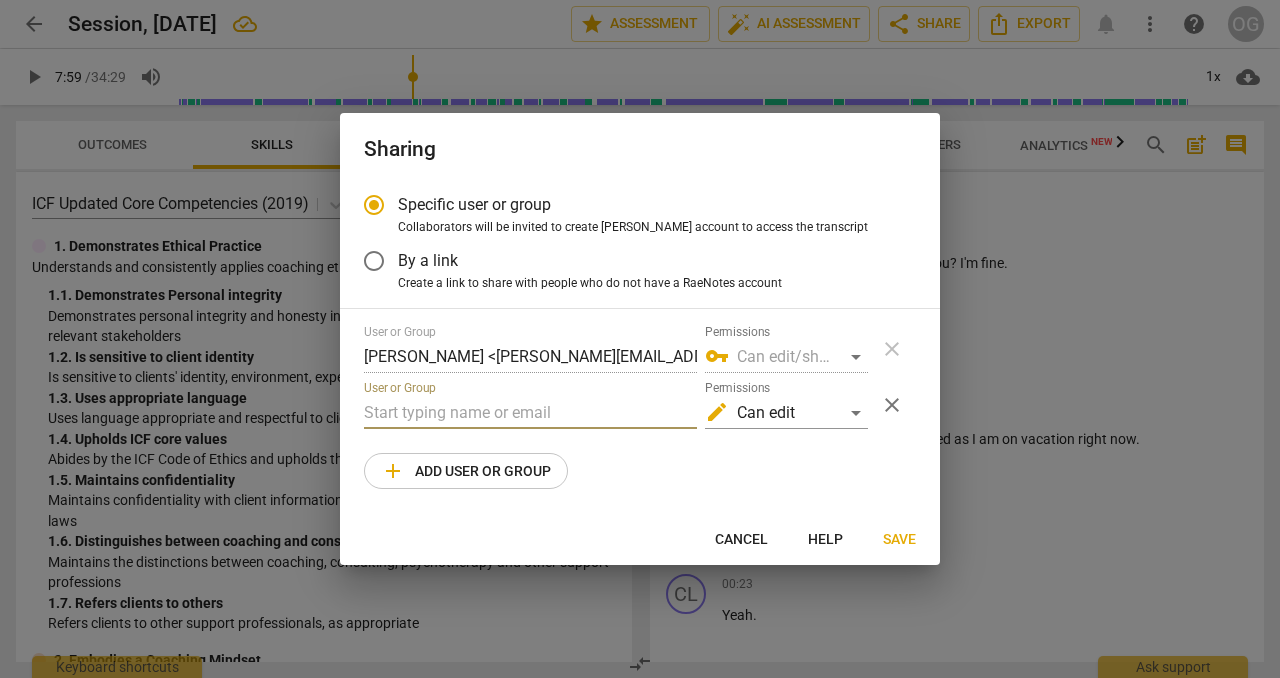 paste on "[PERSON_NAME][EMAIL_ADDRESS][DOMAIN_NAME]" 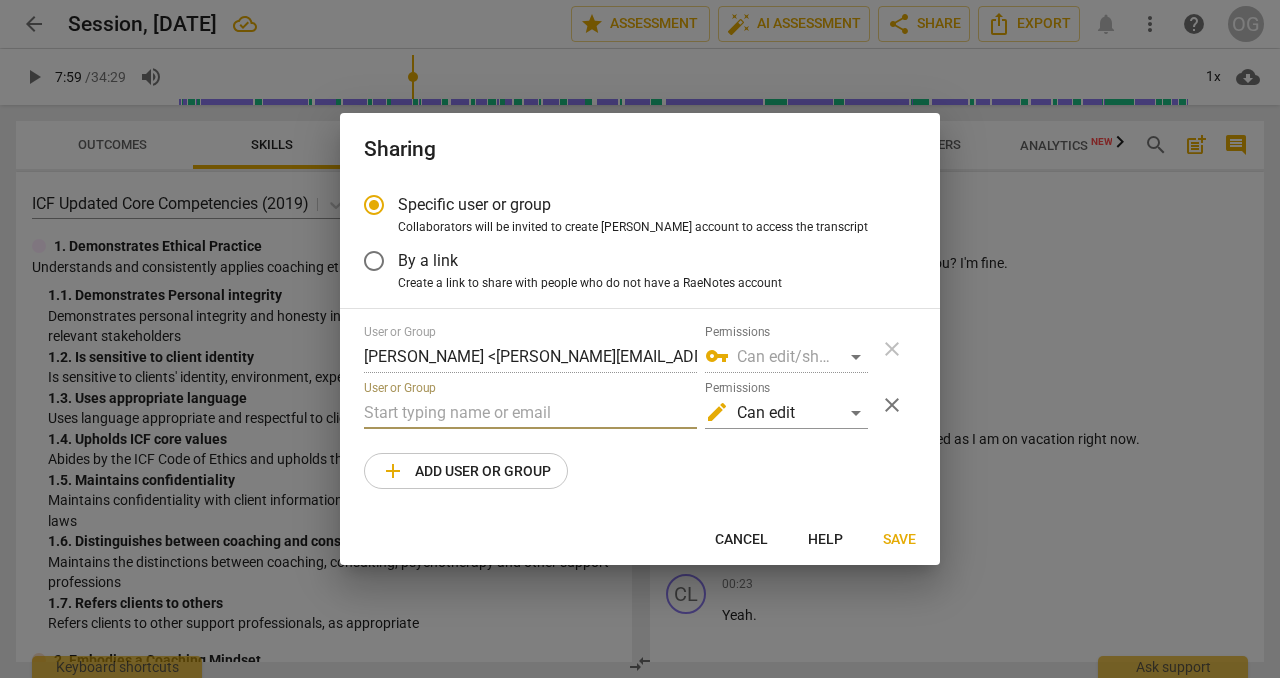 type on "[PERSON_NAME][EMAIL_ADDRESS][DOMAIN_NAME]" 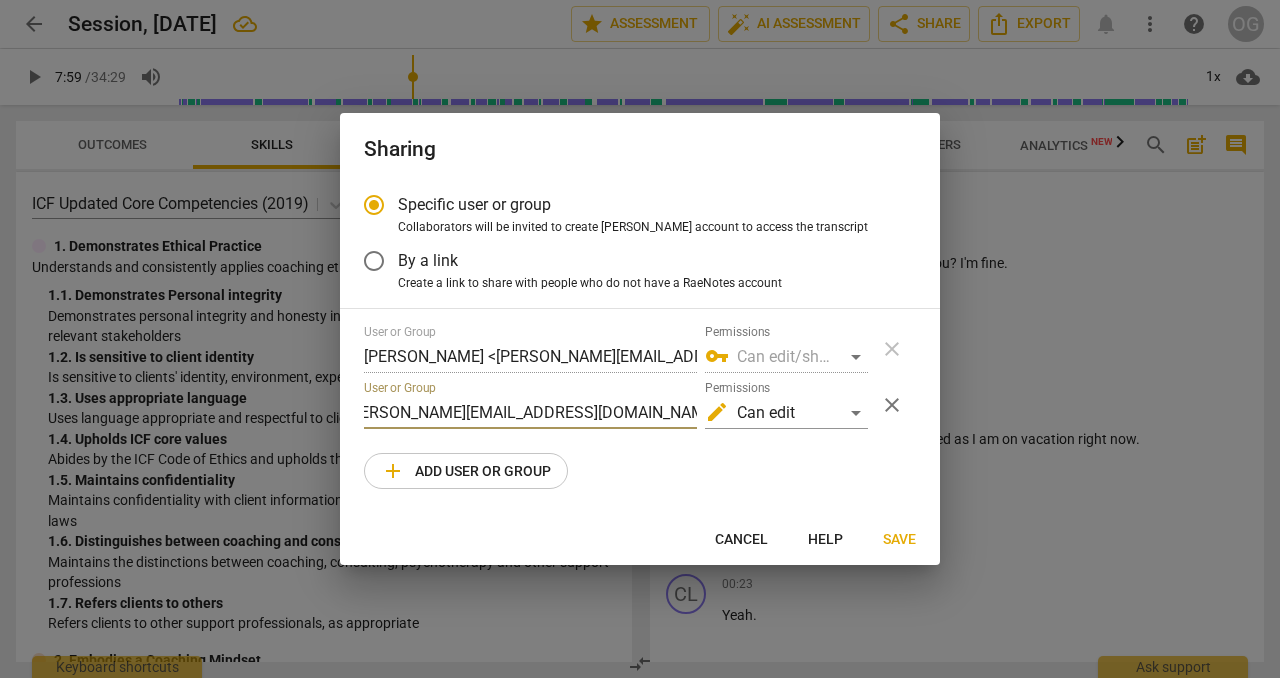 scroll, scrollTop: 0, scrollLeft: 0, axis: both 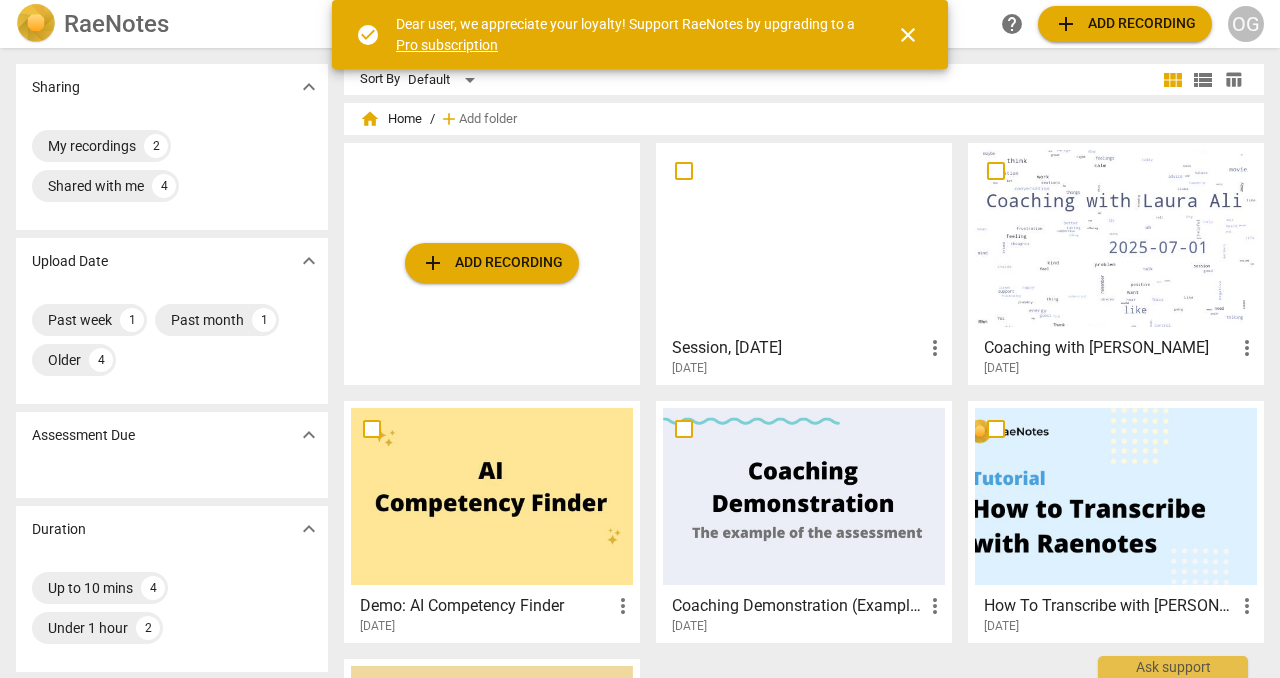 click at bounding box center [804, 238] 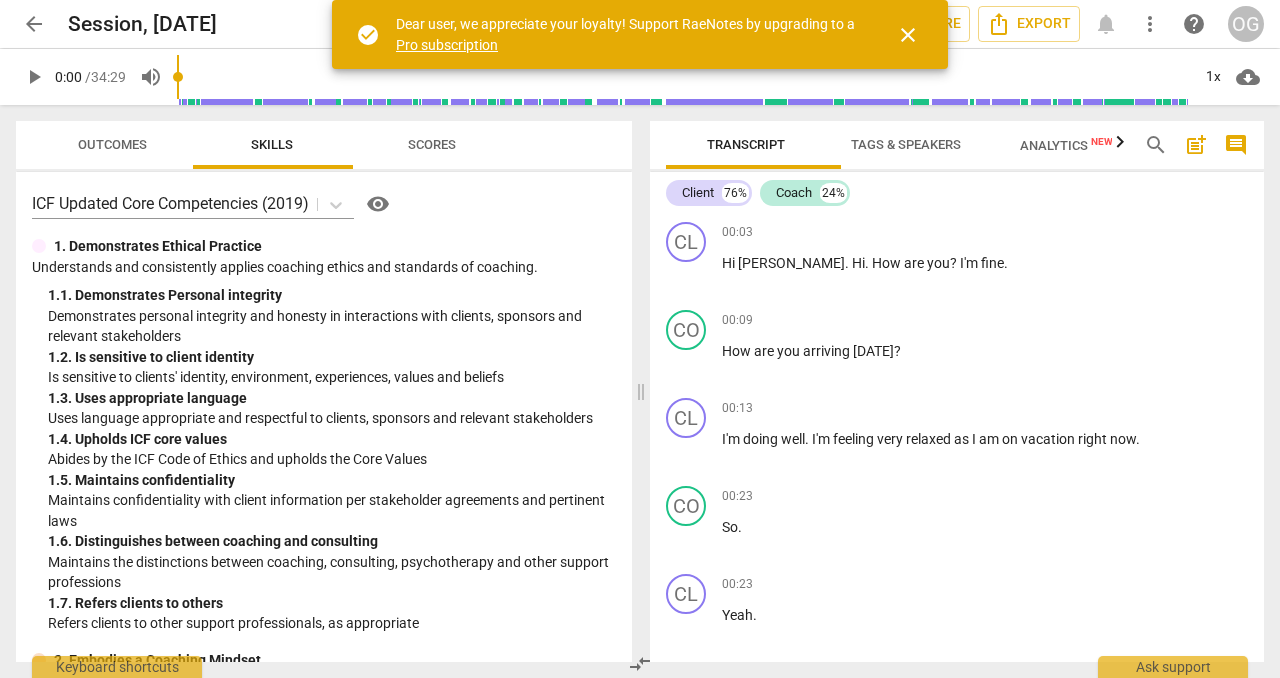 click on "close" at bounding box center [908, 35] 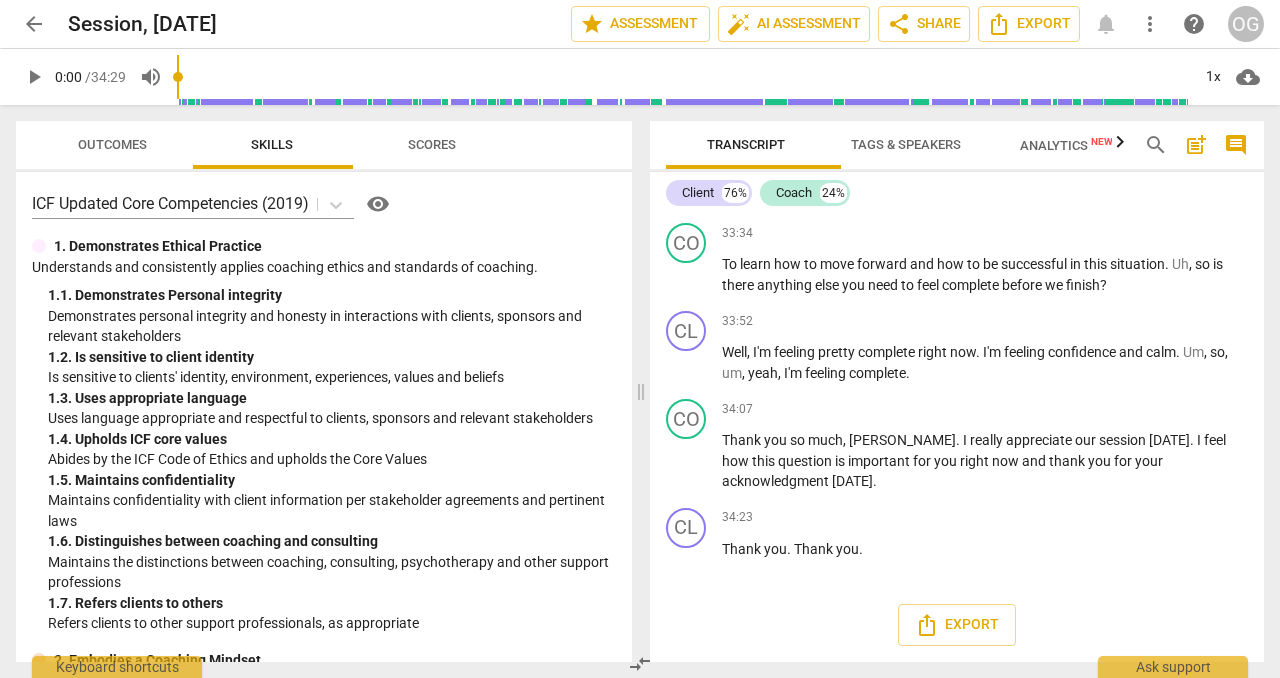 scroll, scrollTop: 11205, scrollLeft: 0, axis: vertical 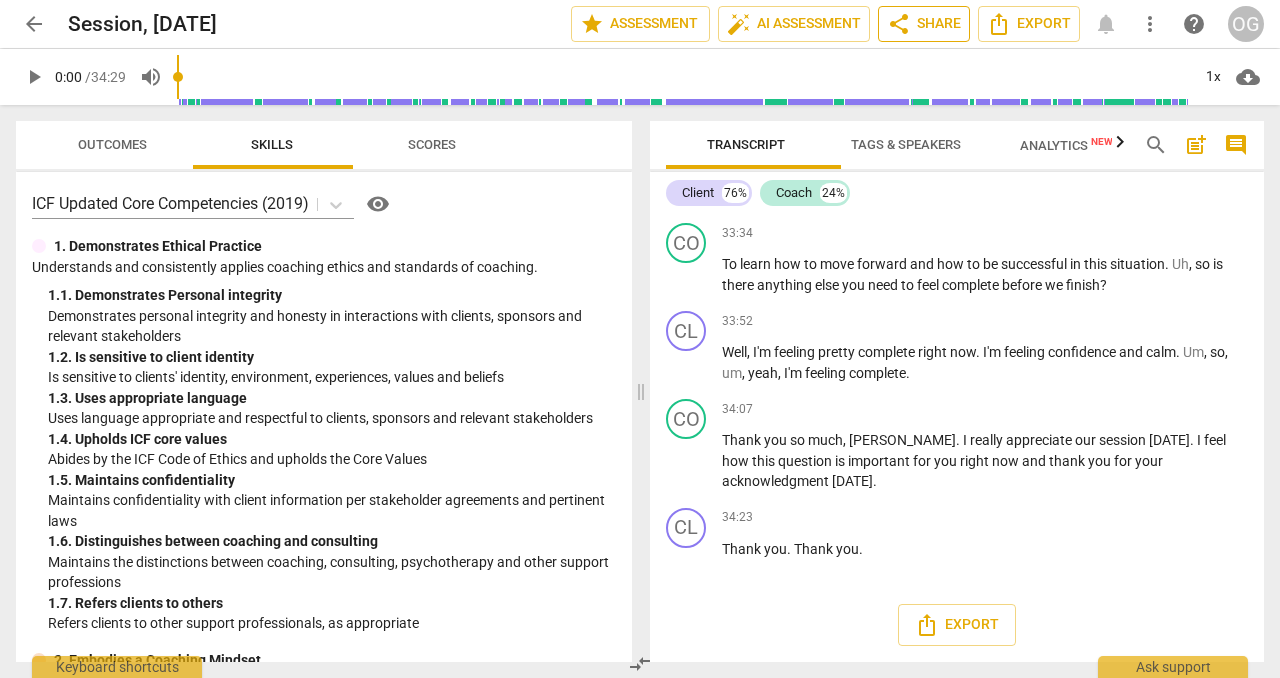 click on "share    Share" at bounding box center [924, 24] 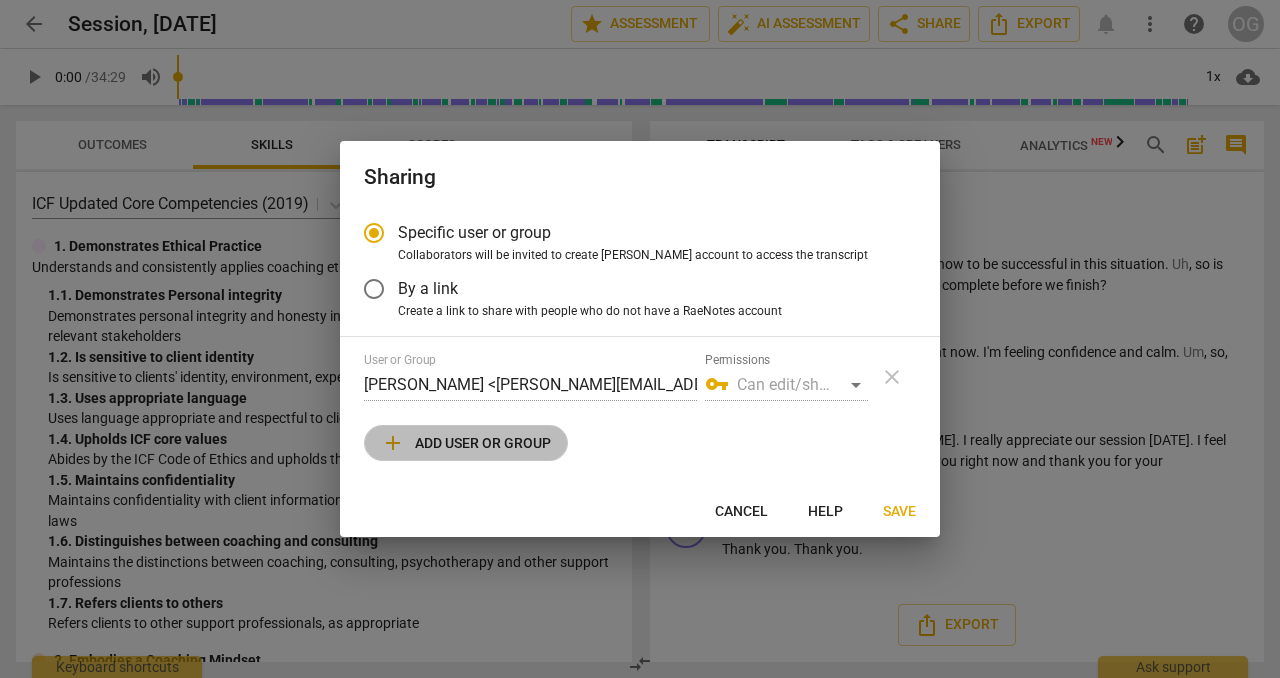 click on "add Add user or group" at bounding box center (466, 443) 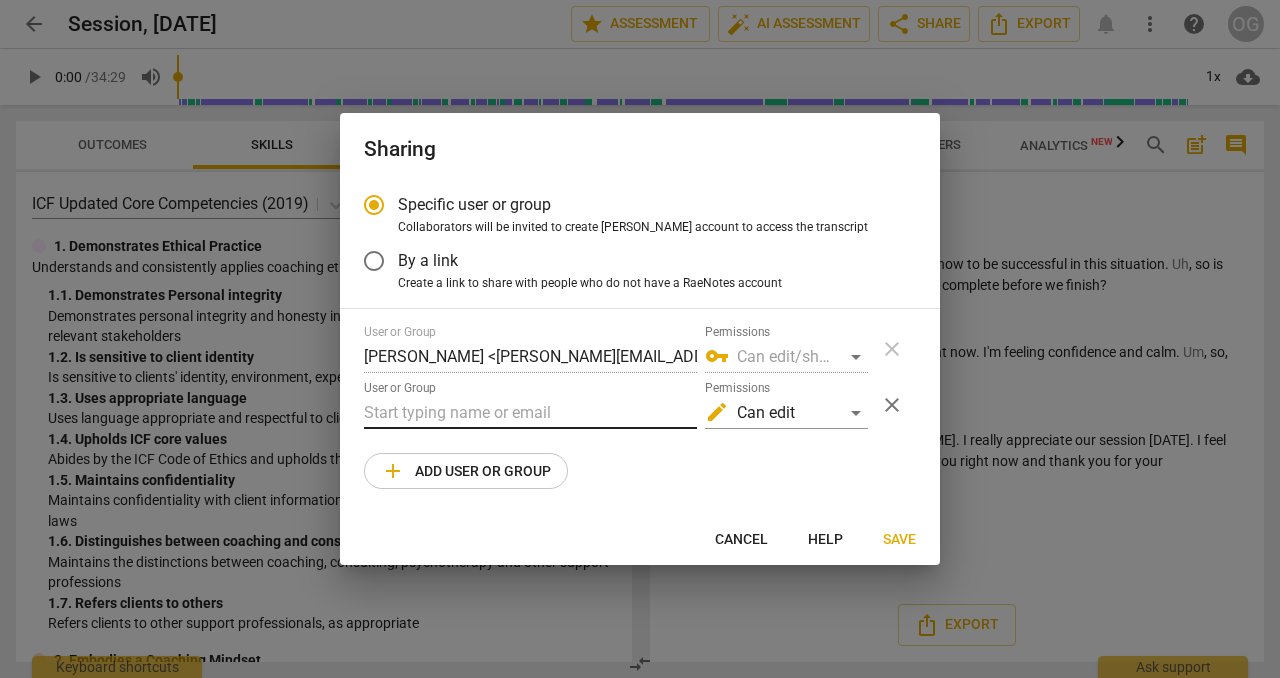 click at bounding box center [530, 413] 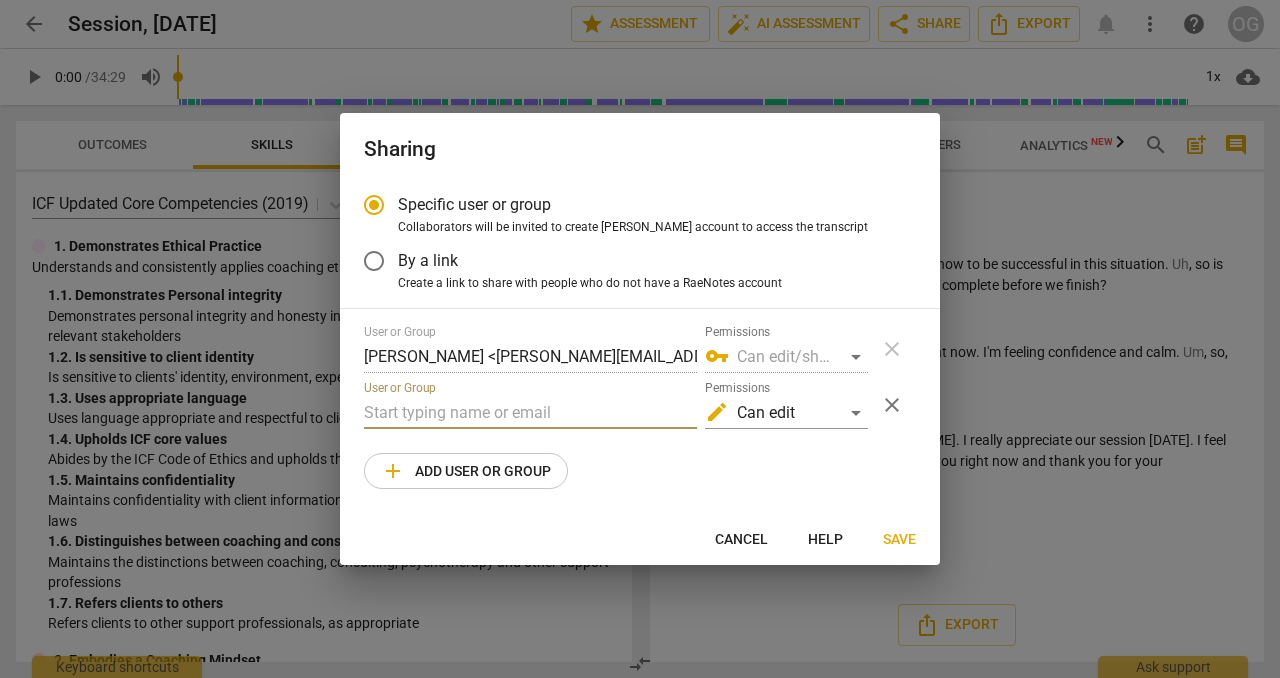 paste on "[PERSON_NAME][EMAIL_ADDRESS][DOMAIN_NAME]" 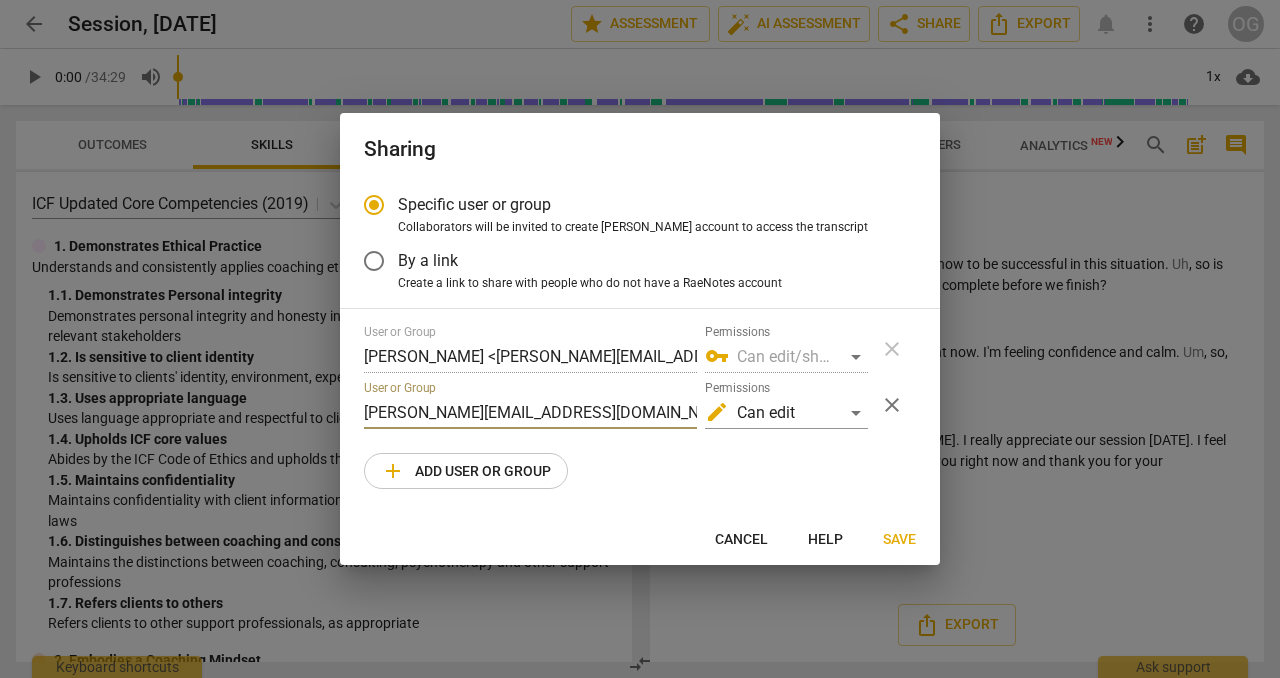 scroll, scrollTop: 0, scrollLeft: 81, axis: horizontal 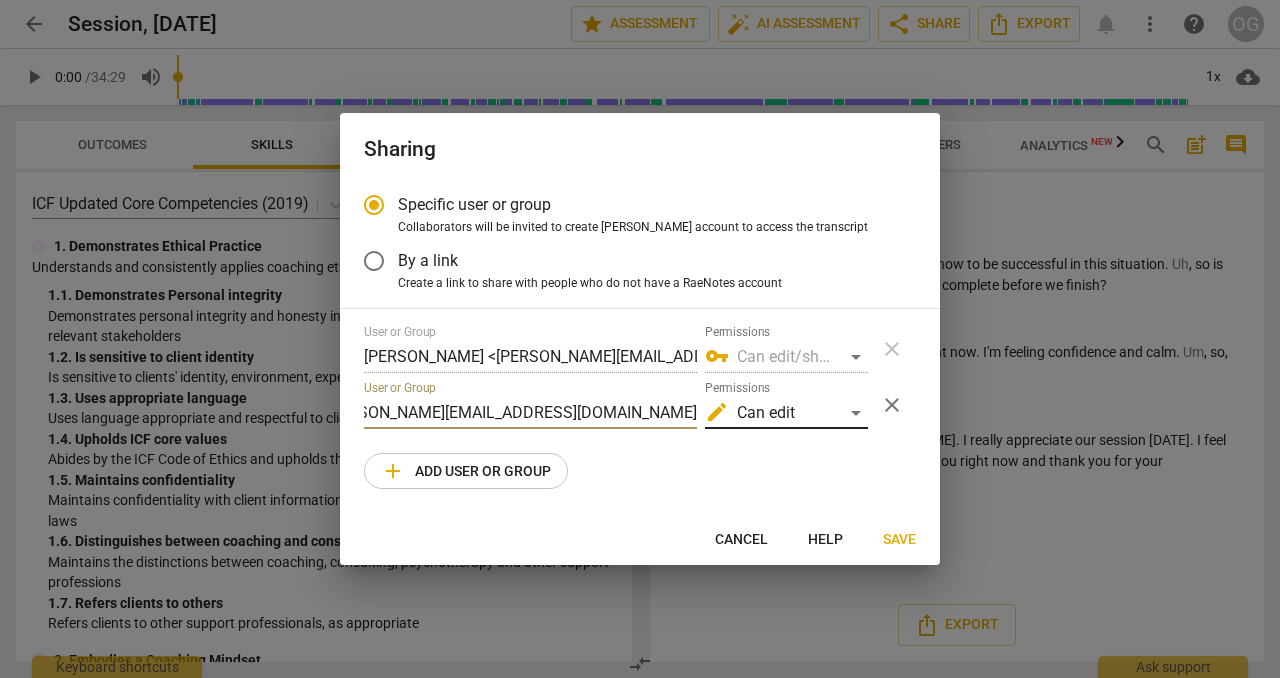 type on "[PERSON_NAME][EMAIL_ADDRESS][DOMAIN_NAME]" 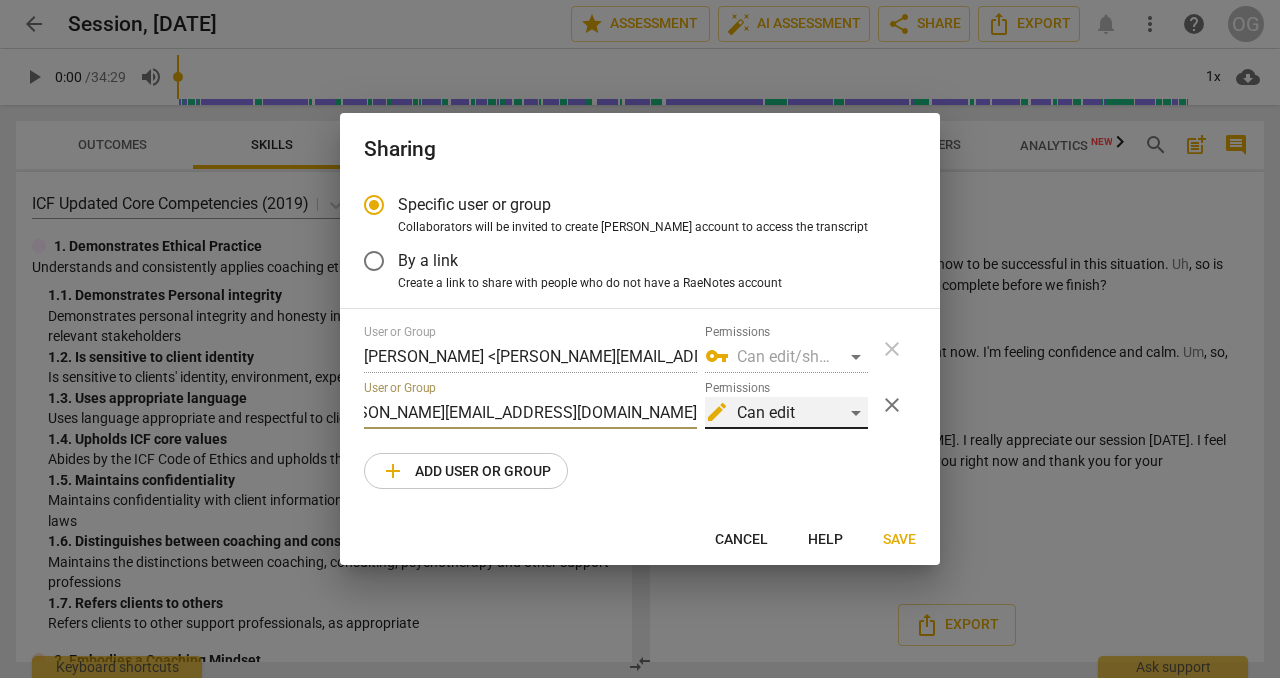 scroll, scrollTop: 0, scrollLeft: 0, axis: both 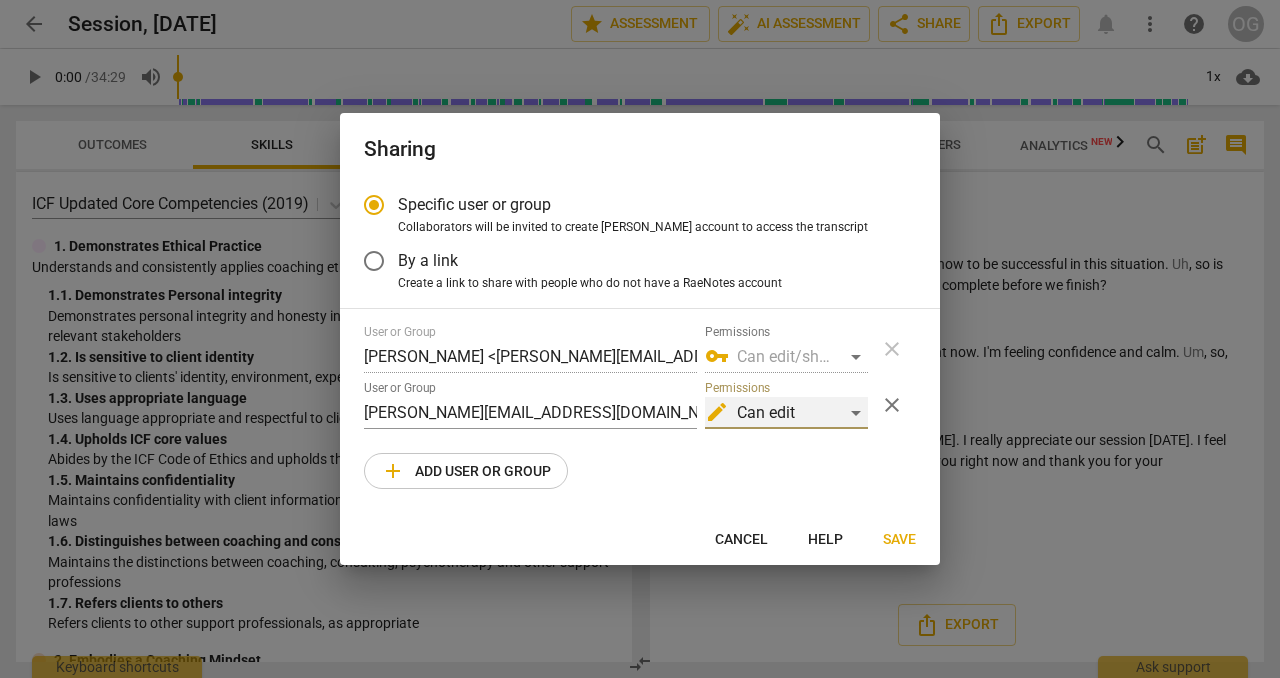 click on "edit Can edit" at bounding box center (786, 413) 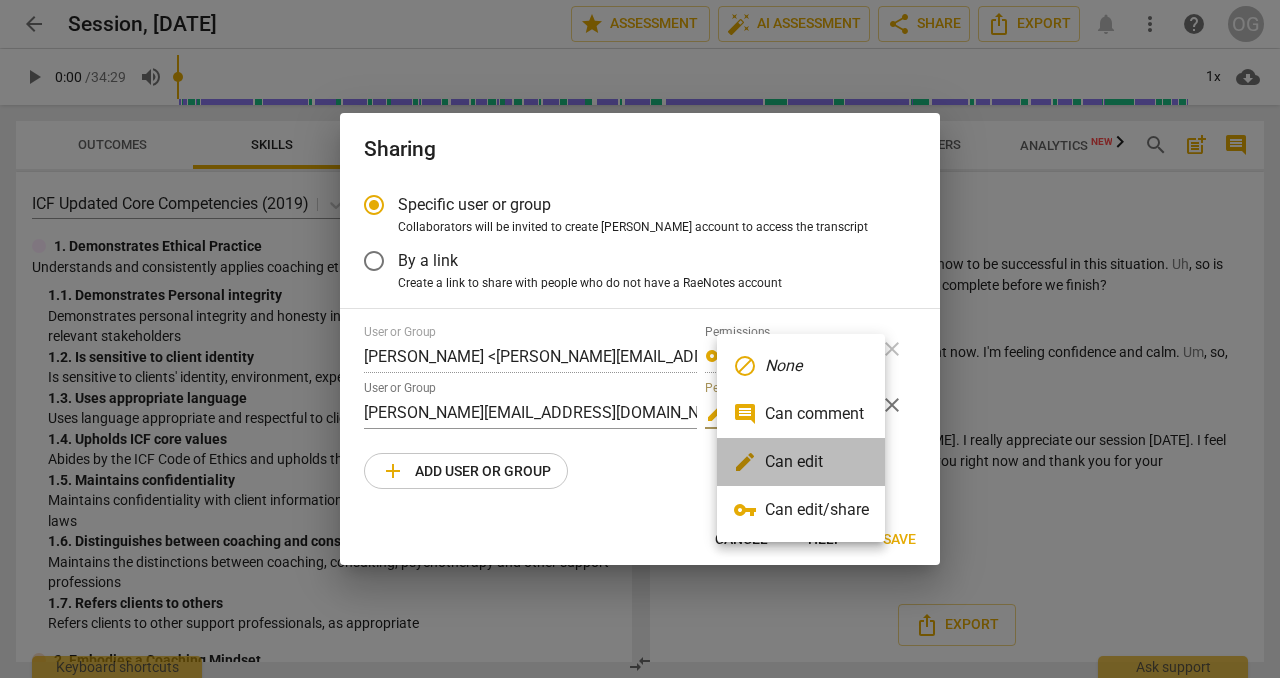 click on "edit Can edit" at bounding box center (801, 462) 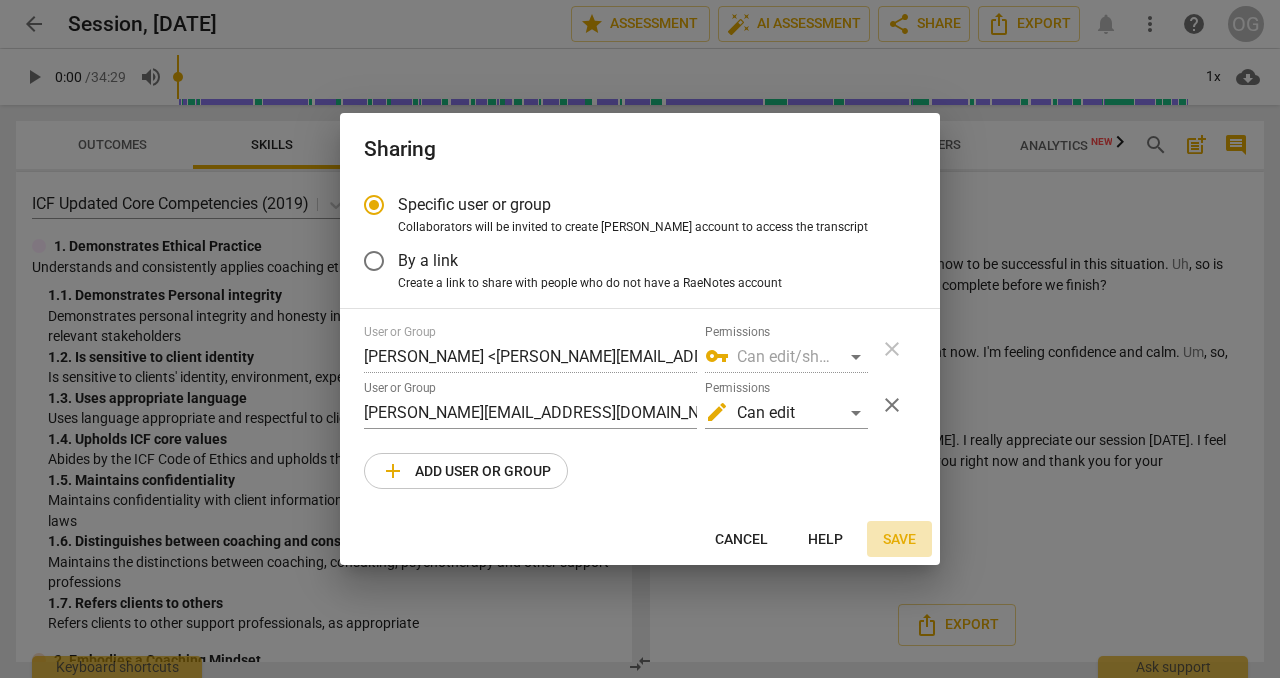 click on "Save" at bounding box center (899, 540) 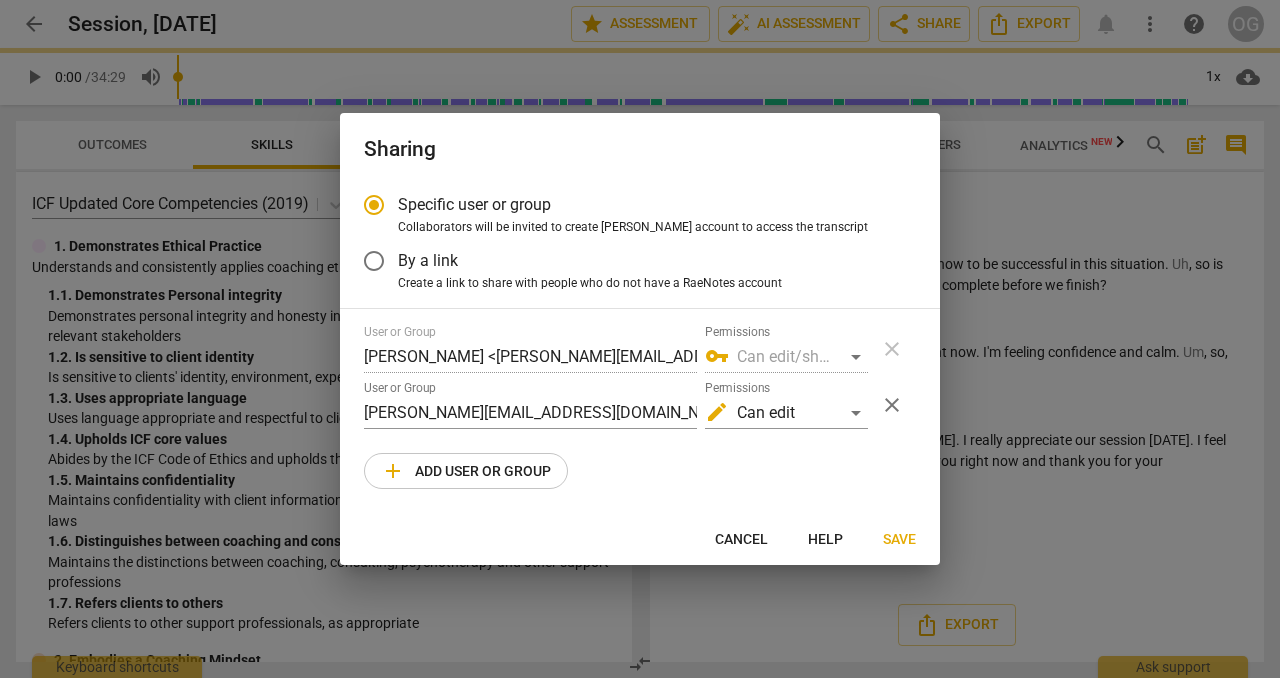 radio on "false" 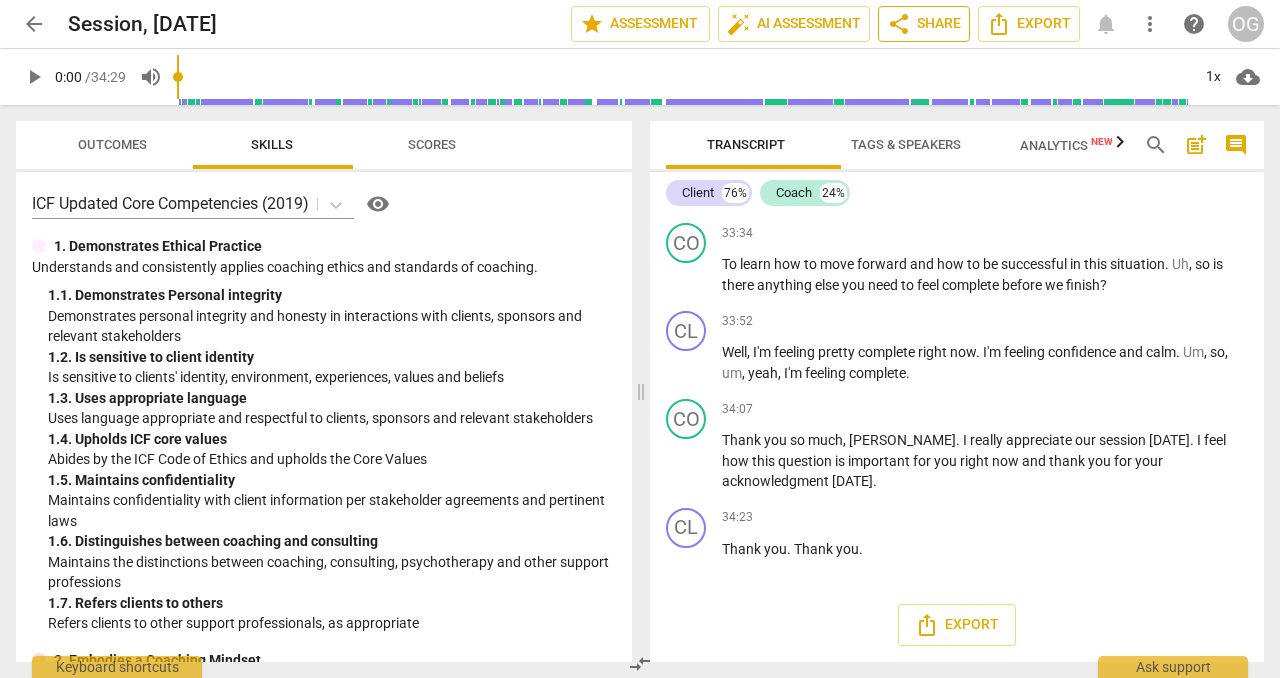 click on "share    Share" at bounding box center (924, 24) 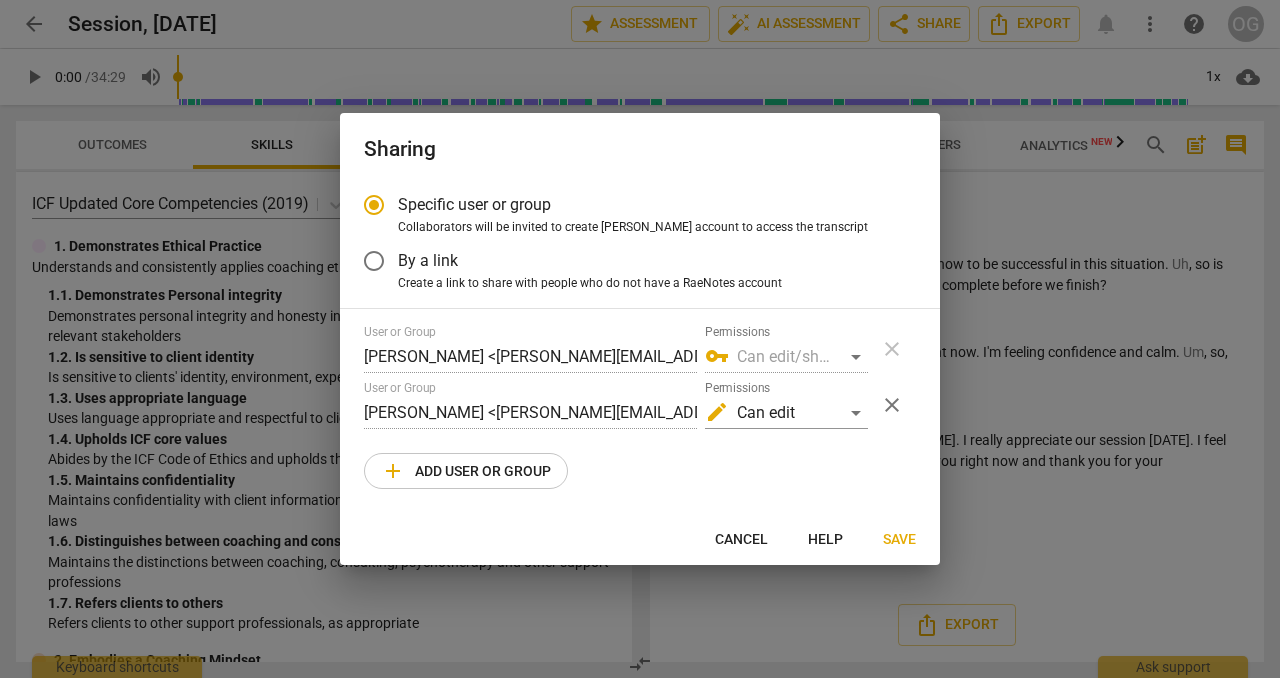 click on "Cancel" at bounding box center (741, 540) 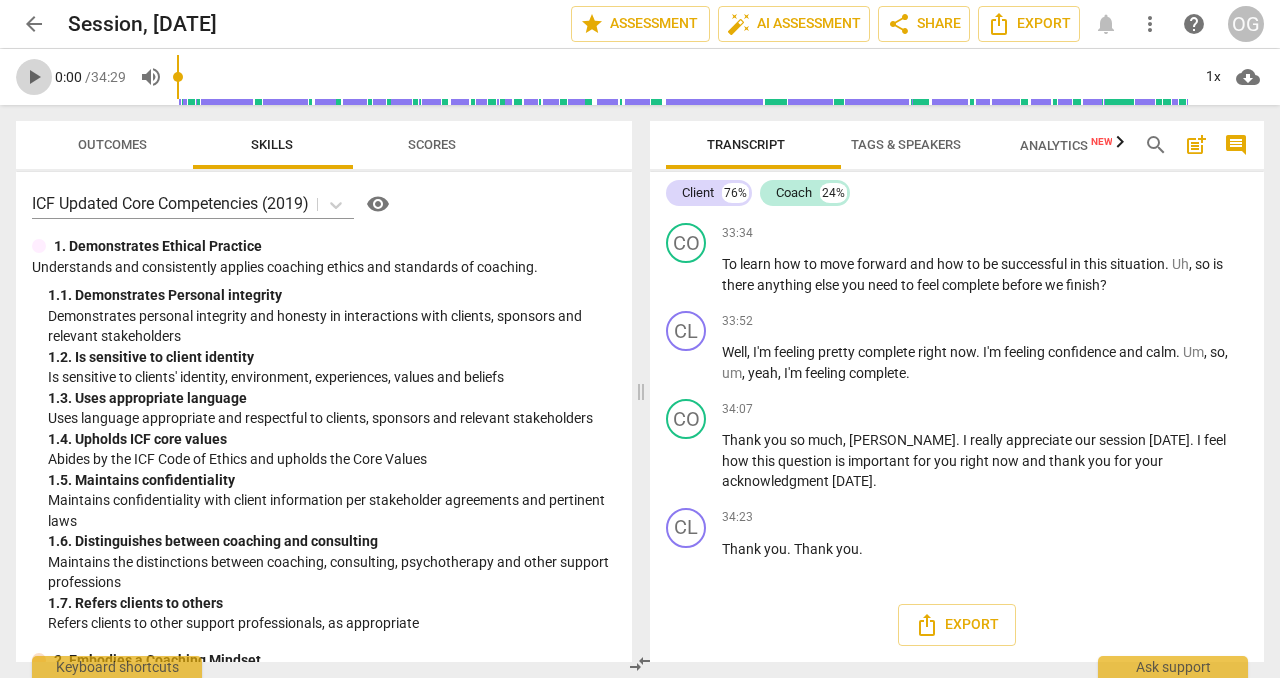 click on "play_arrow" at bounding box center [34, 77] 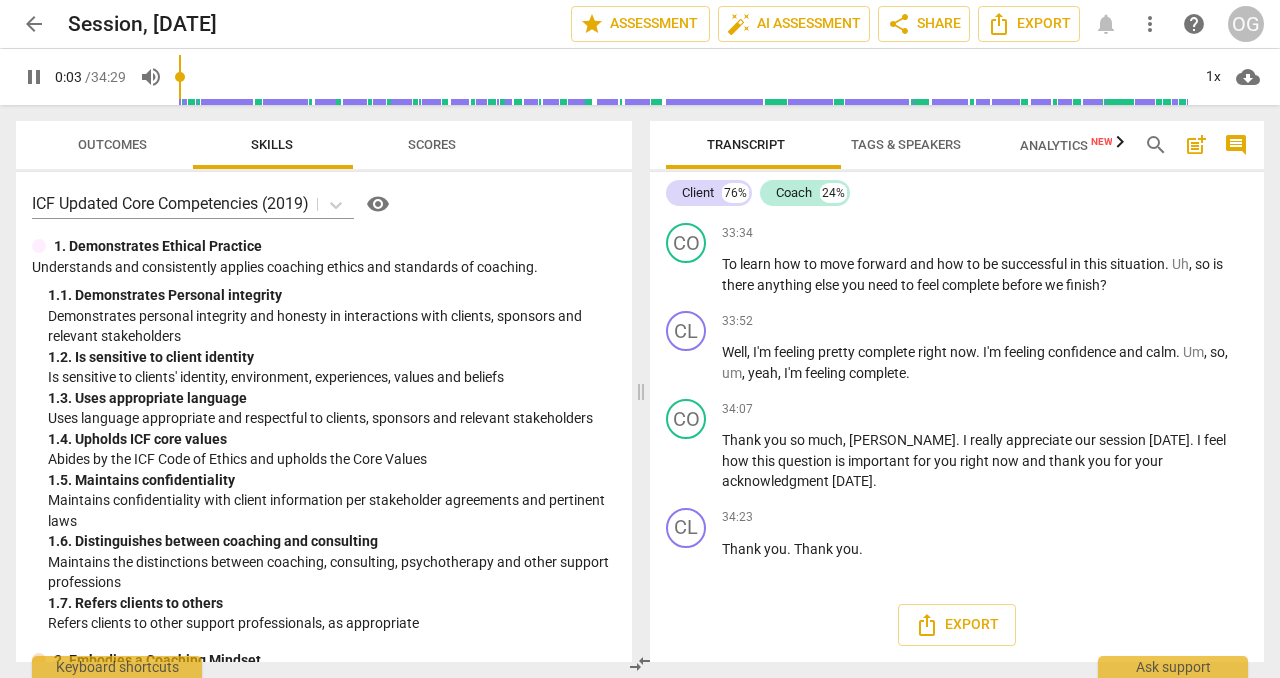 scroll, scrollTop: 49, scrollLeft: 0, axis: vertical 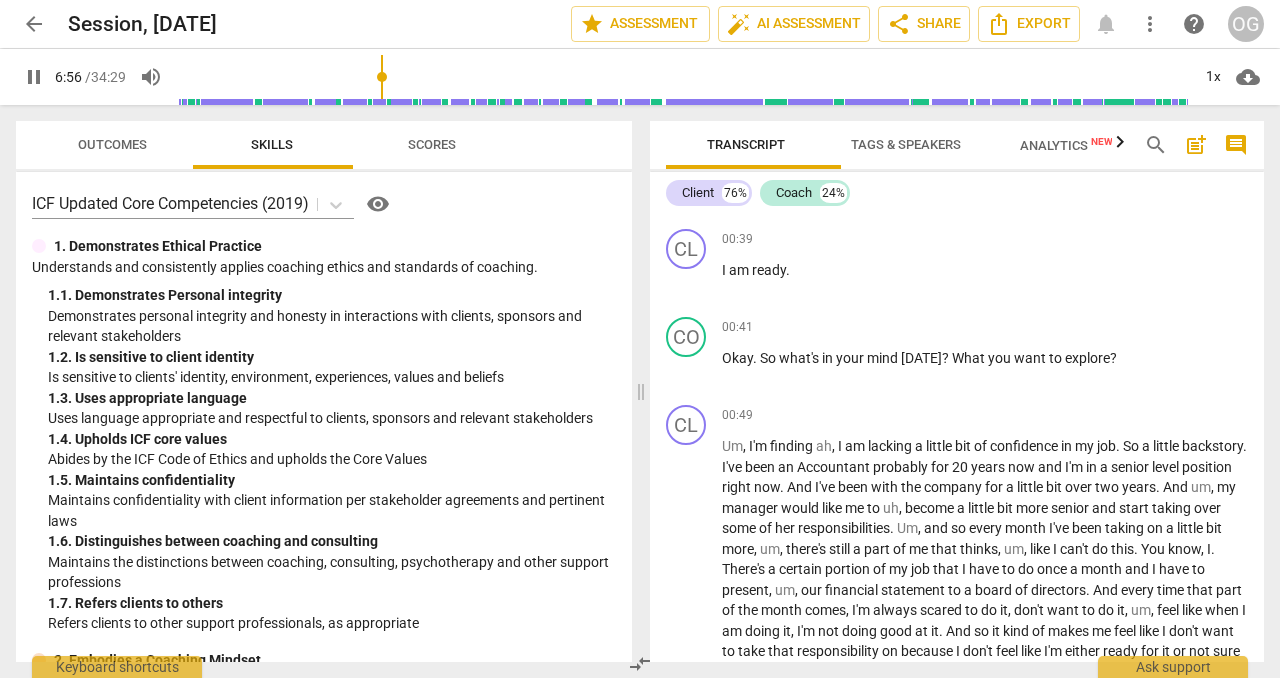 drag, startPoint x: 237, startPoint y: 80, endPoint x: 421, endPoint y: 77, distance: 184.02446 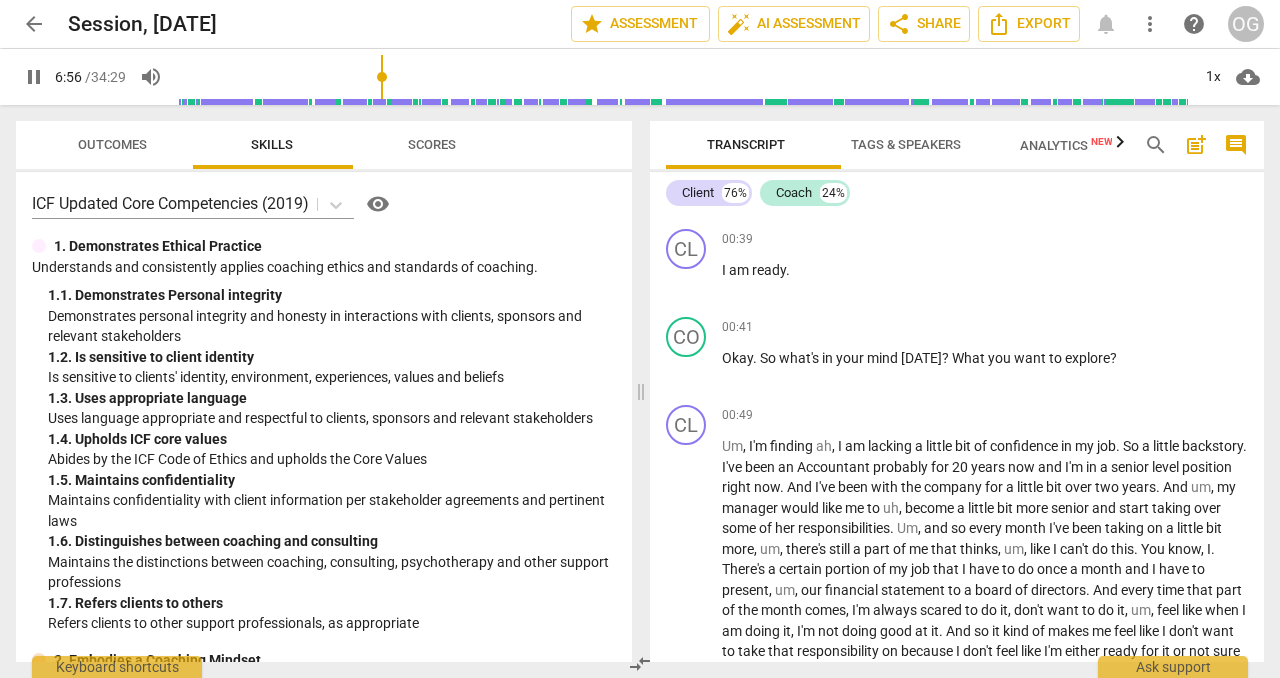 click at bounding box center (683, 77) 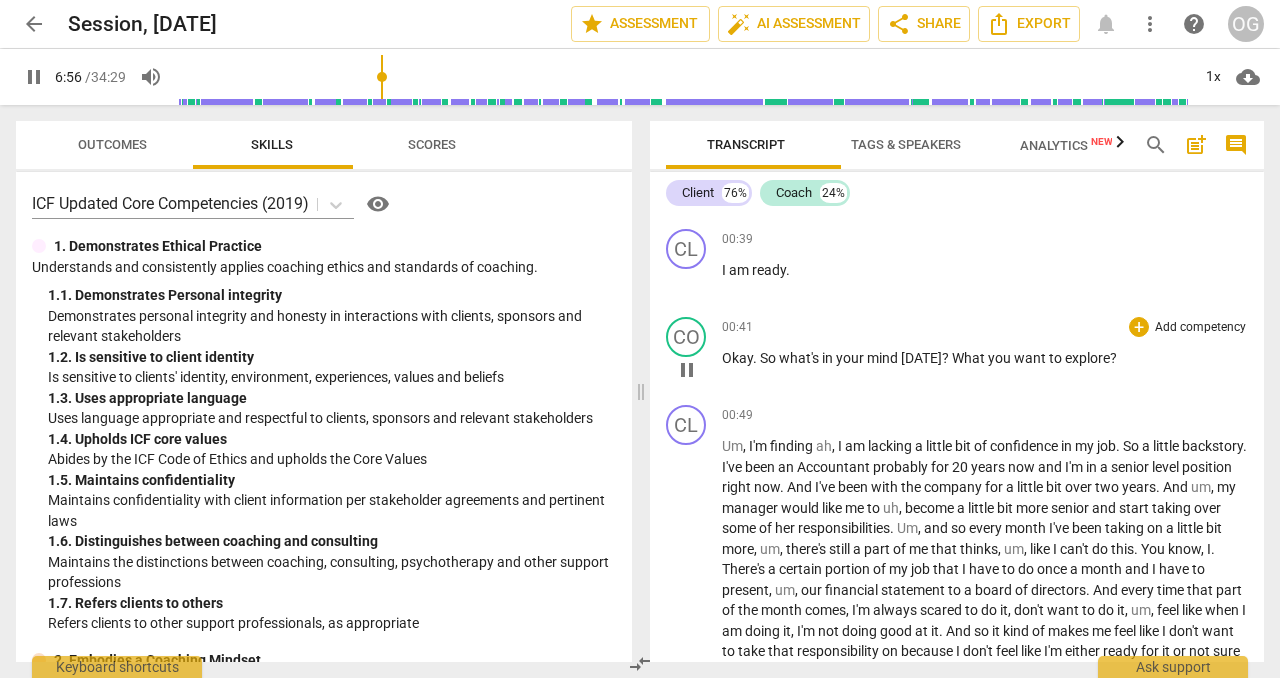 click on "00:41 + Add competency keyboard_arrow_right Okay .   So   what's   in   your   mind   [DATE] ?   What   you   want   to   explore ?" at bounding box center (985, 353) 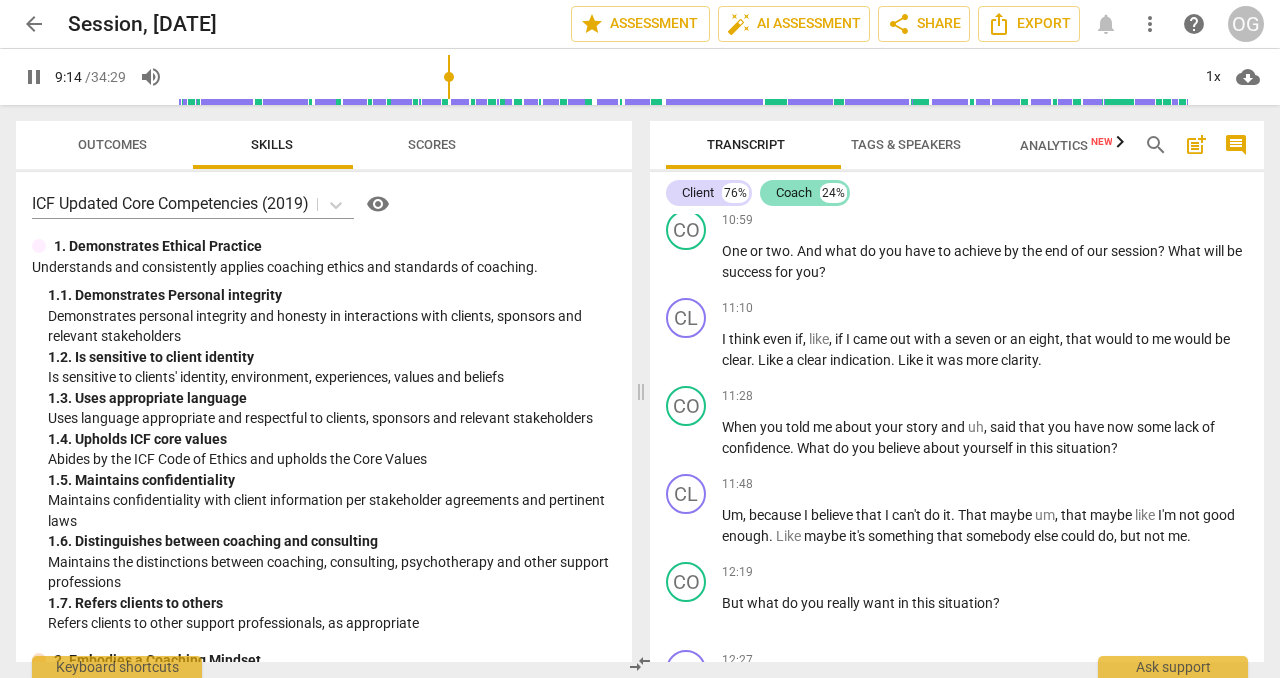 scroll, scrollTop: 3391, scrollLeft: 0, axis: vertical 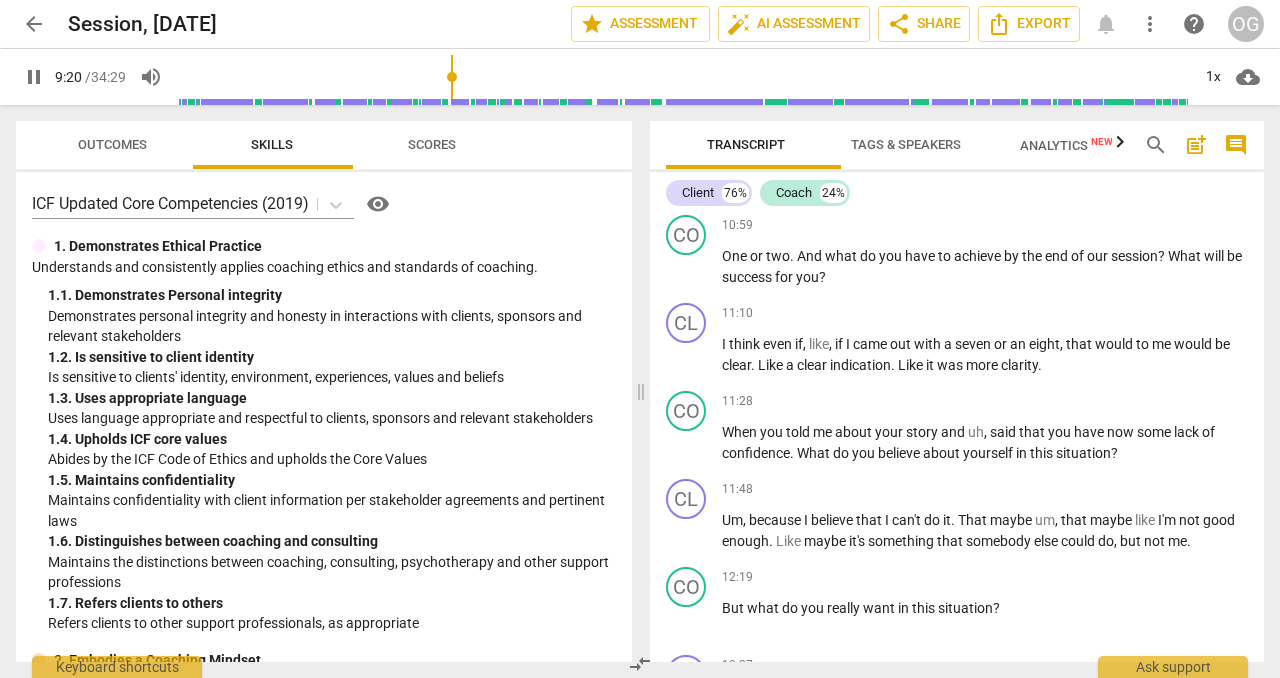 click on "pause" at bounding box center [34, 77] 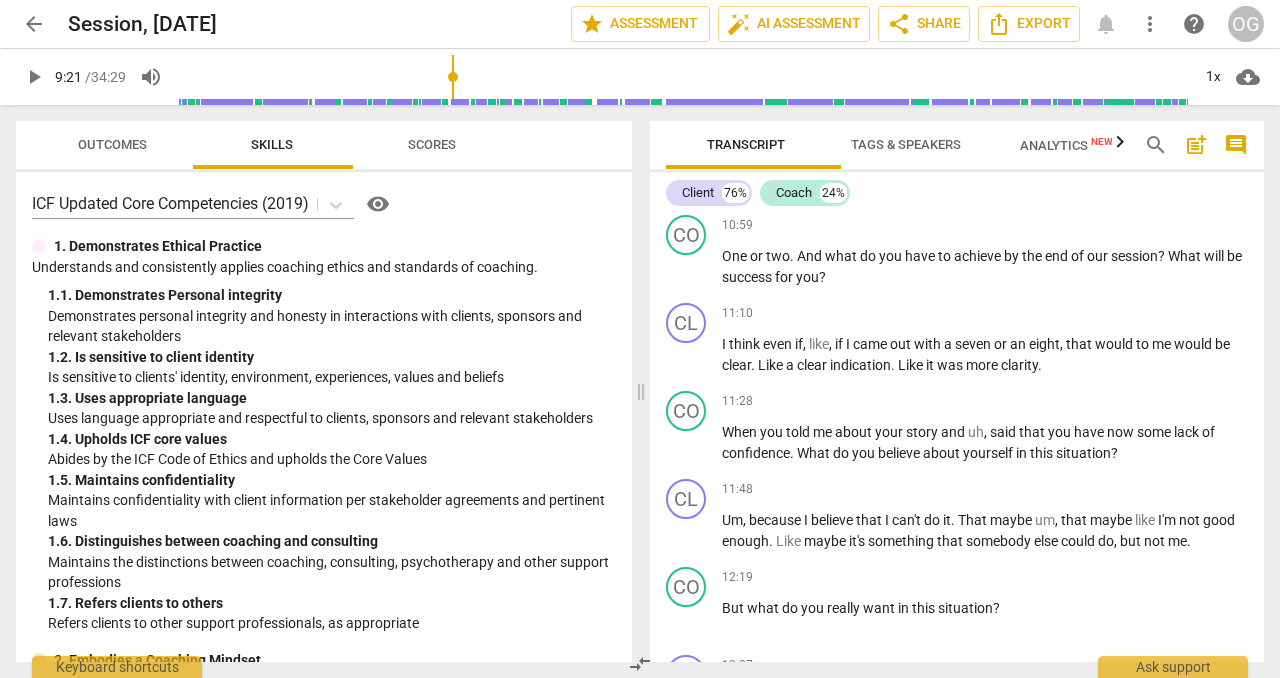 type on "561" 